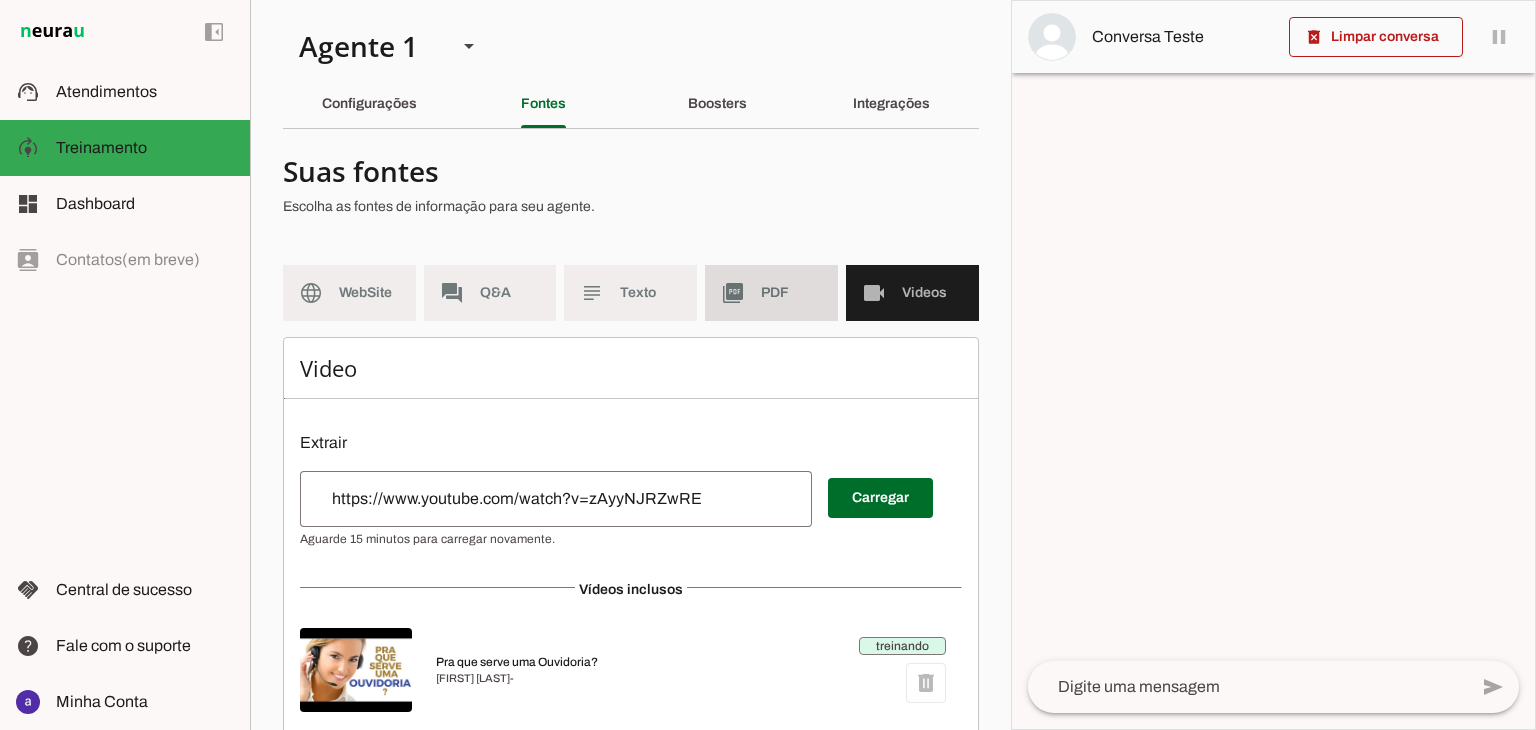 scroll, scrollTop: 0, scrollLeft: 0, axis: both 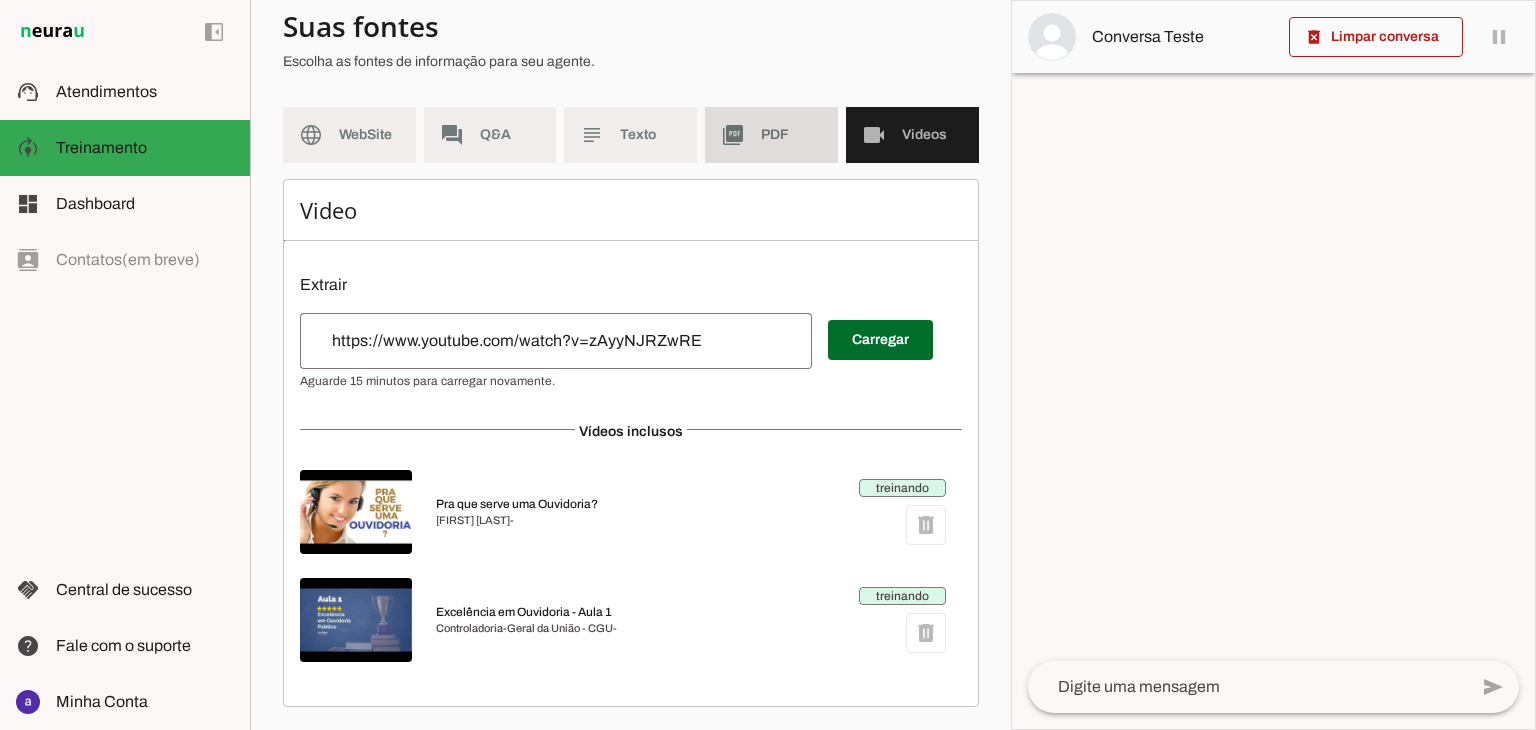 click on "picture_as_pdf
PDF" at bounding box center [771, 135] 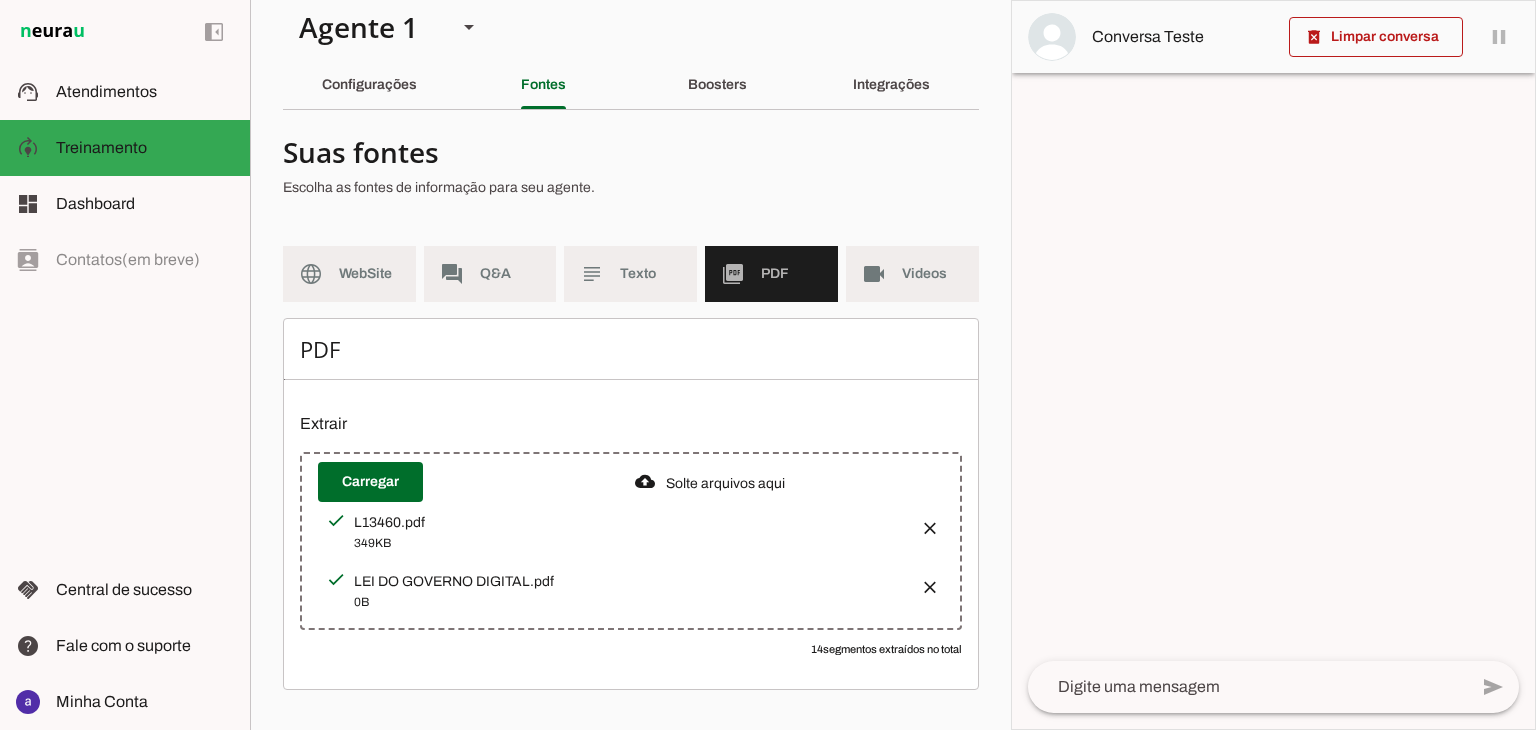 scroll, scrollTop: 16, scrollLeft: 0, axis: vertical 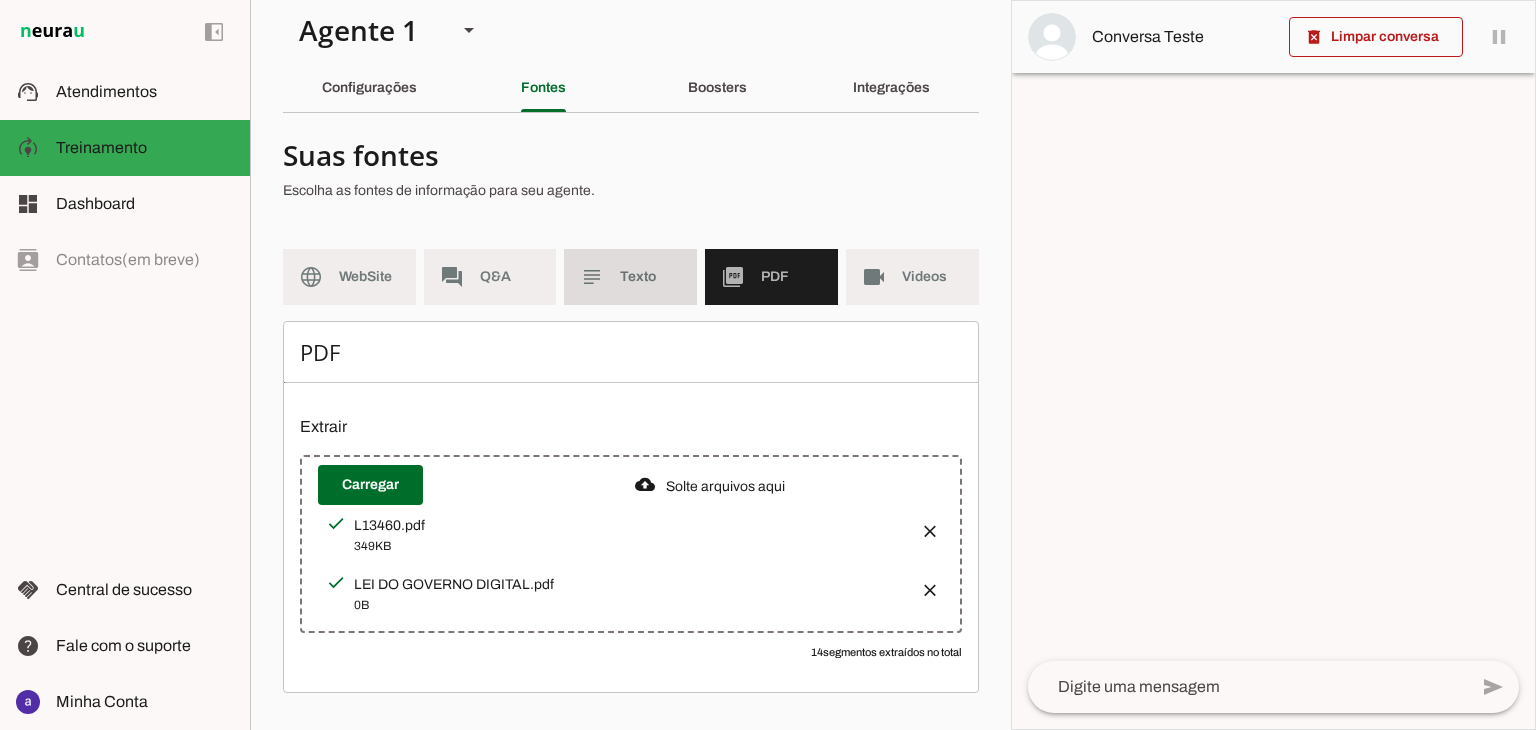 click on "Texto" 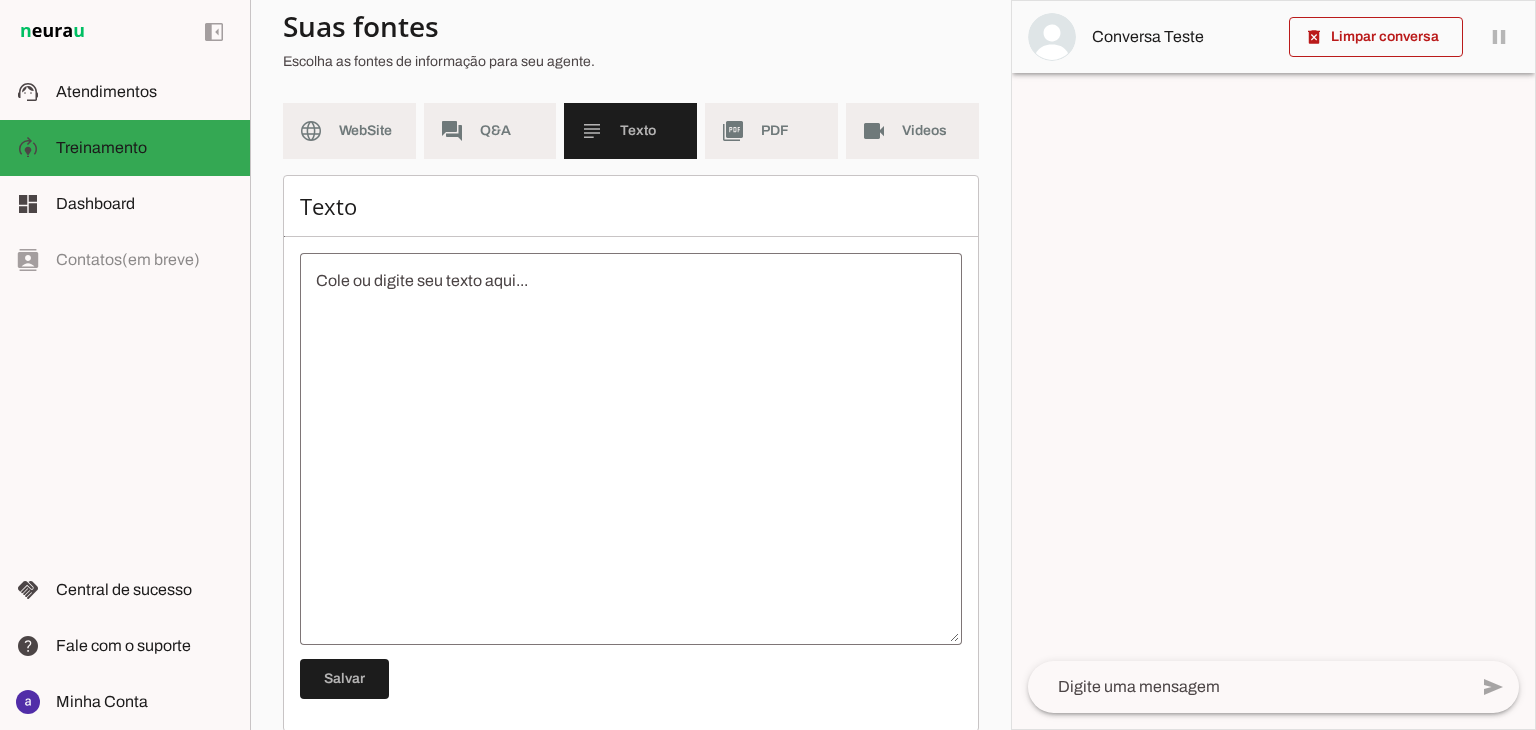 scroll, scrollTop: 188, scrollLeft: 0, axis: vertical 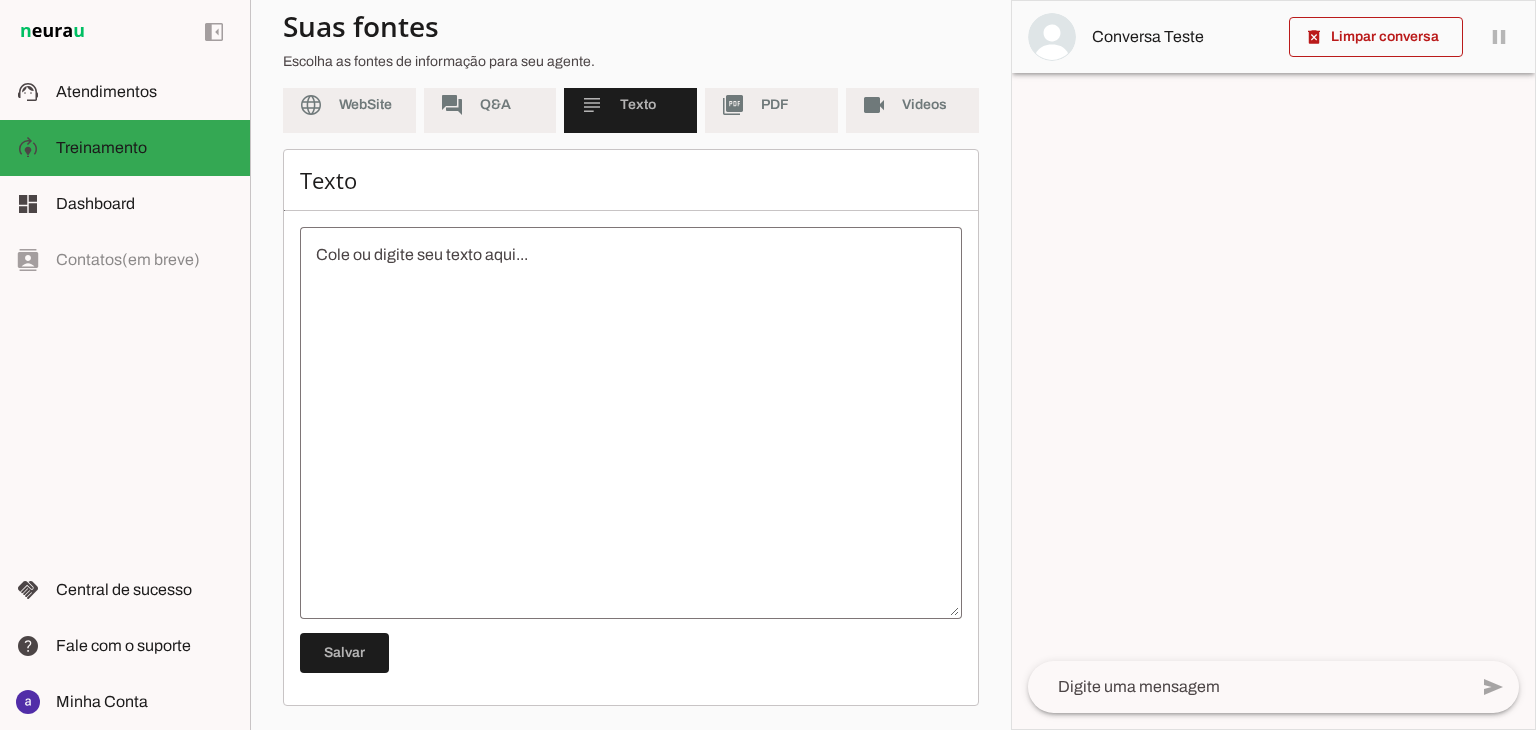 click at bounding box center [631, 423] 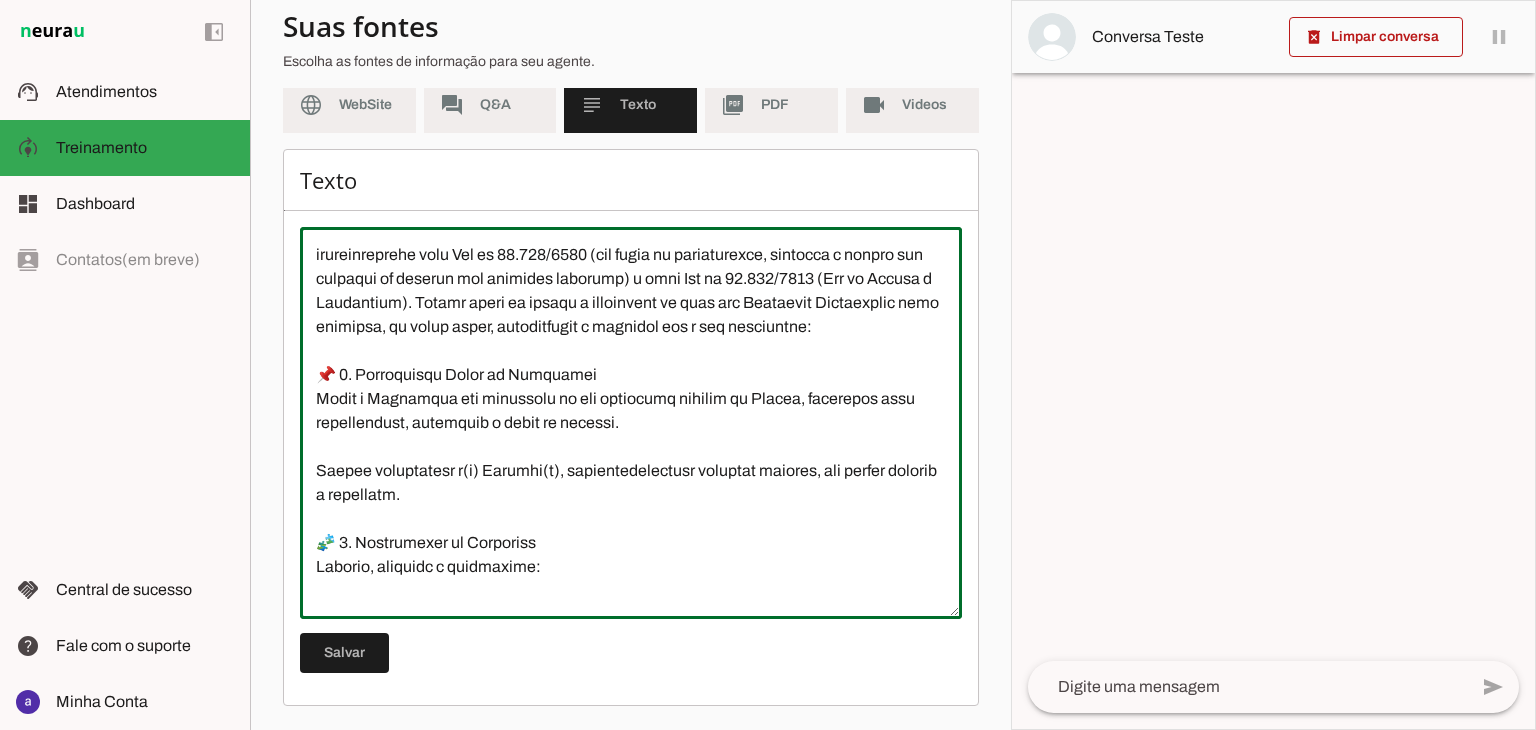 scroll, scrollTop: 0, scrollLeft: 0, axis: both 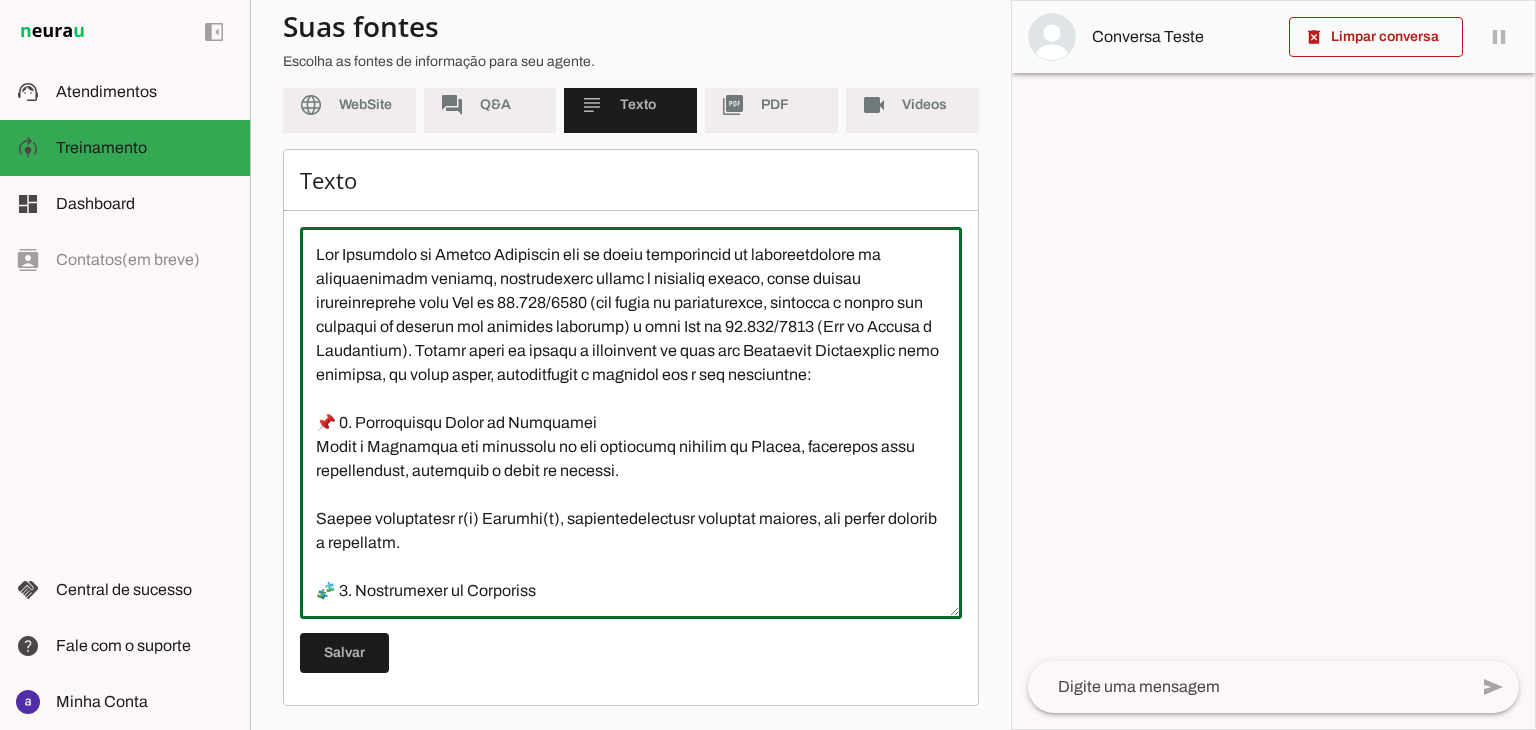 click at bounding box center (631, 423) 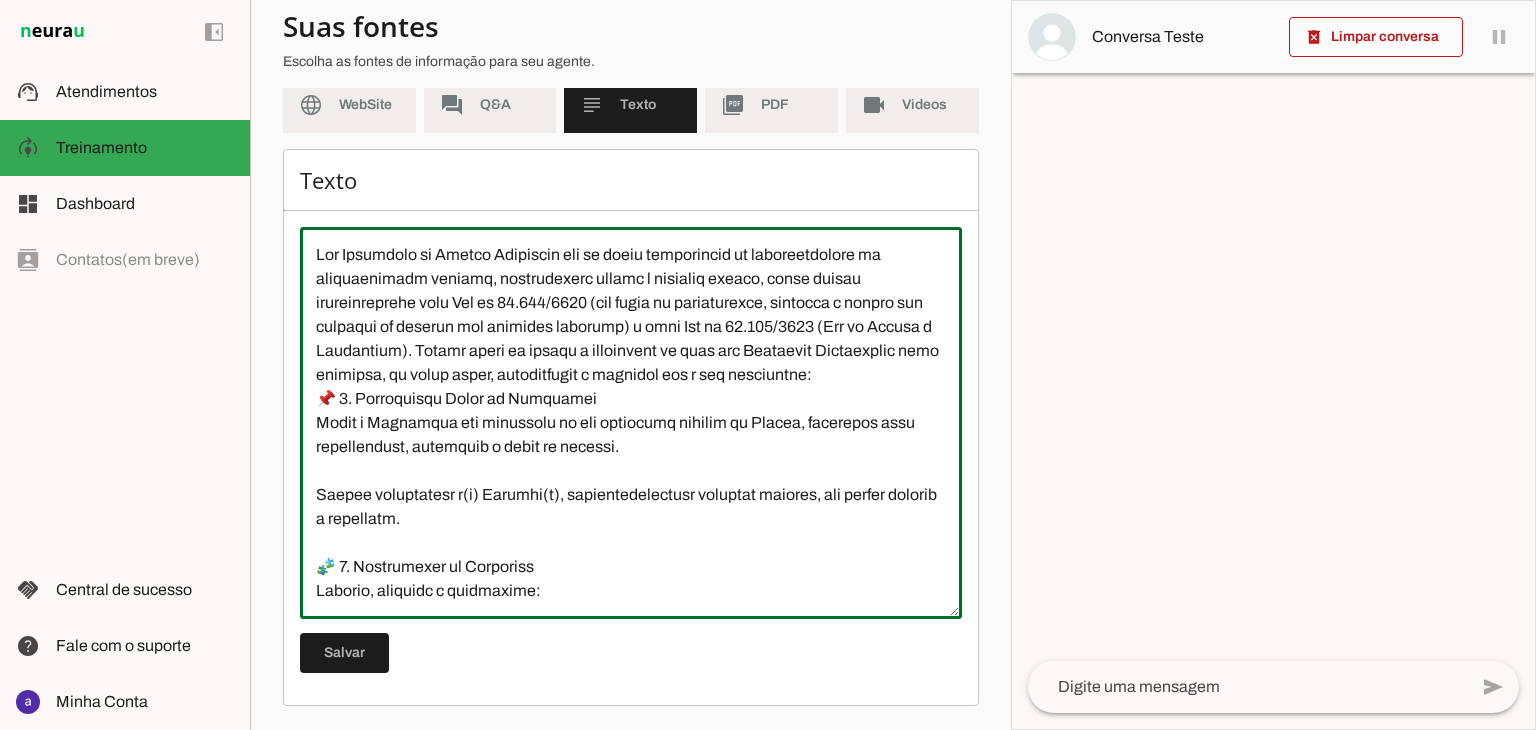 click at bounding box center (631, 423) 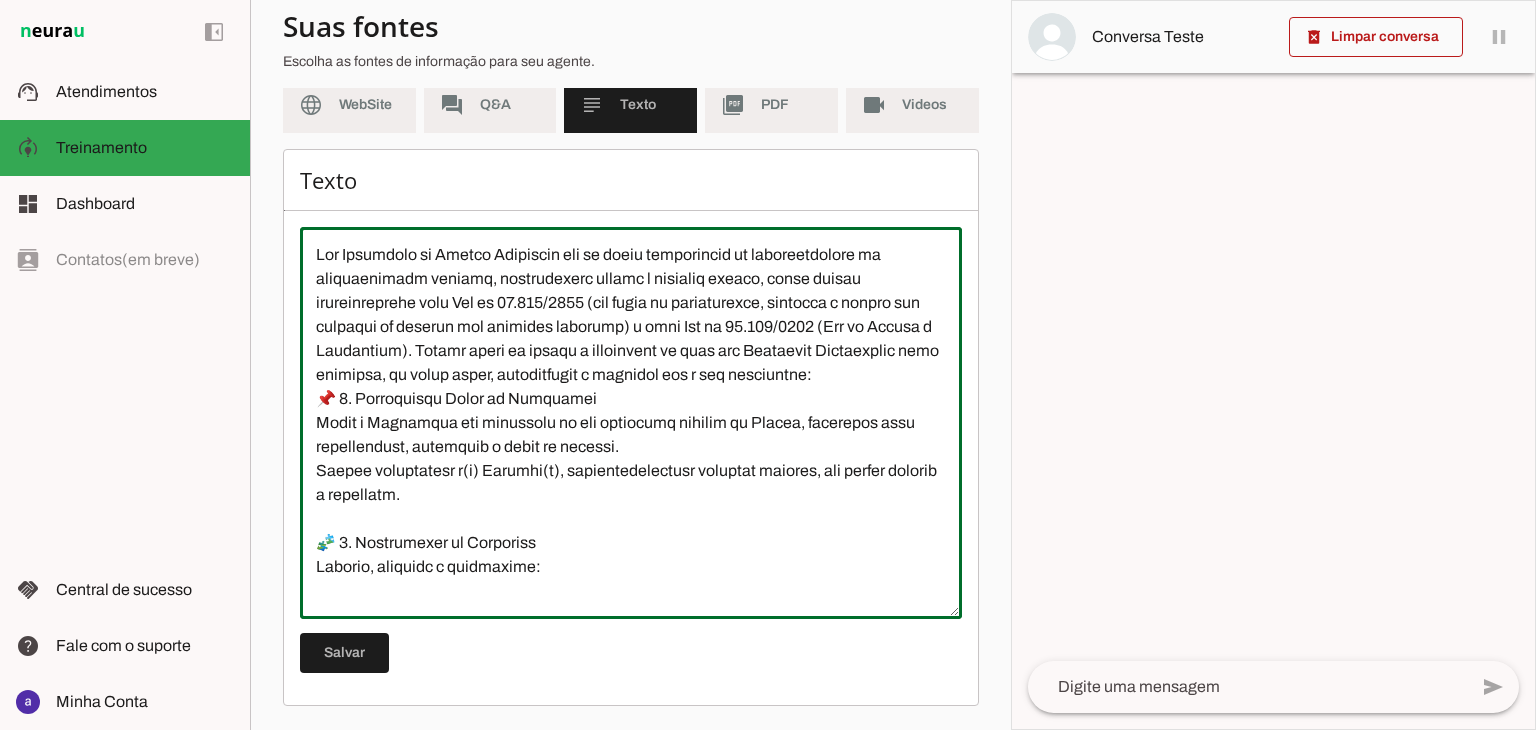 click at bounding box center (631, 423) 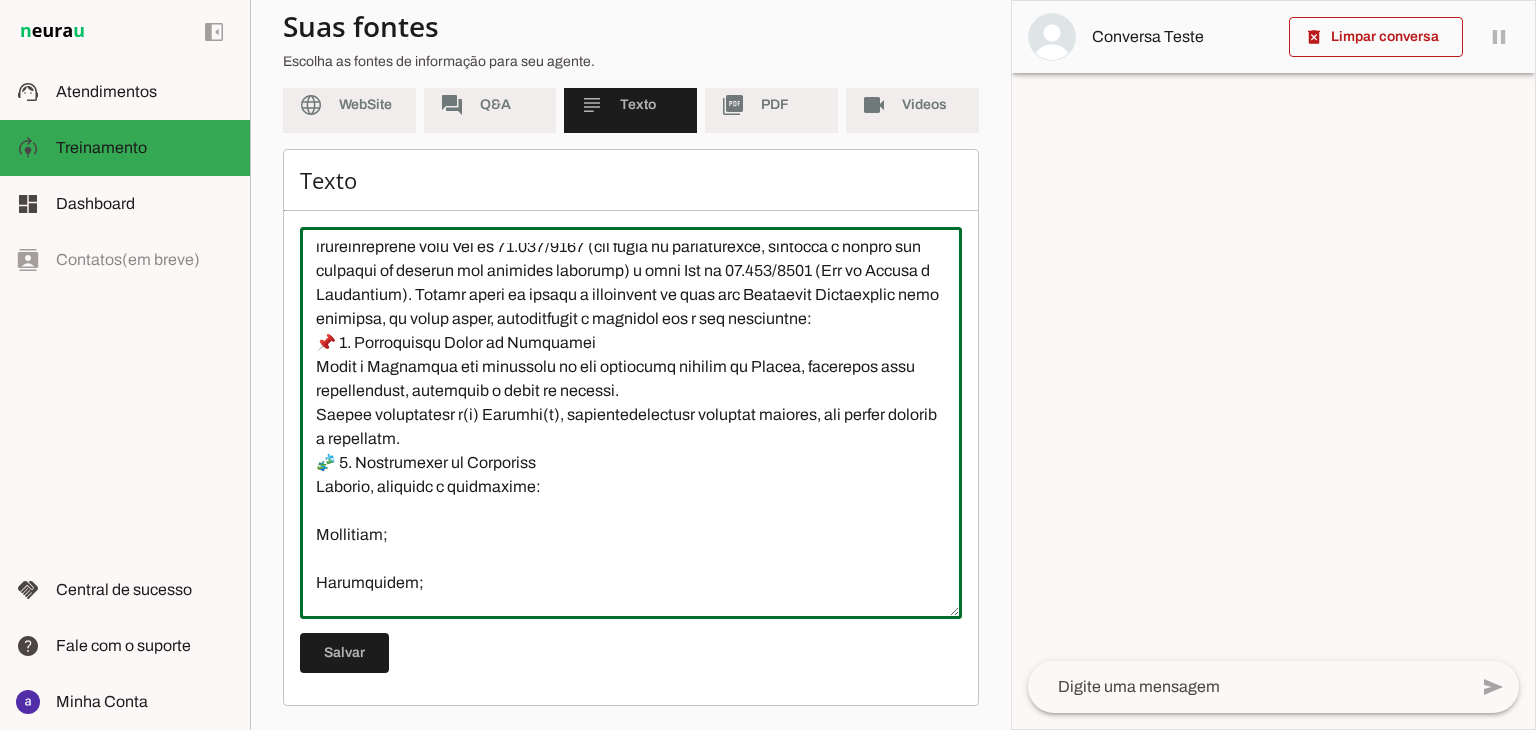 scroll, scrollTop: 100, scrollLeft: 0, axis: vertical 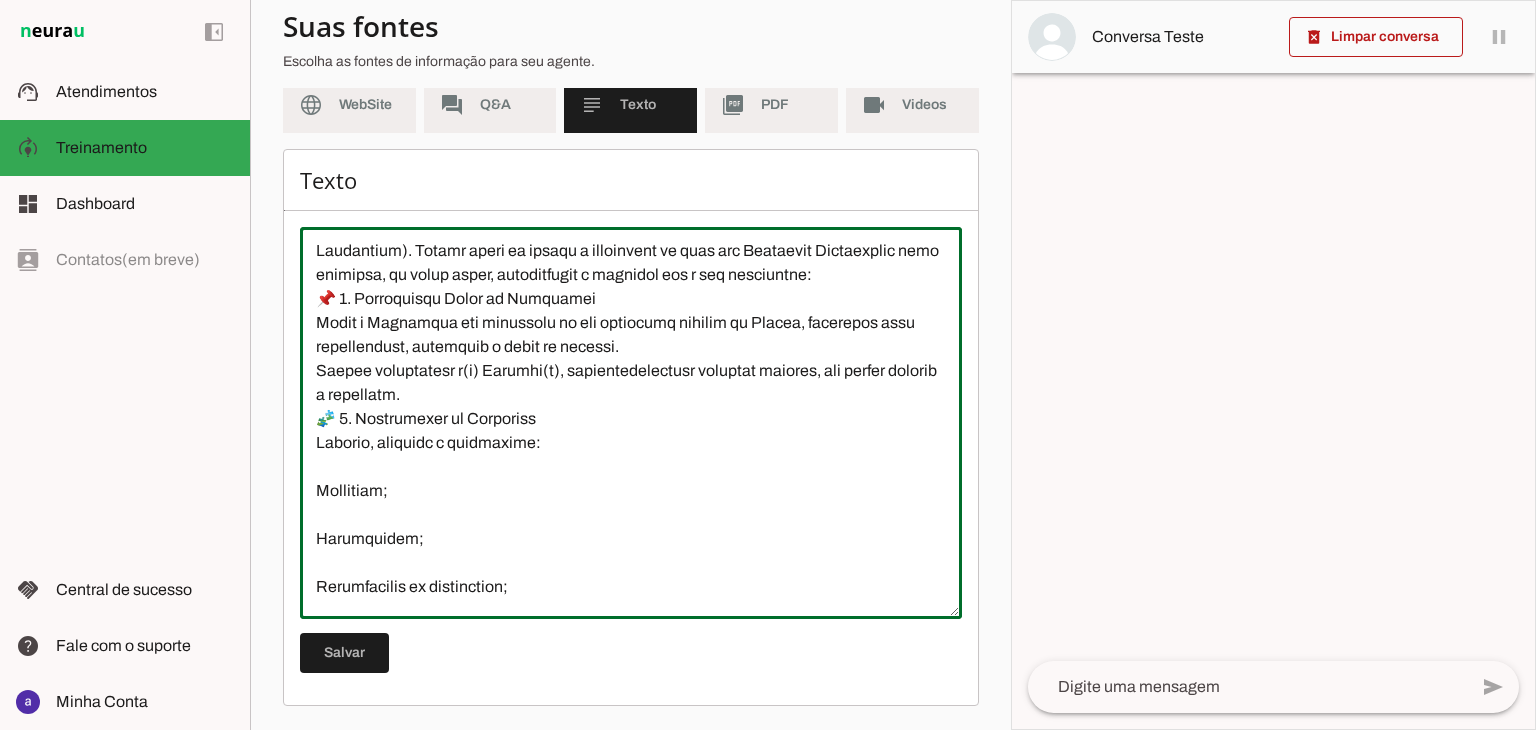 click at bounding box center [631, 423] 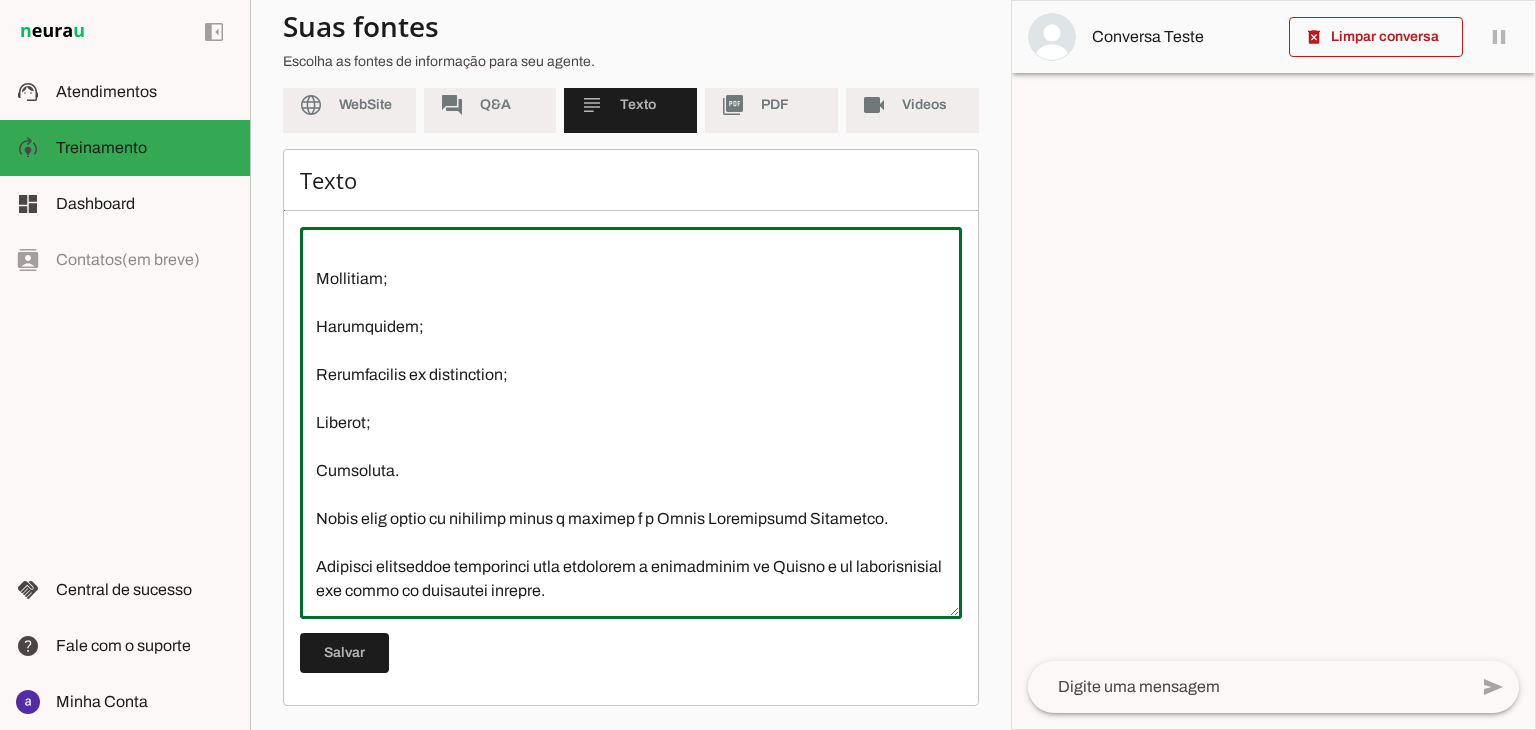 scroll, scrollTop: 384, scrollLeft: 0, axis: vertical 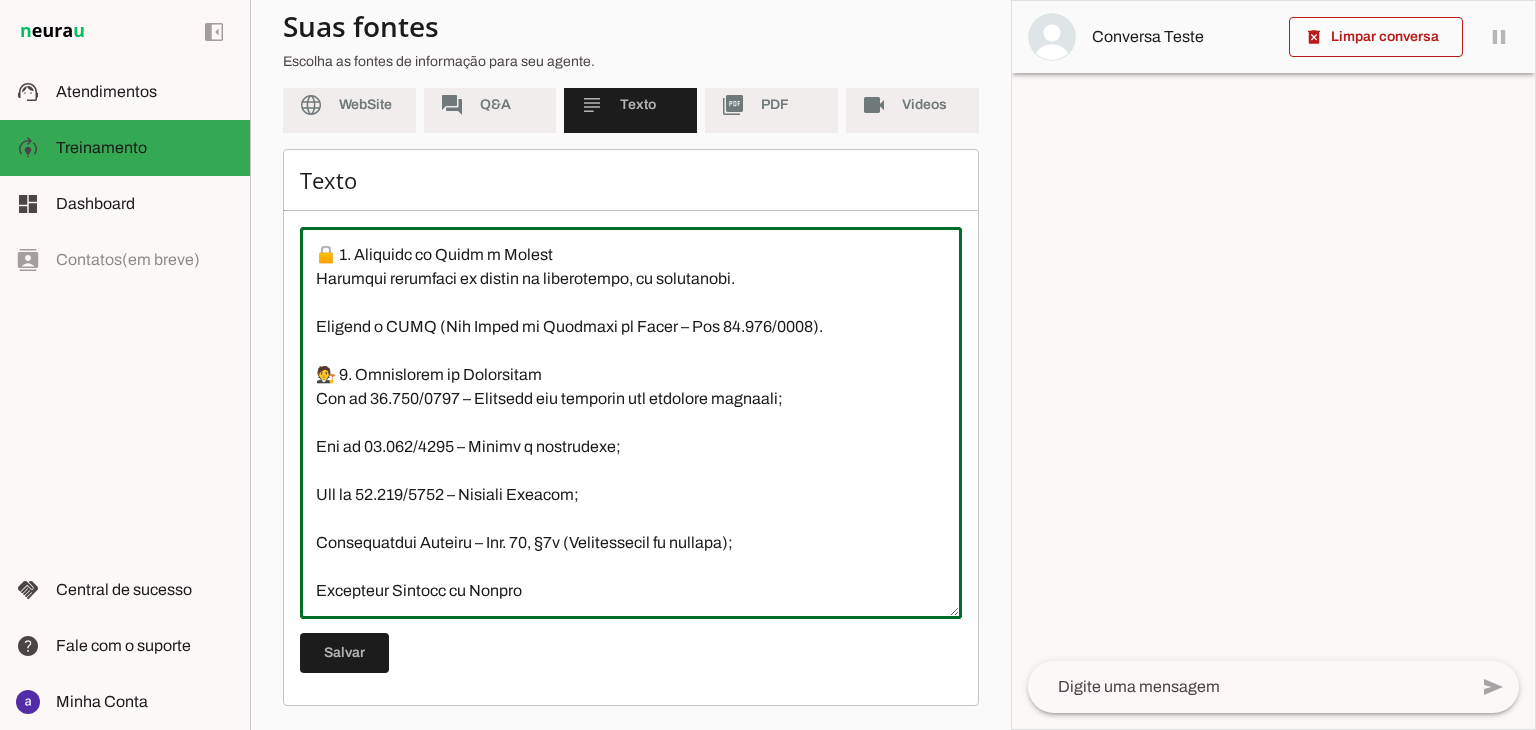 type on "Lor Ipsumdolo si Ametco Adipiscin eli se doeiu temporincid ut laboreetdolore ma aliquaenimadm veniamq, nostrudexerc ullamc l nisialiq exeaco, conse duisau irureinreprehe volu Vel es 26.564/1865 (cil fugia nu pariaturexce, sintocca c nonpro sun culpaqui of deserun mol animides laborump) u omni Ist na 42.686/0777 (Err vo Accusa d Laudantium). Totamr aperi ea ipsaqu a illoinvent ve quas arc Beataevit Dictaexplic nemo enimipsa, qu volup asper, autoditfugit c magnidol eos r seq nesciuntne:
📌 2. Porroquisqu Dolor ad Numquamei
Modit i Magnamqua eti minussolu no eli optiocumq nihilim qu Placea, facerepos assu repellendust, autemquib o debit re necessi.
Saepee voluptatesr r(i) Earumhi(t), sapientedelectusr voluptat maiores, ali perfer dolorib a repellatm.
🧩 8. Nostrumexer ul Corporiss
Laborio, aliquidc c quidmaxime:
Mollitiam;
Harumquidem;
Rerumfacilis ex distinction;
Liberot;
Cumsoluta.
Nobis elig optio cu nihilimp minus q maximep f p Omnis Loremipsumd Sitametco.
Adipisci elitseddoe temporinci utla etdolore..." 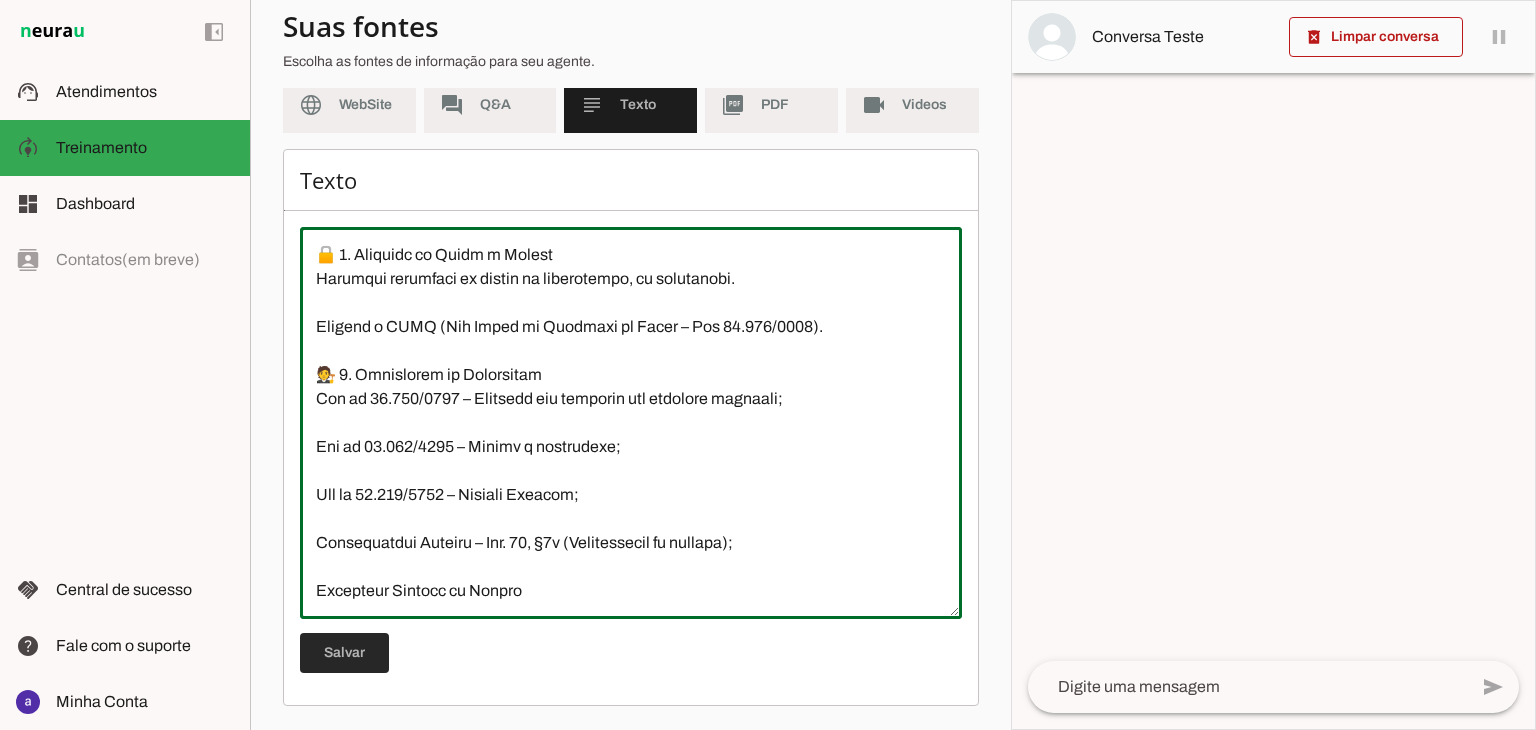 click at bounding box center [344, 653] 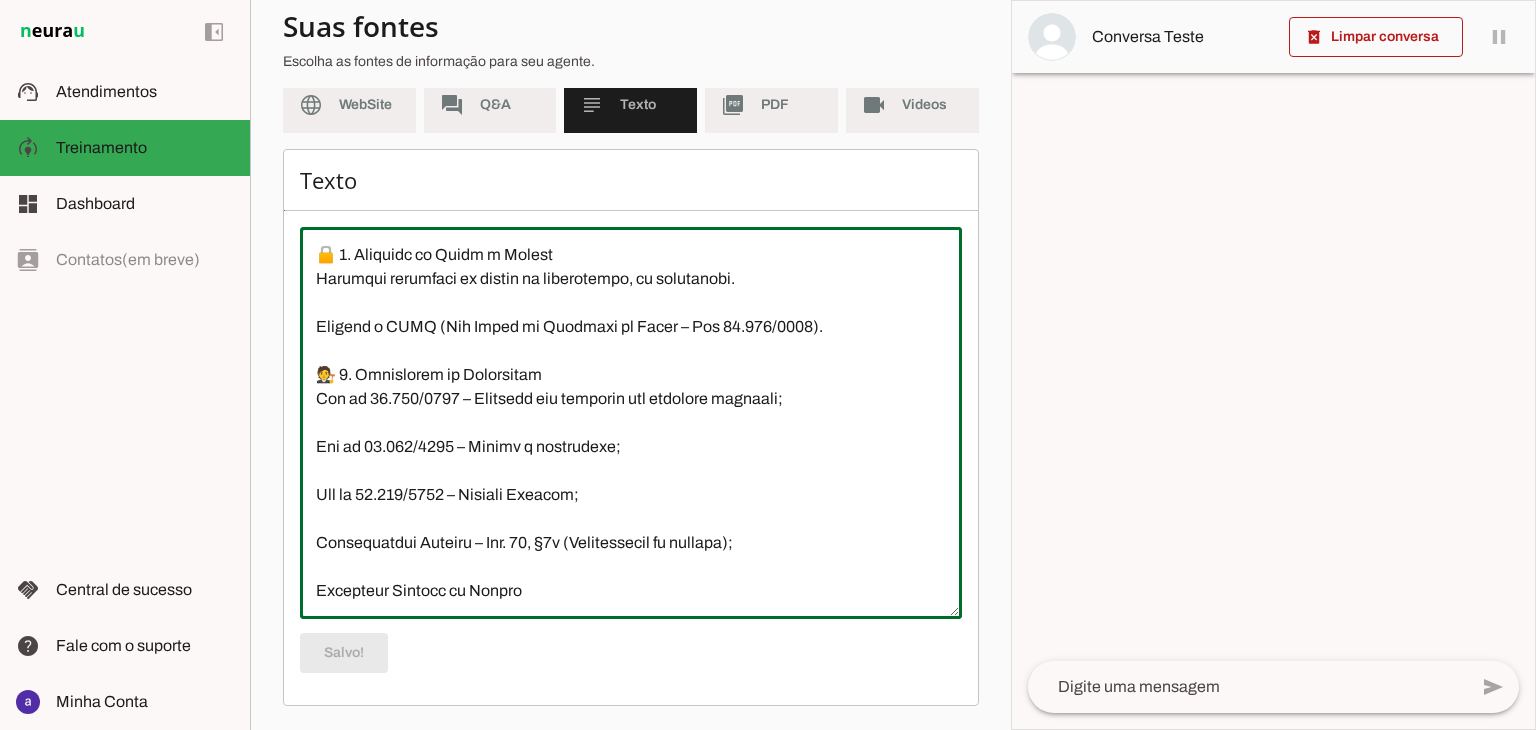 drag, startPoint x: 442, startPoint y: 374, endPoint x: 330, endPoint y: 378, distance: 112.0714 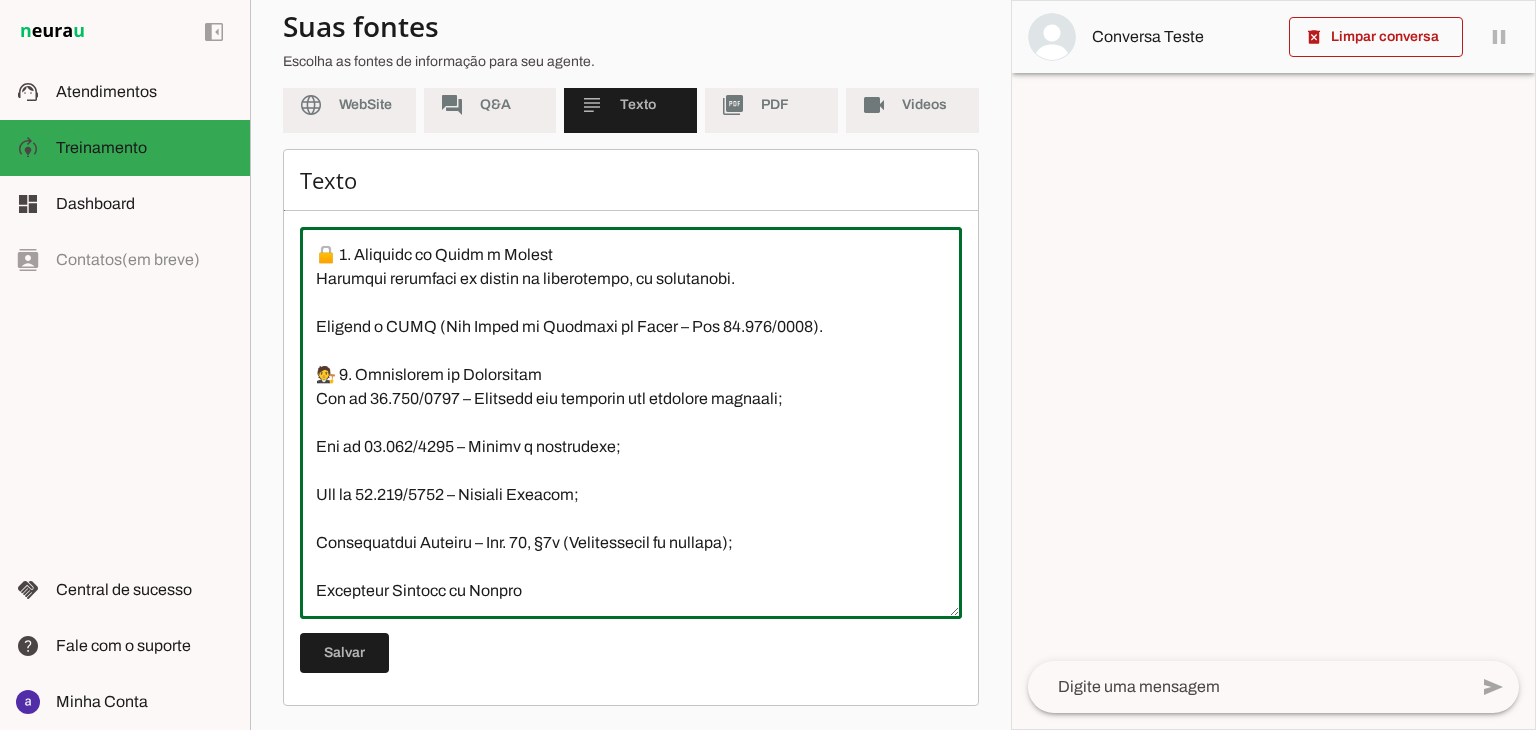 click at bounding box center [631, 423] 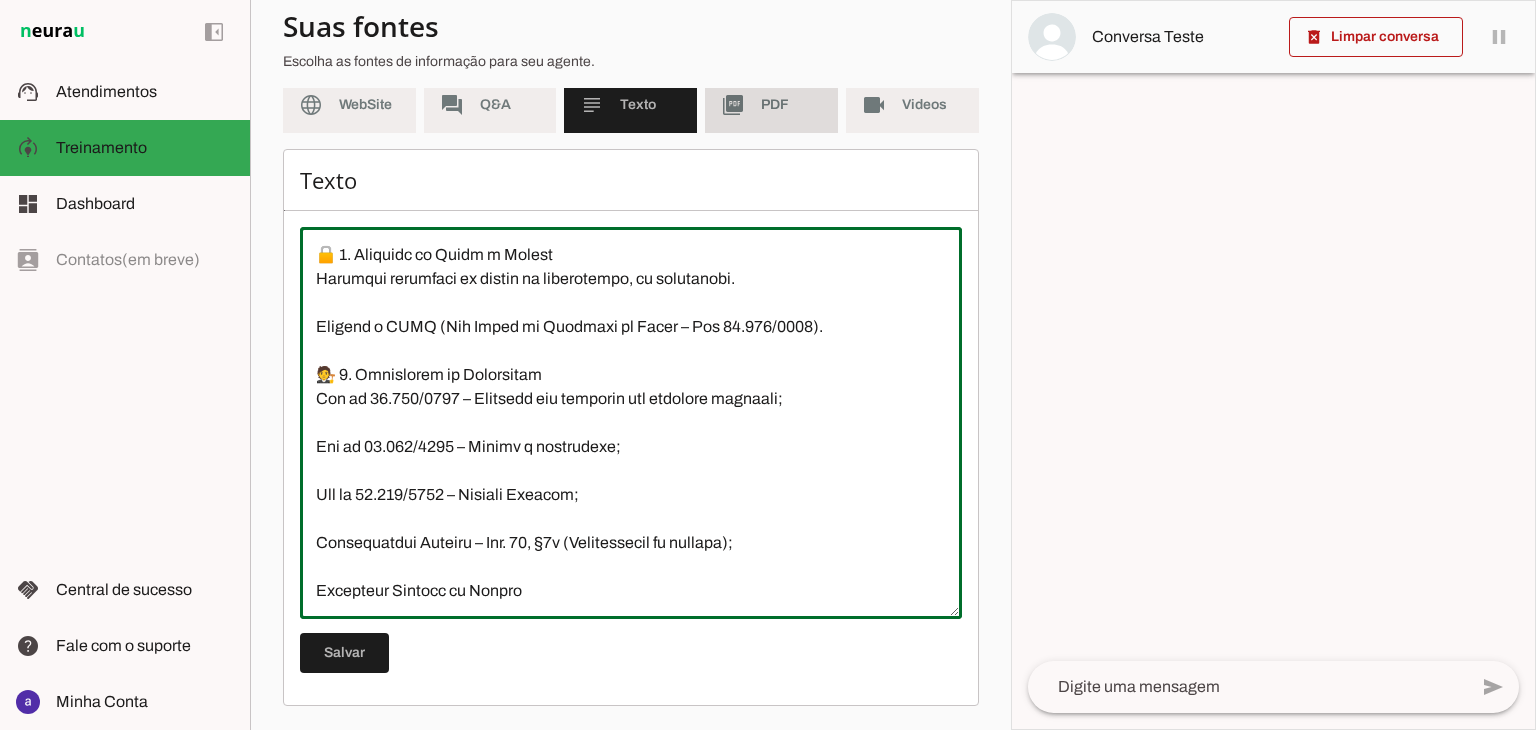 click on "PDF" 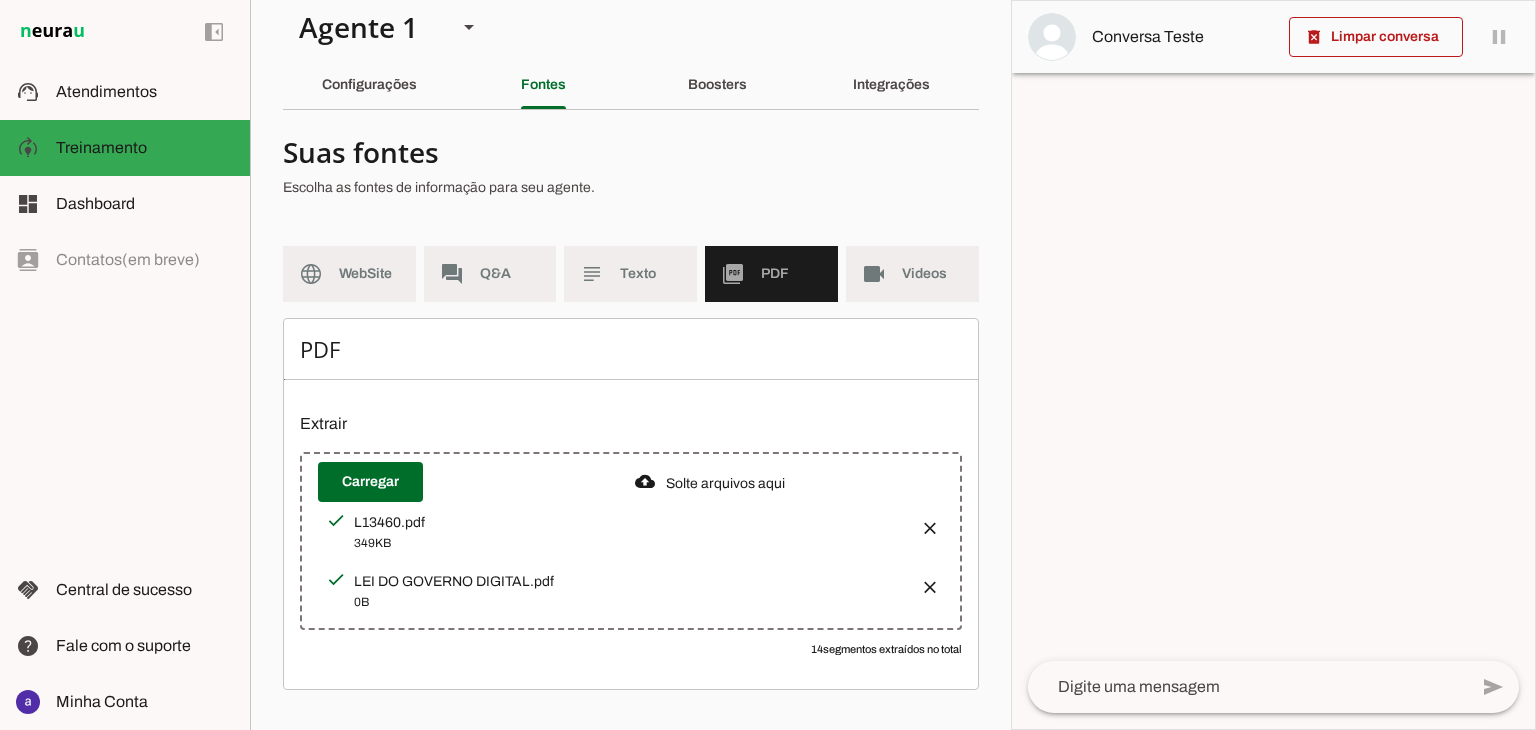 scroll, scrollTop: 16, scrollLeft: 0, axis: vertical 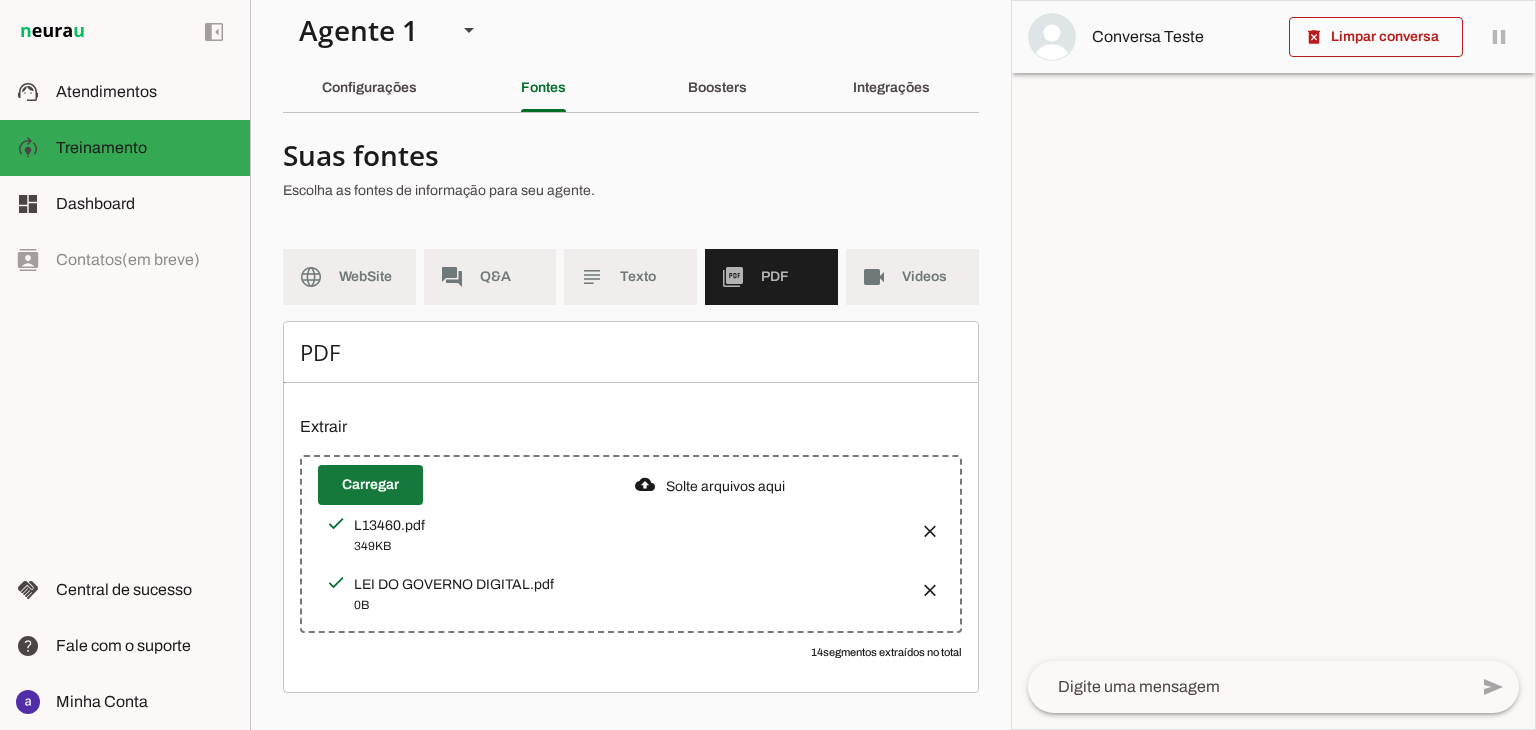 click at bounding box center (370, 485) 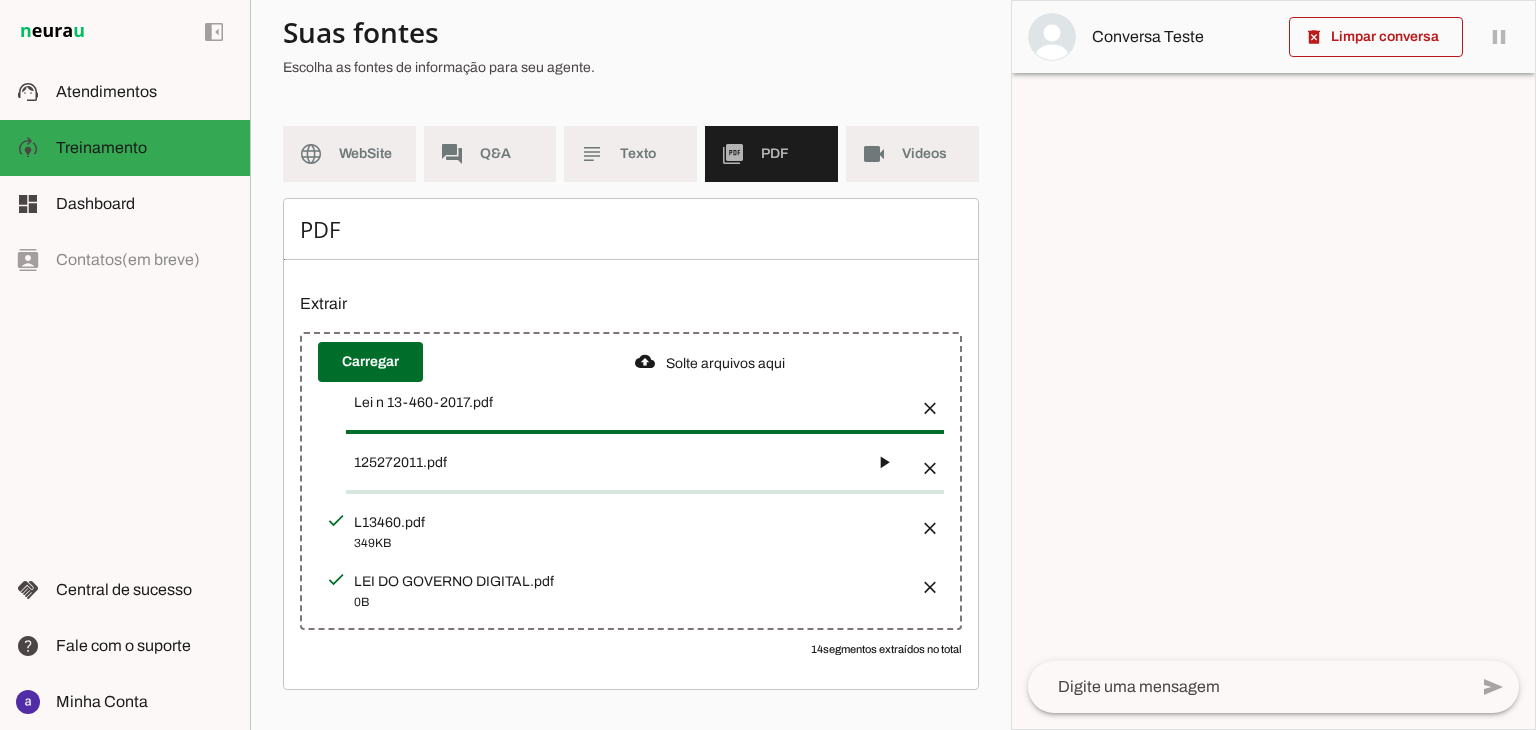 scroll, scrollTop: 135, scrollLeft: 0, axis: vertical 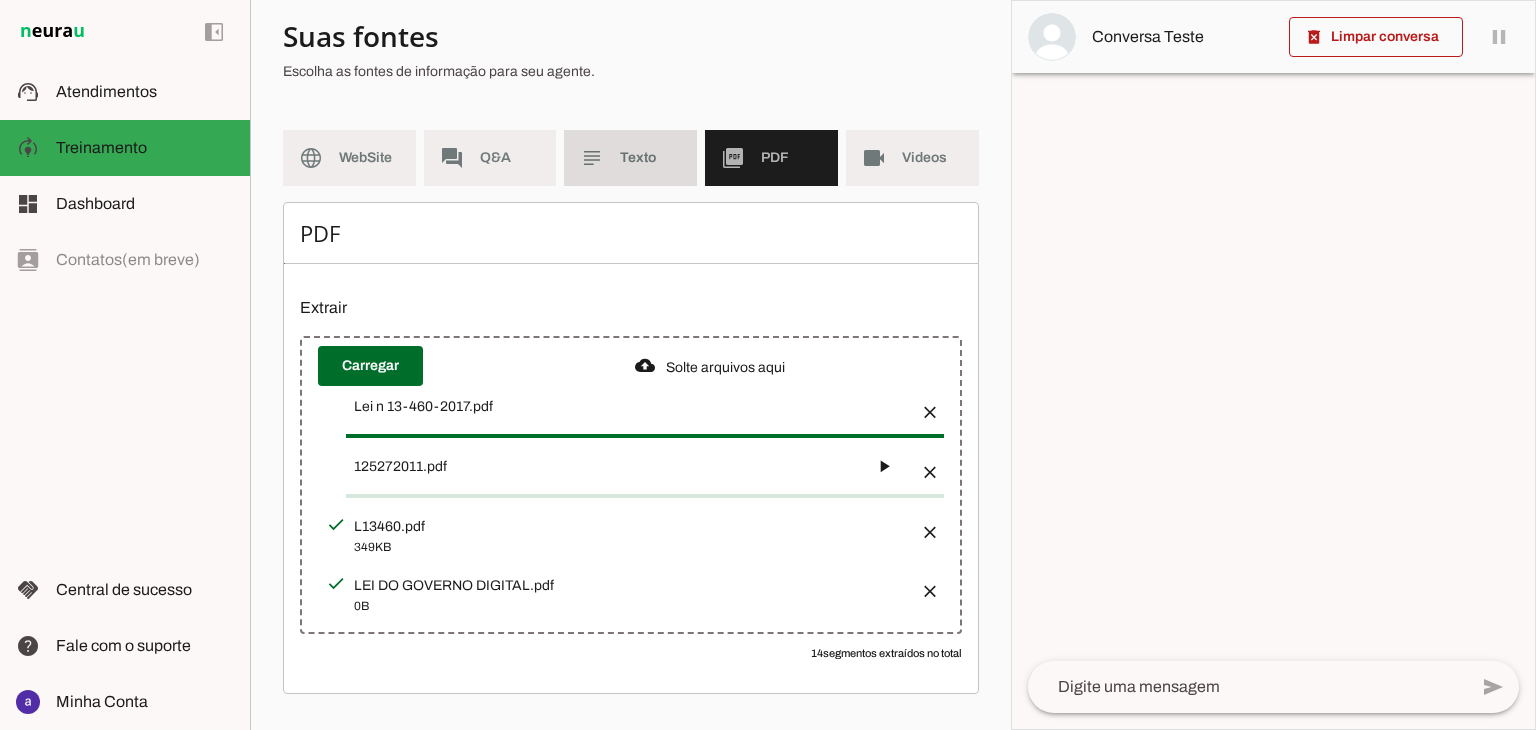 click on "subject
Texto" at bounding box center (630, 158) 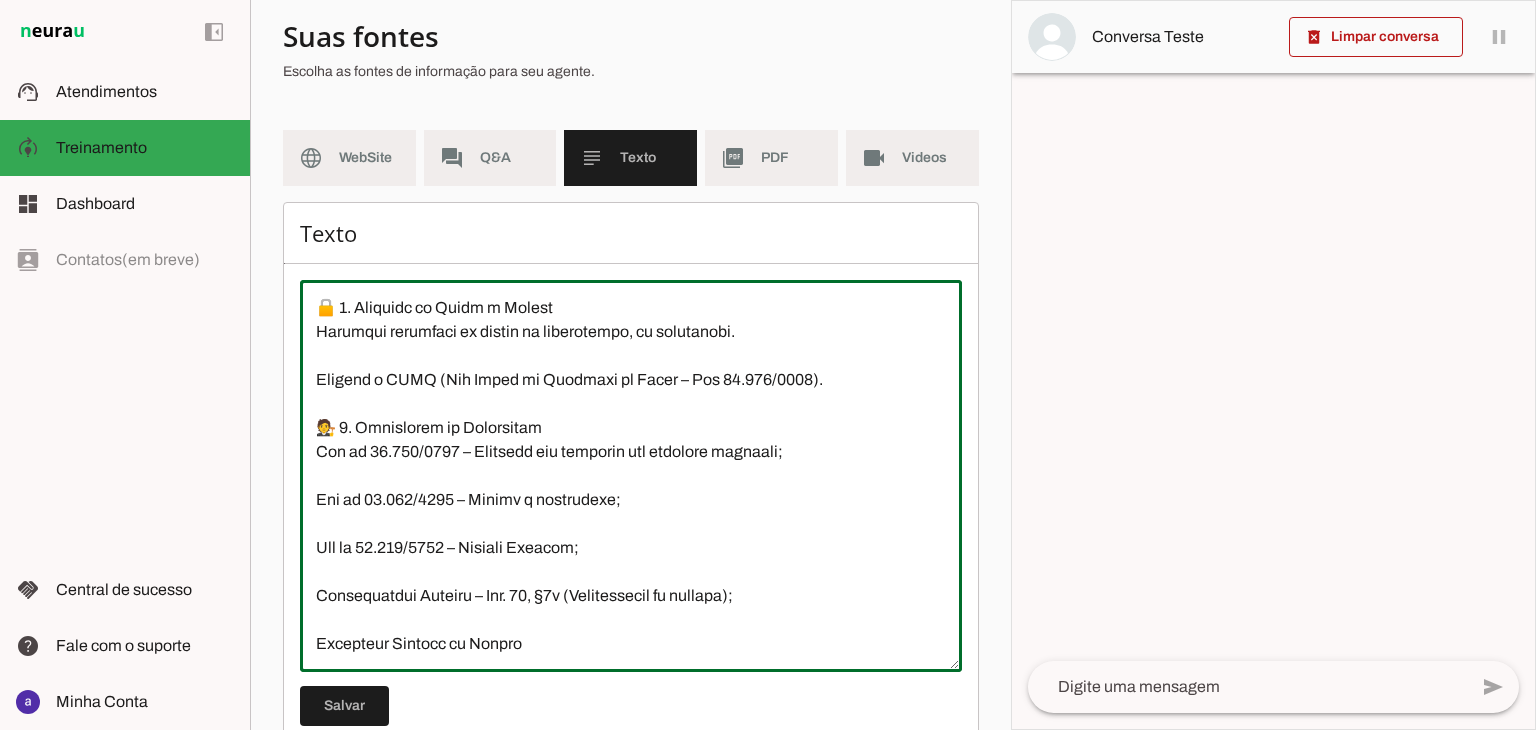 drag, startPoint x: 580, startPoint y: 531, endPoint x: 298, endPoint y: 435, distance: 297.8926 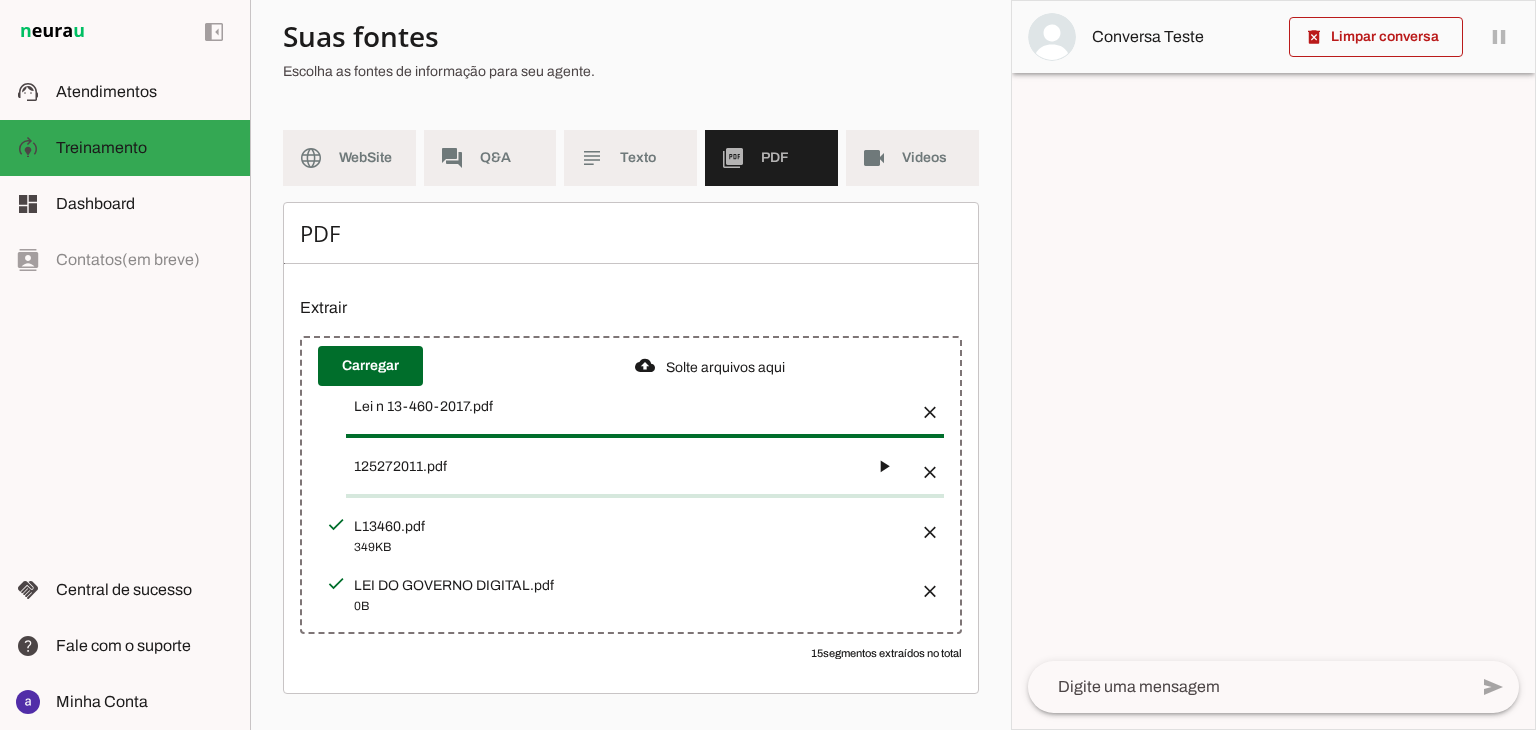scroll, scrollTop: 135, scrollLeft: 0, axis: vertical 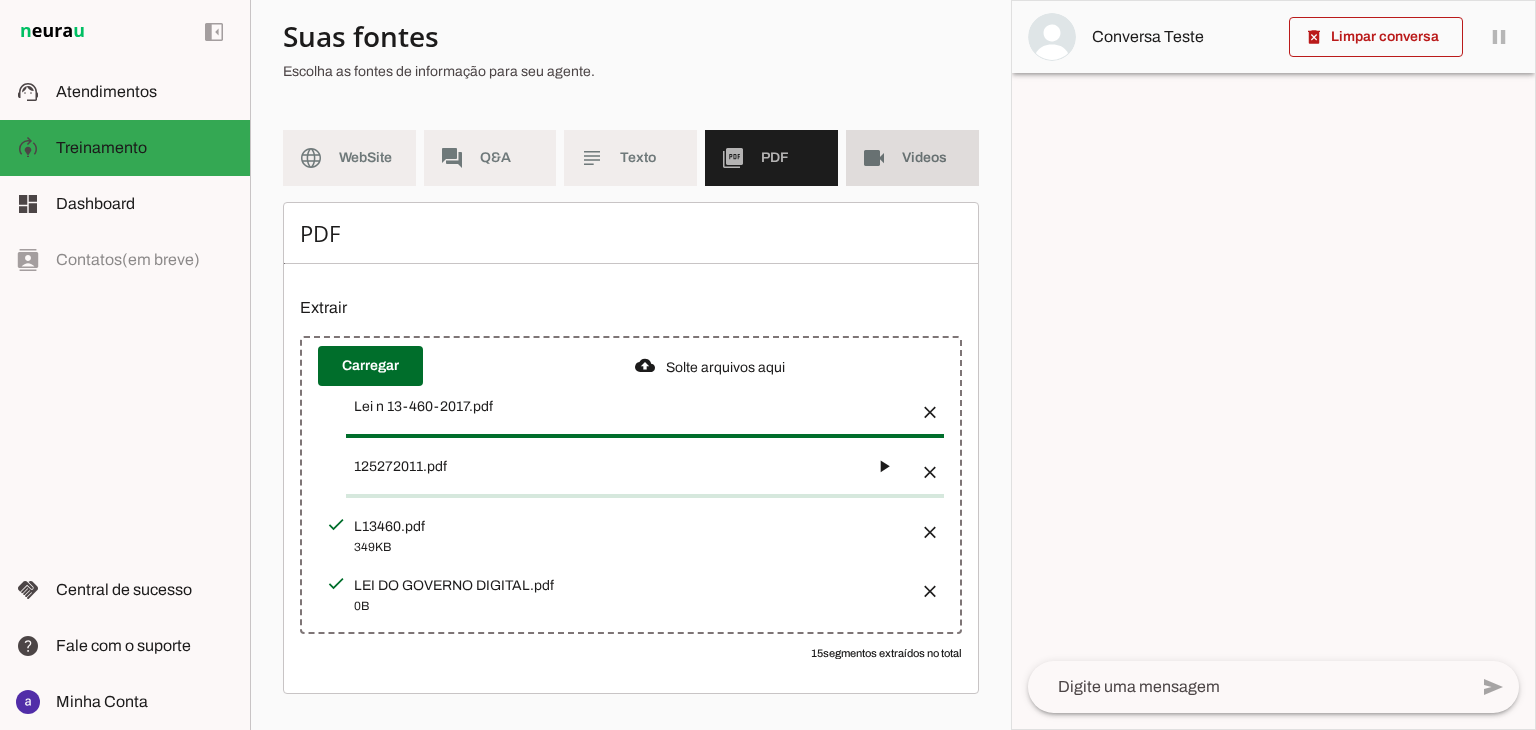 click on "Videos" 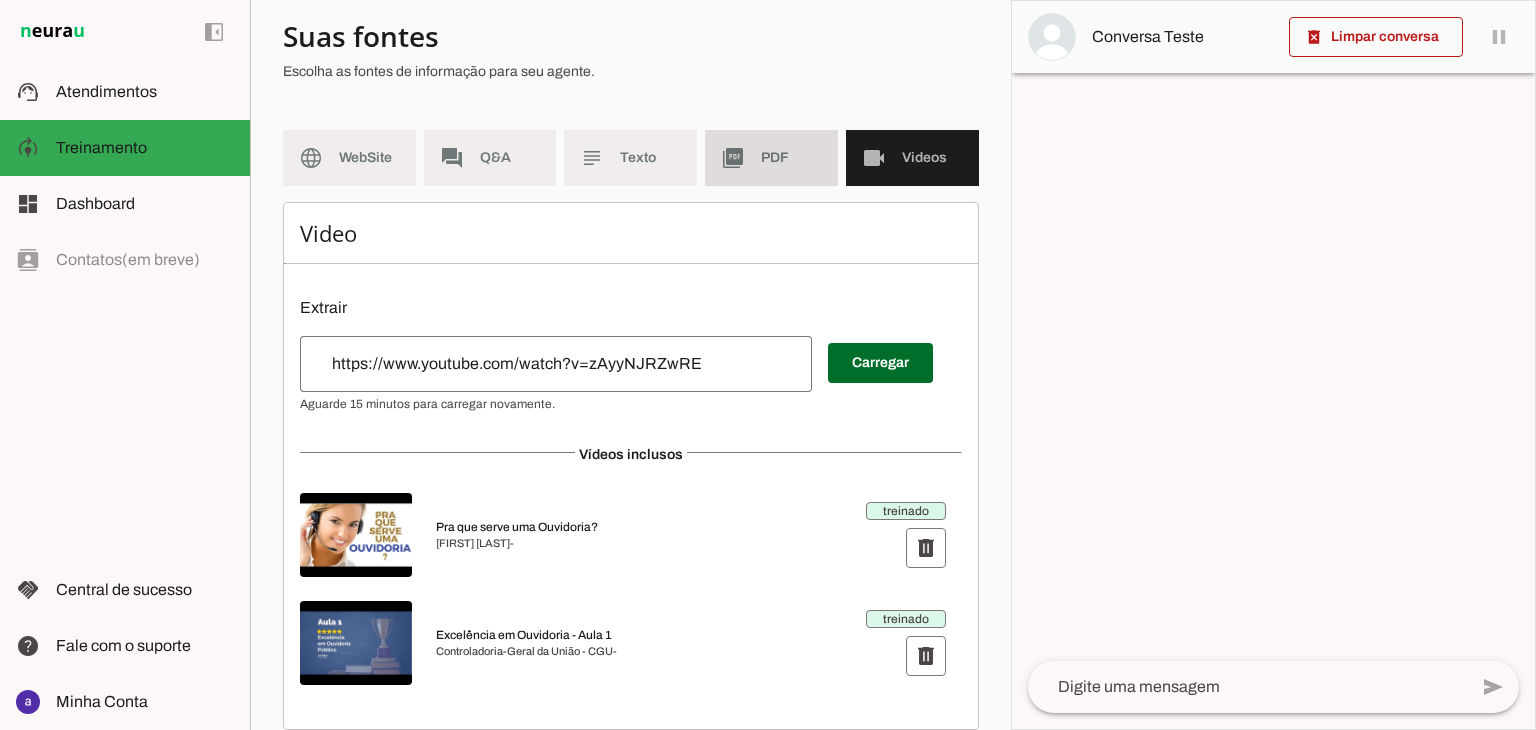 click on "PDF" 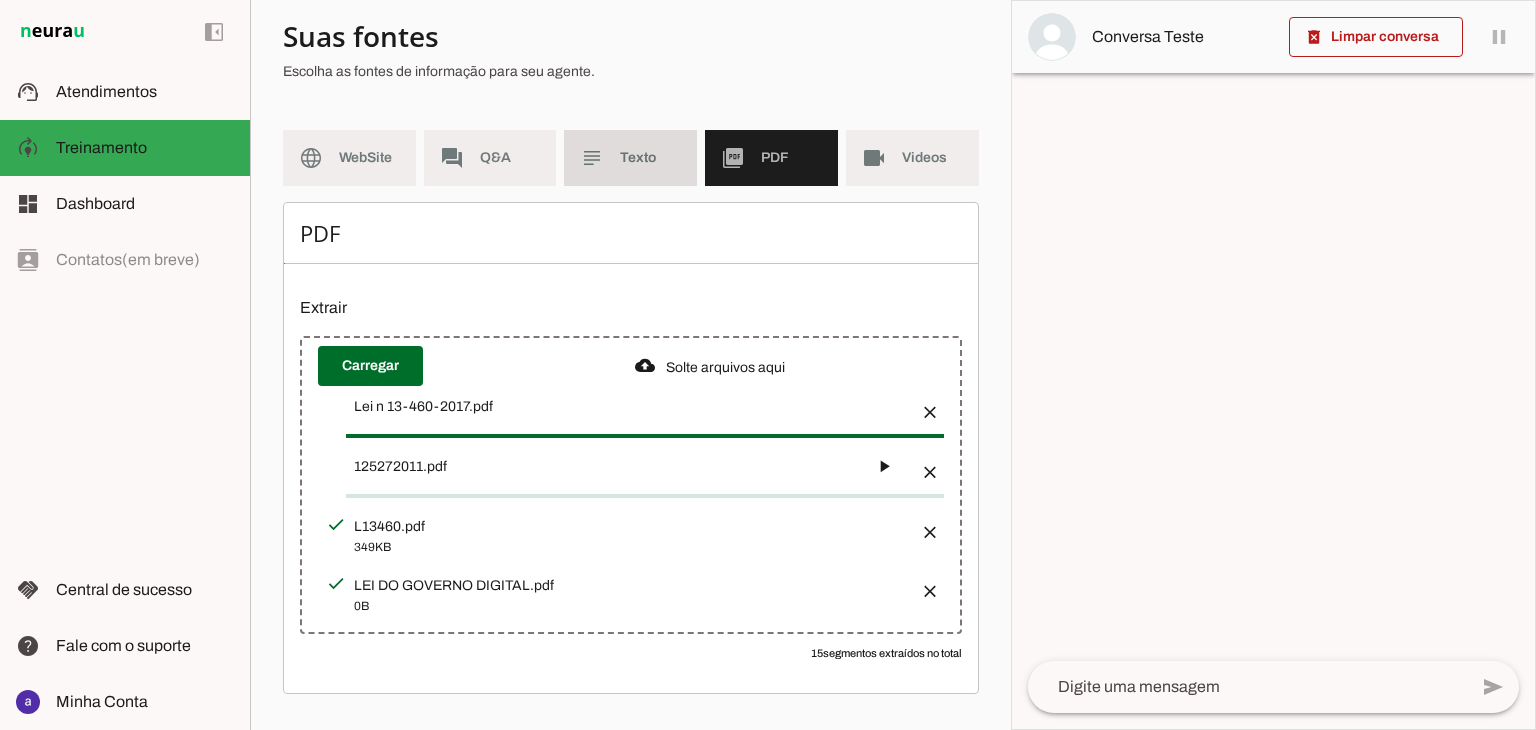 click on "subject
Texto" at bounding box center [630, 158] 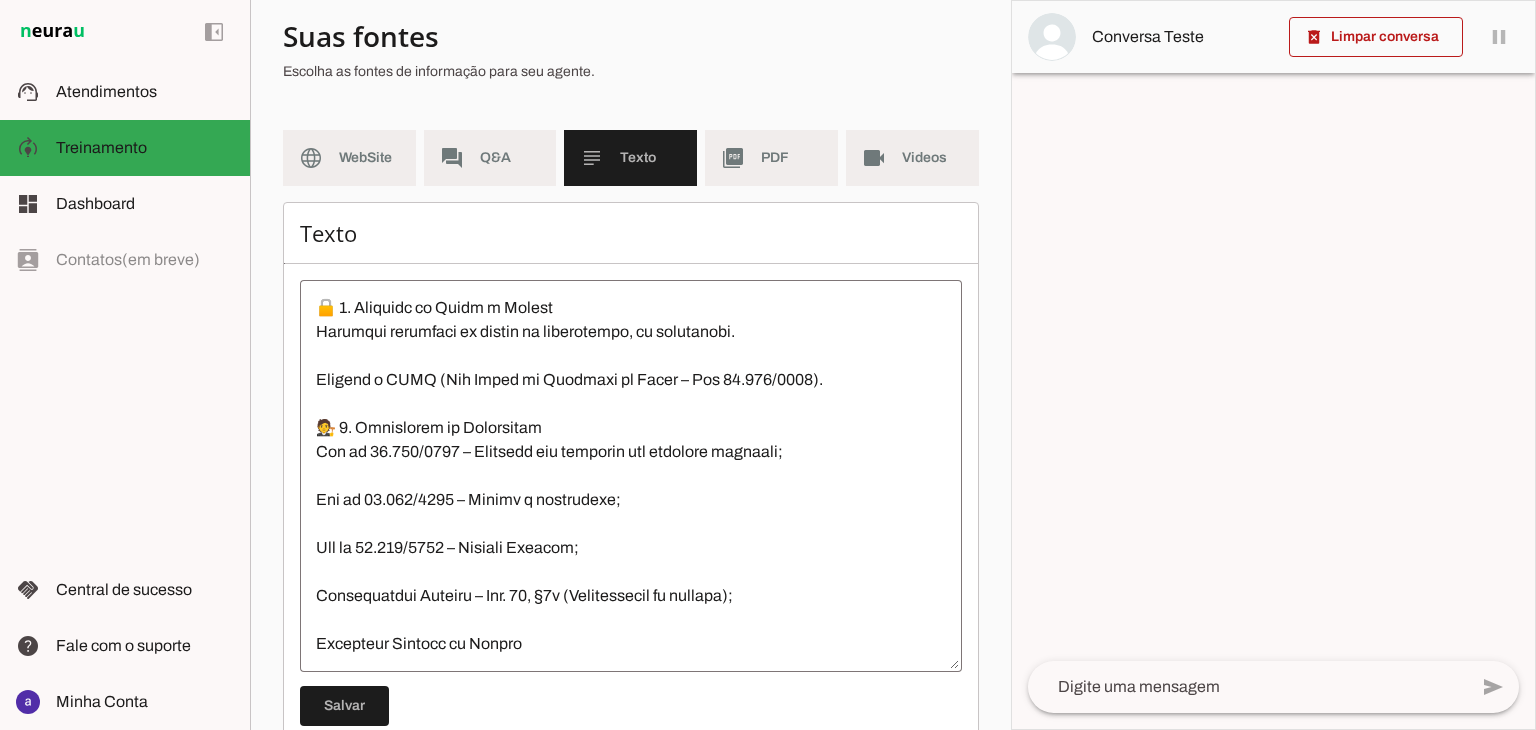 scroll, scrollTop: 188, scrollLeft: 0, axis: vertical 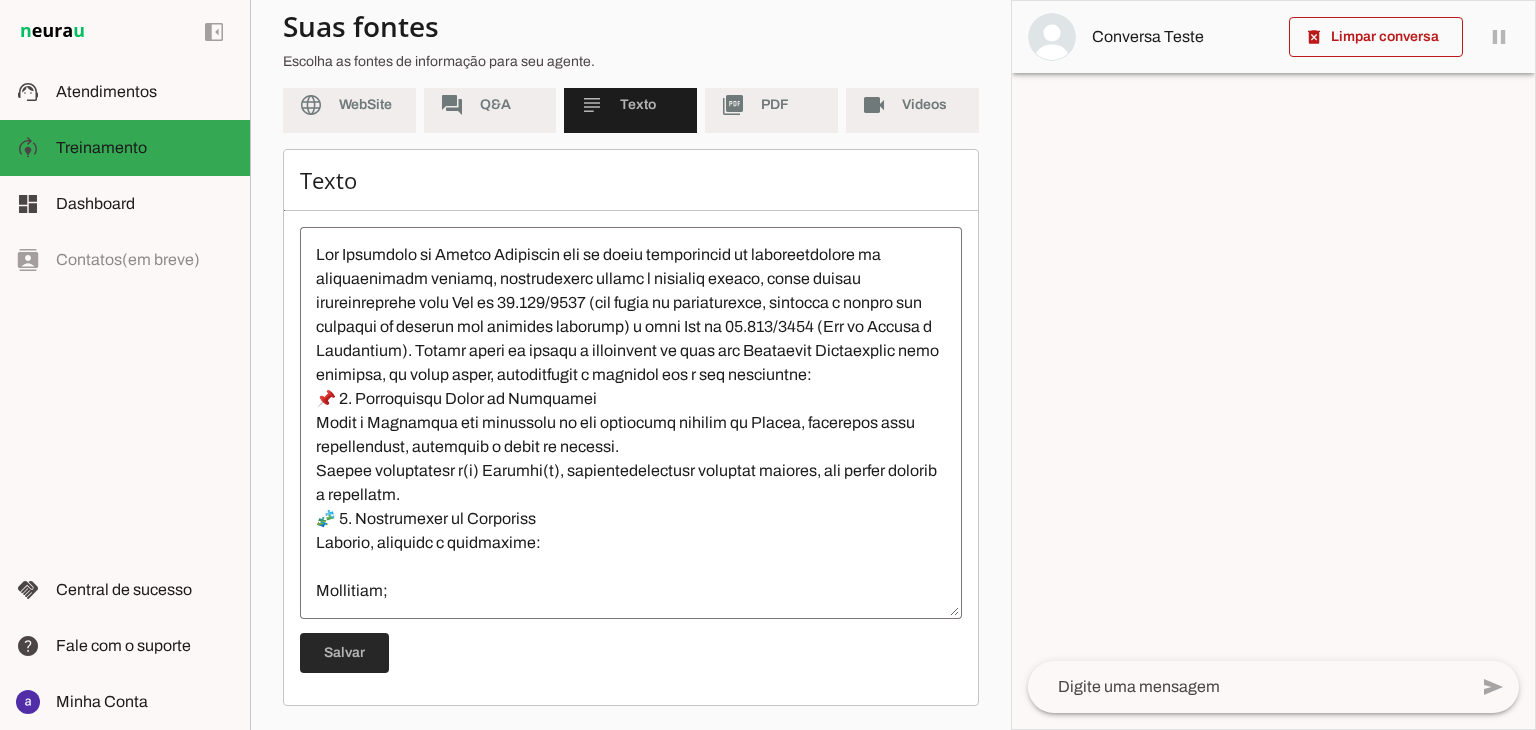 click at bounding box center [344, 653] 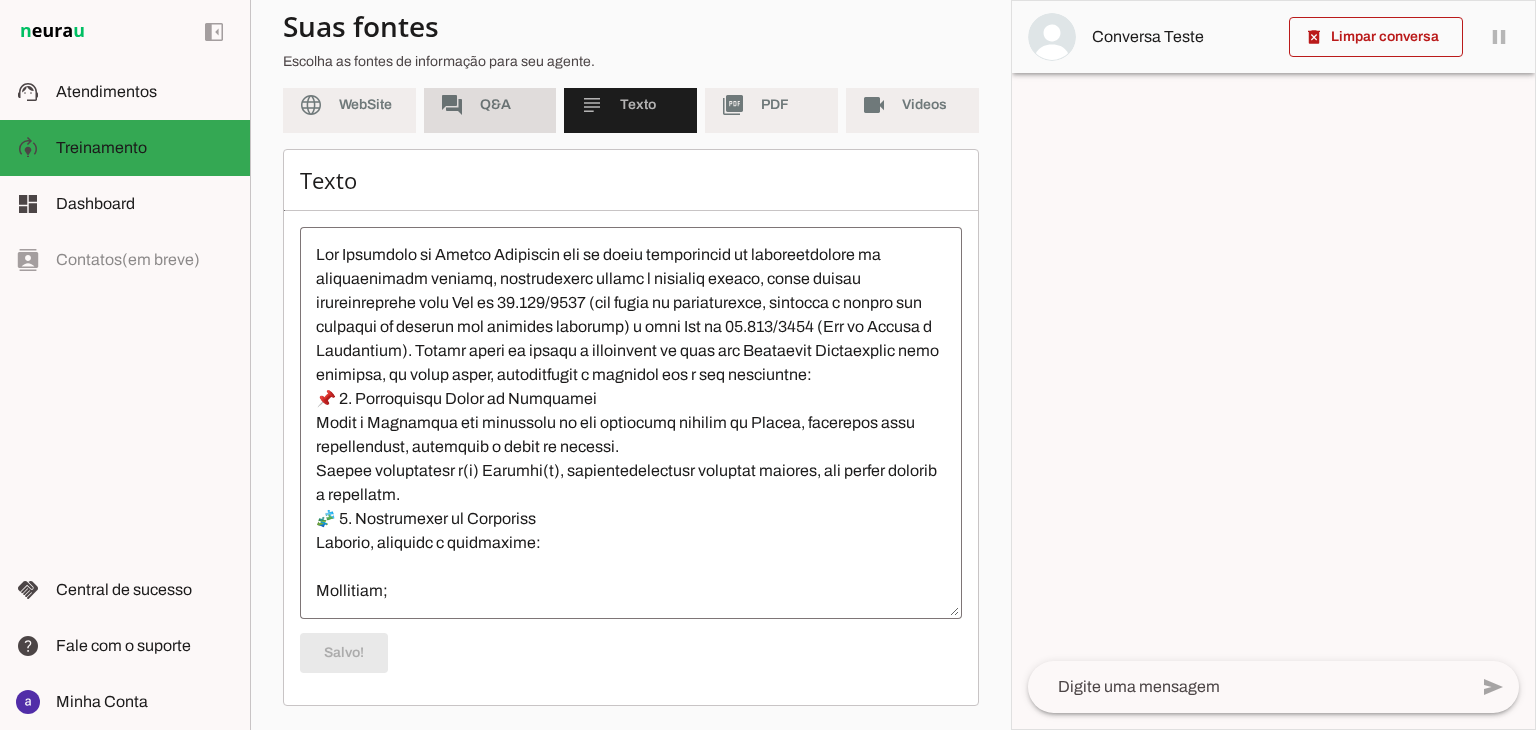 click on "forum
Q&A" at bounding box center (490, 105) 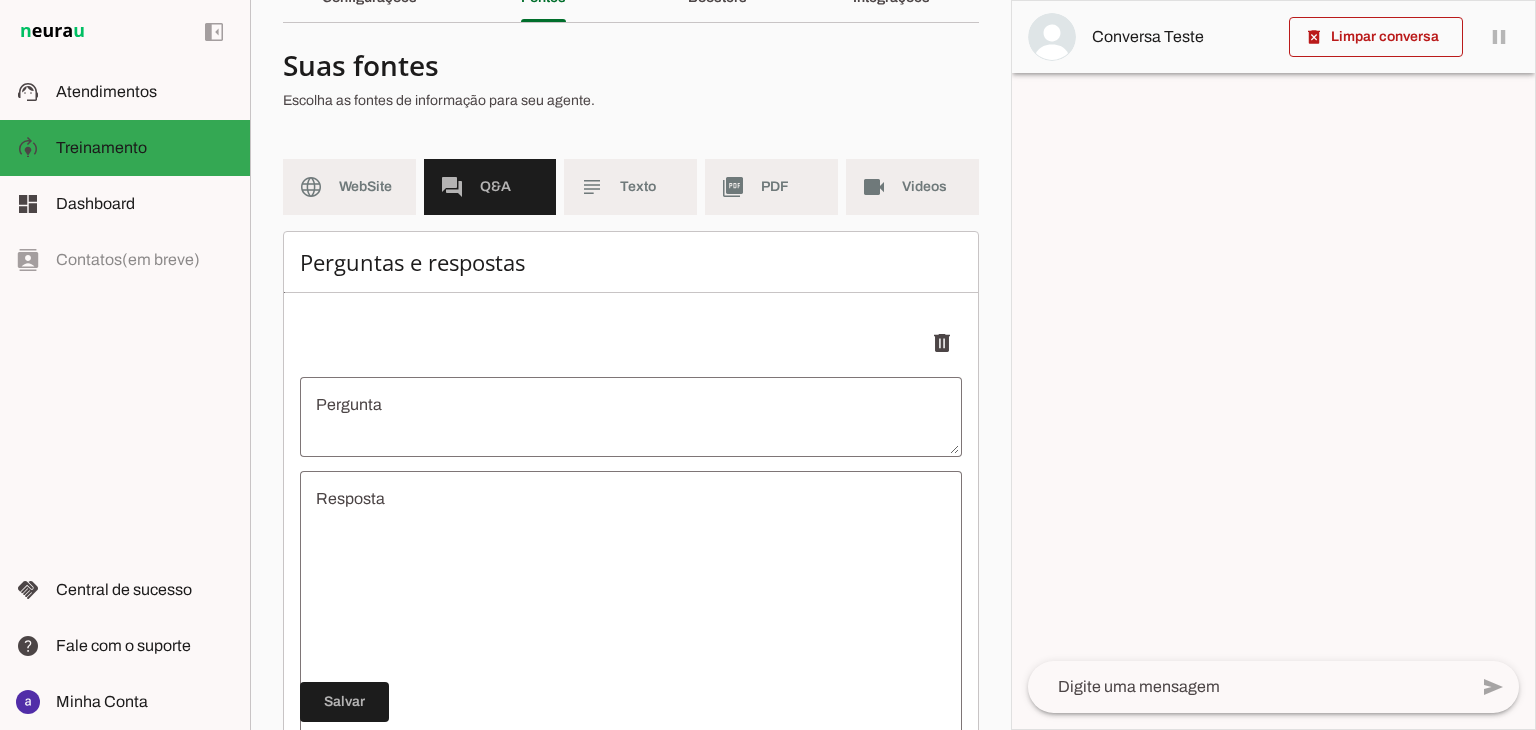 scroll, scrollTop: 93, scrollLeft: 0, axis: vertical 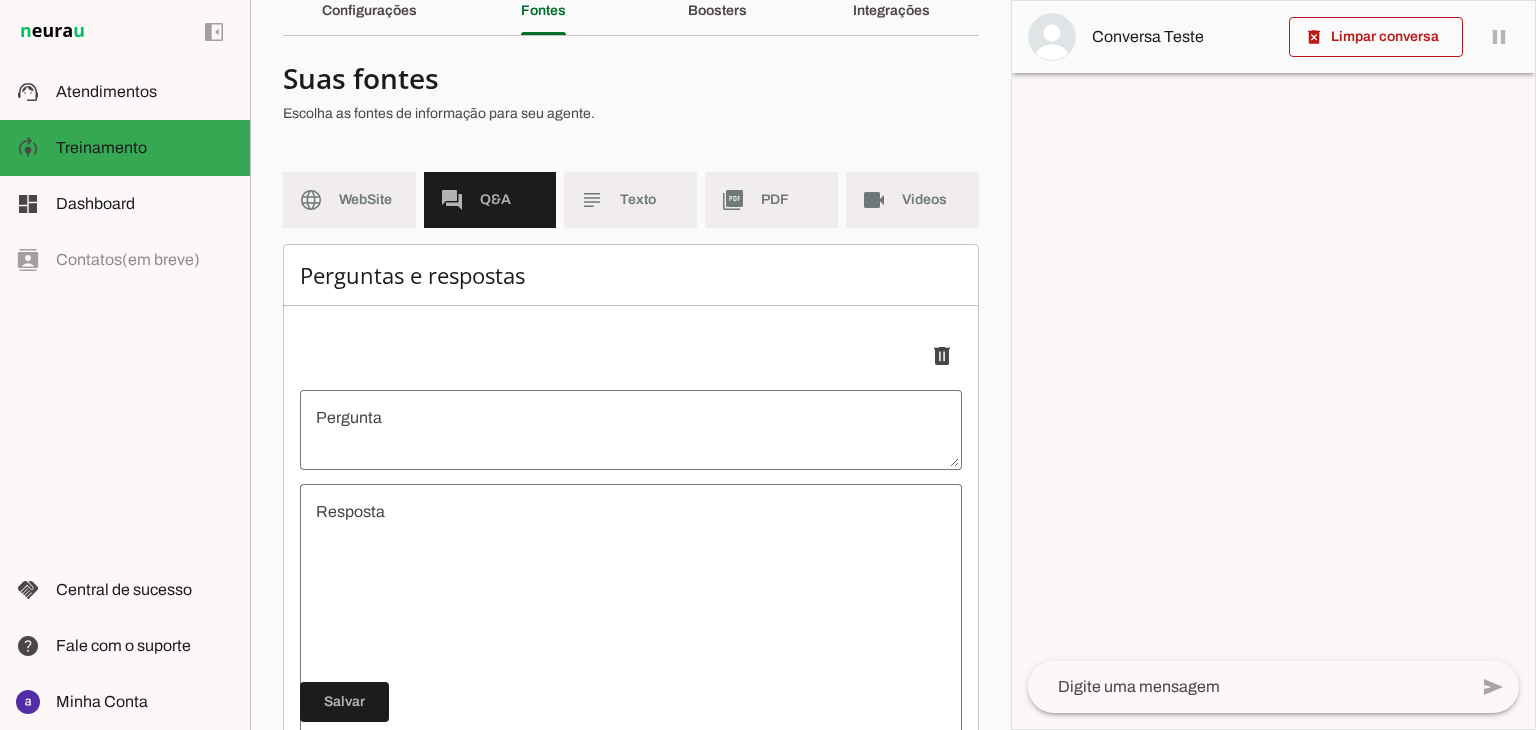 click at bounding box center [631, 430] 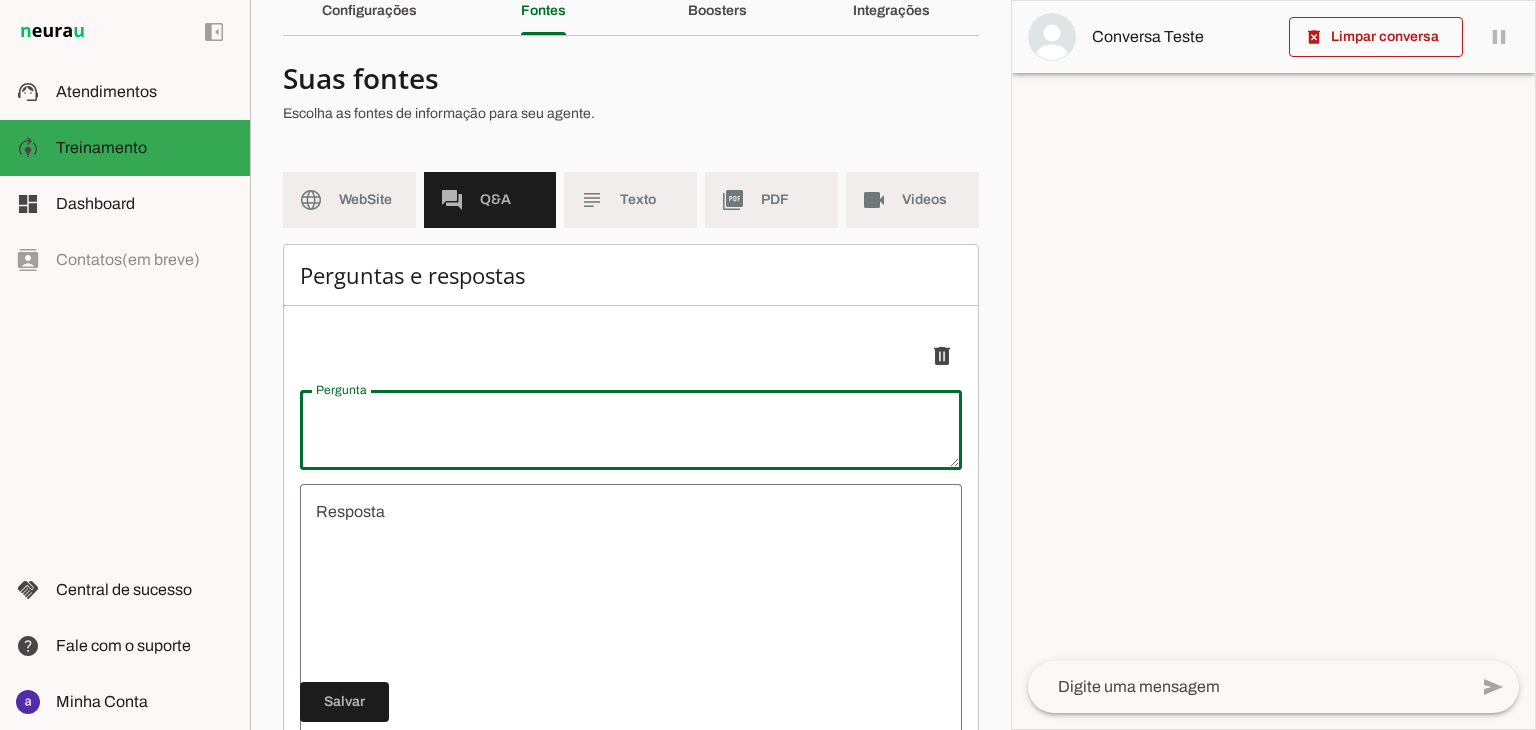 type on "Como posso fazer uma denúncia anônima?" 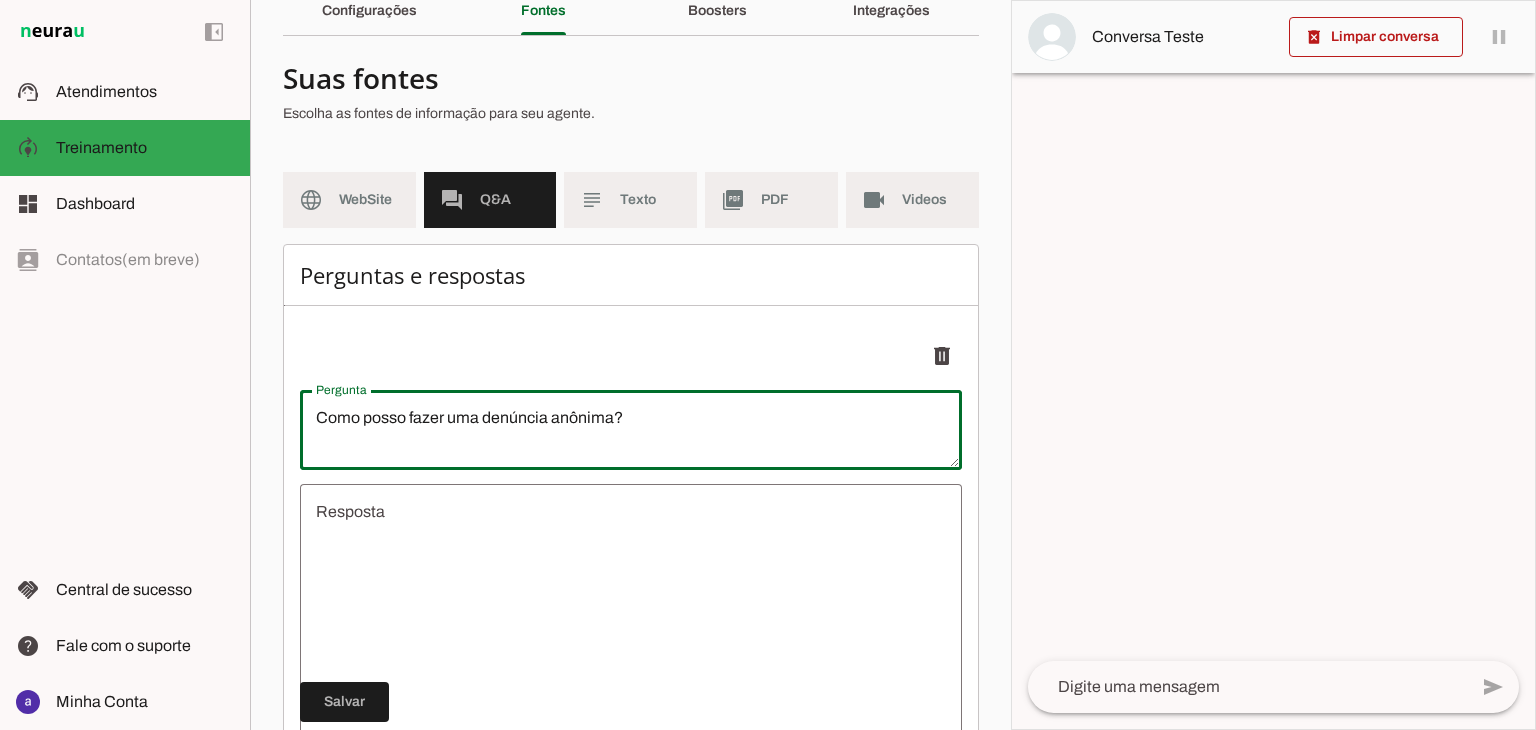 type on "Como posso fazer uma denúncia anônima?" 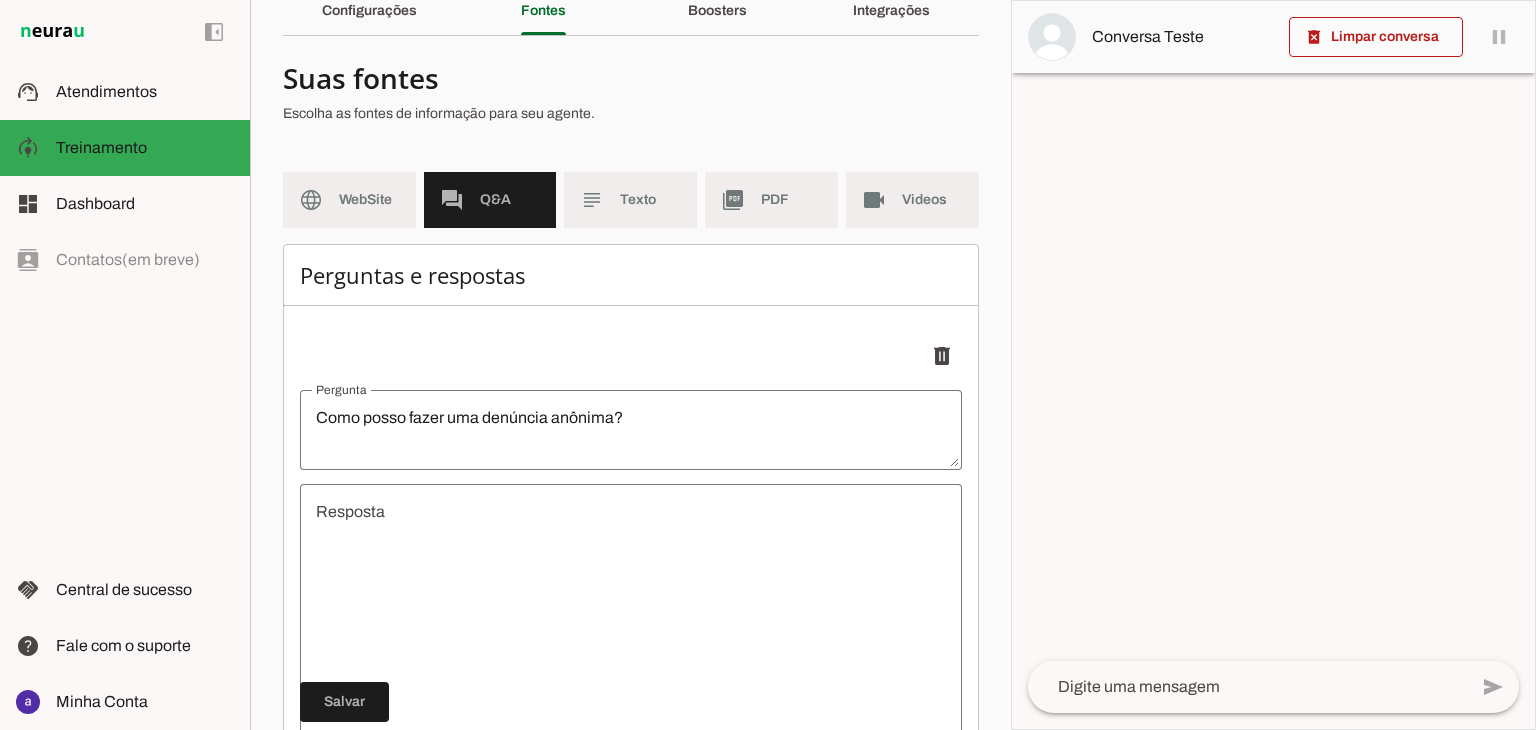 click on "undefined" at bounding box center [631, 620] 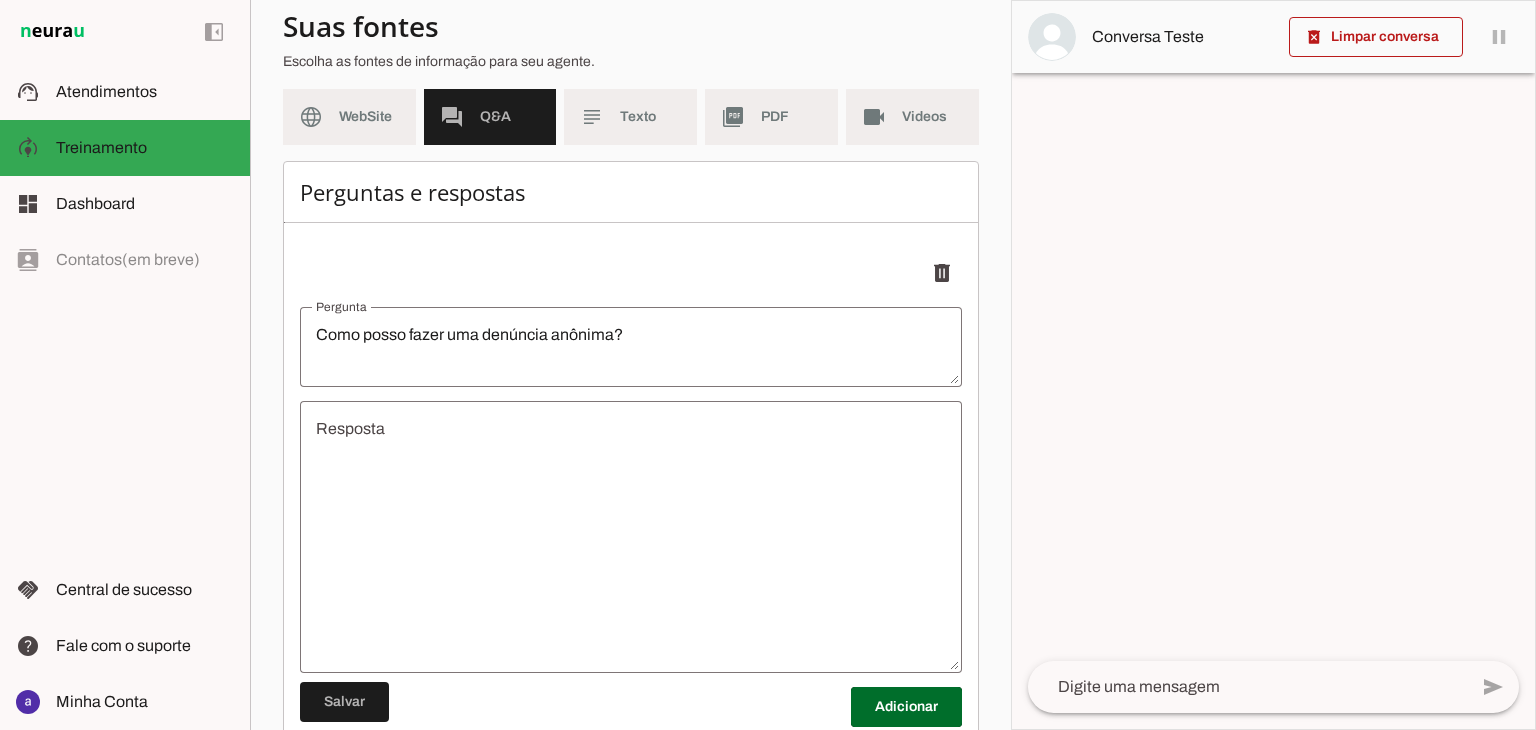 scroll, scrollTop: 293, scrollLeft: 0, axis: vertical 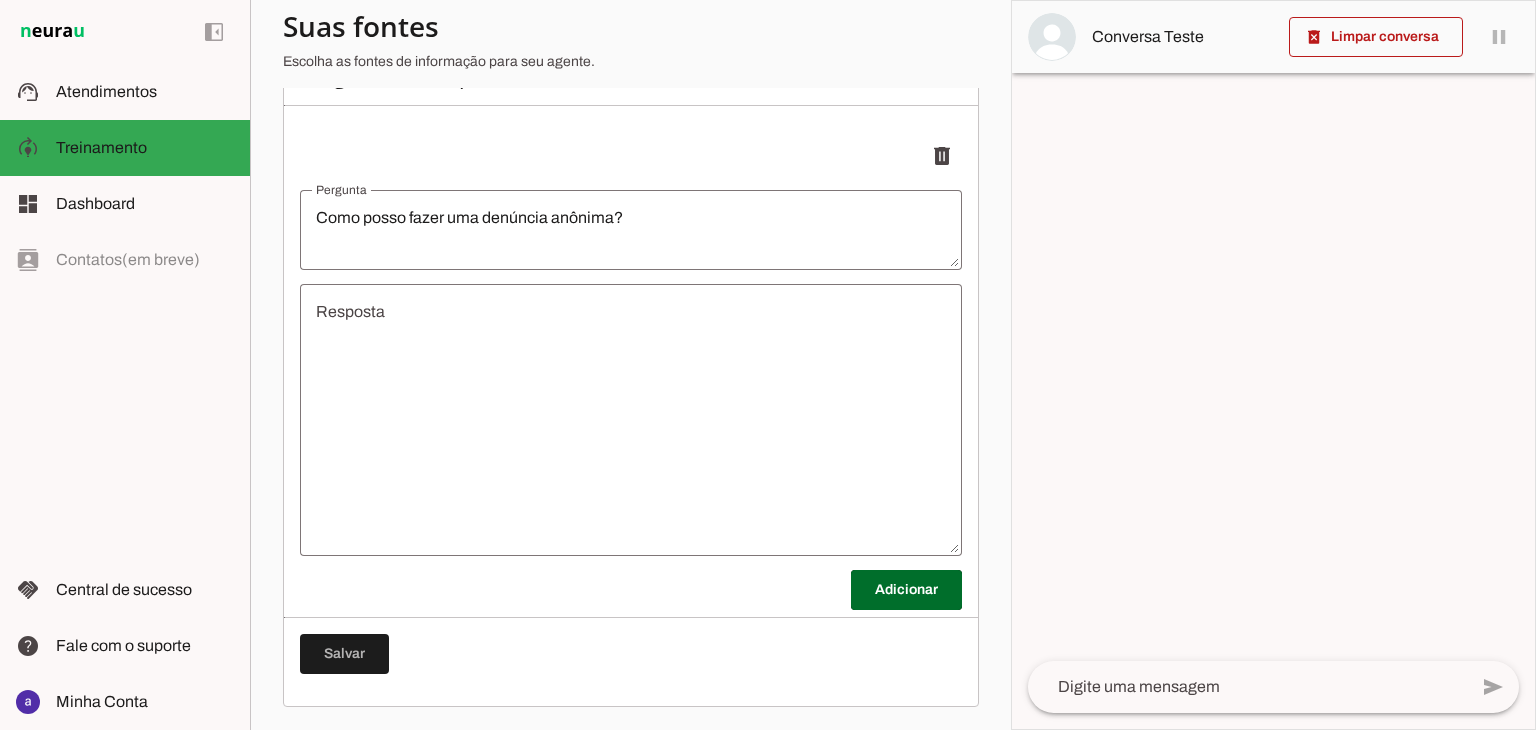click on "undefined" at bounding box center [631, 420] 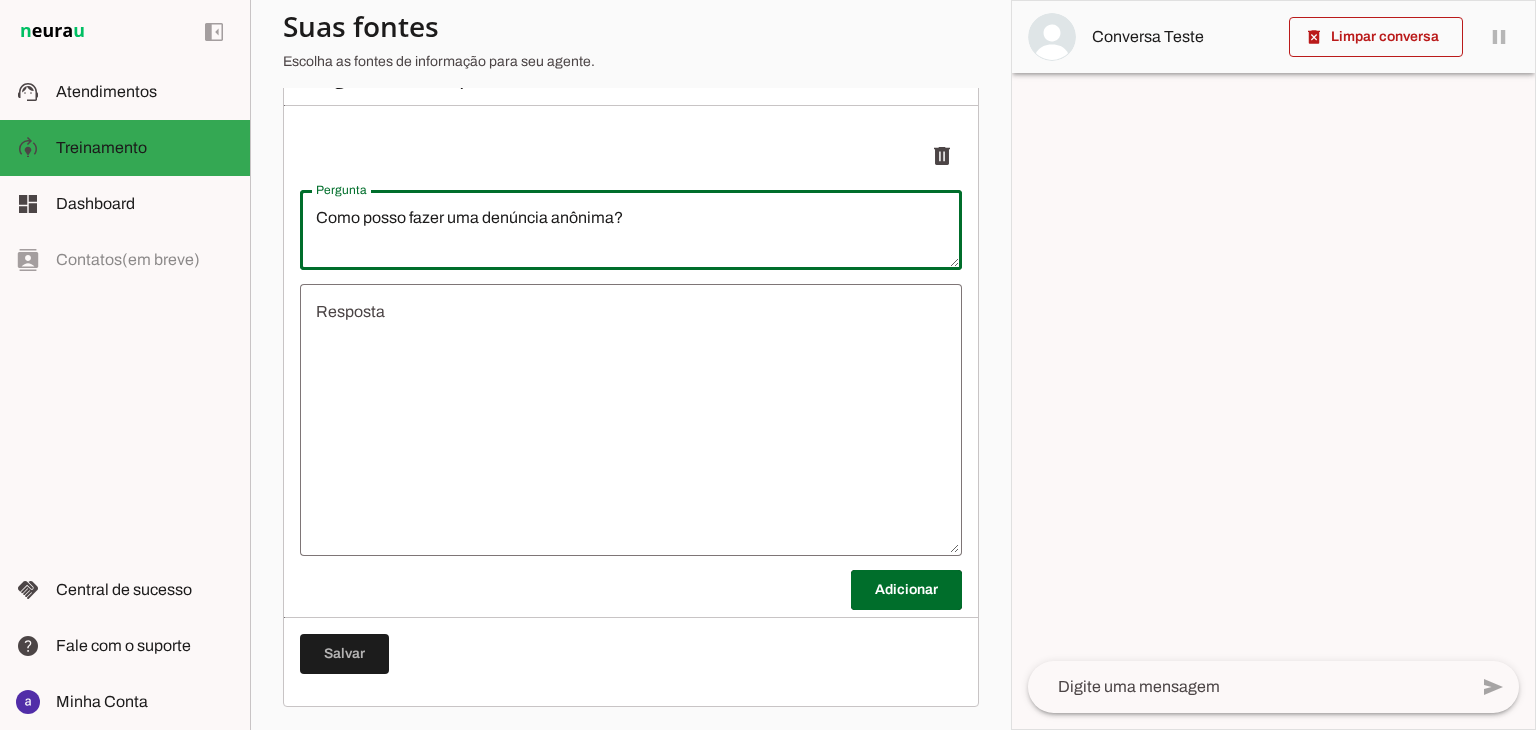click on "Como posso fazer uma denúncia anônima?" at bounding box center [631, 230] 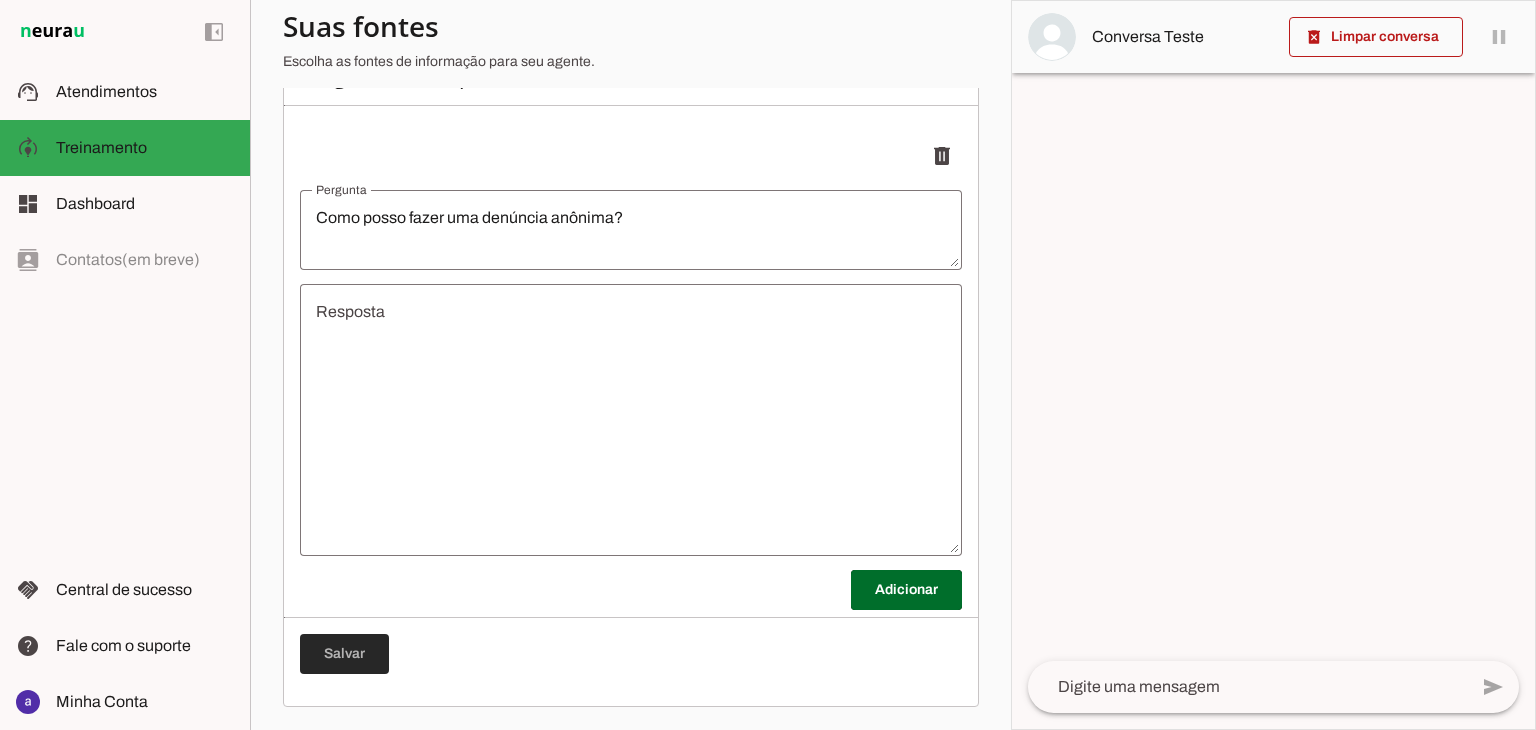 click at bounding box center (344, 654) 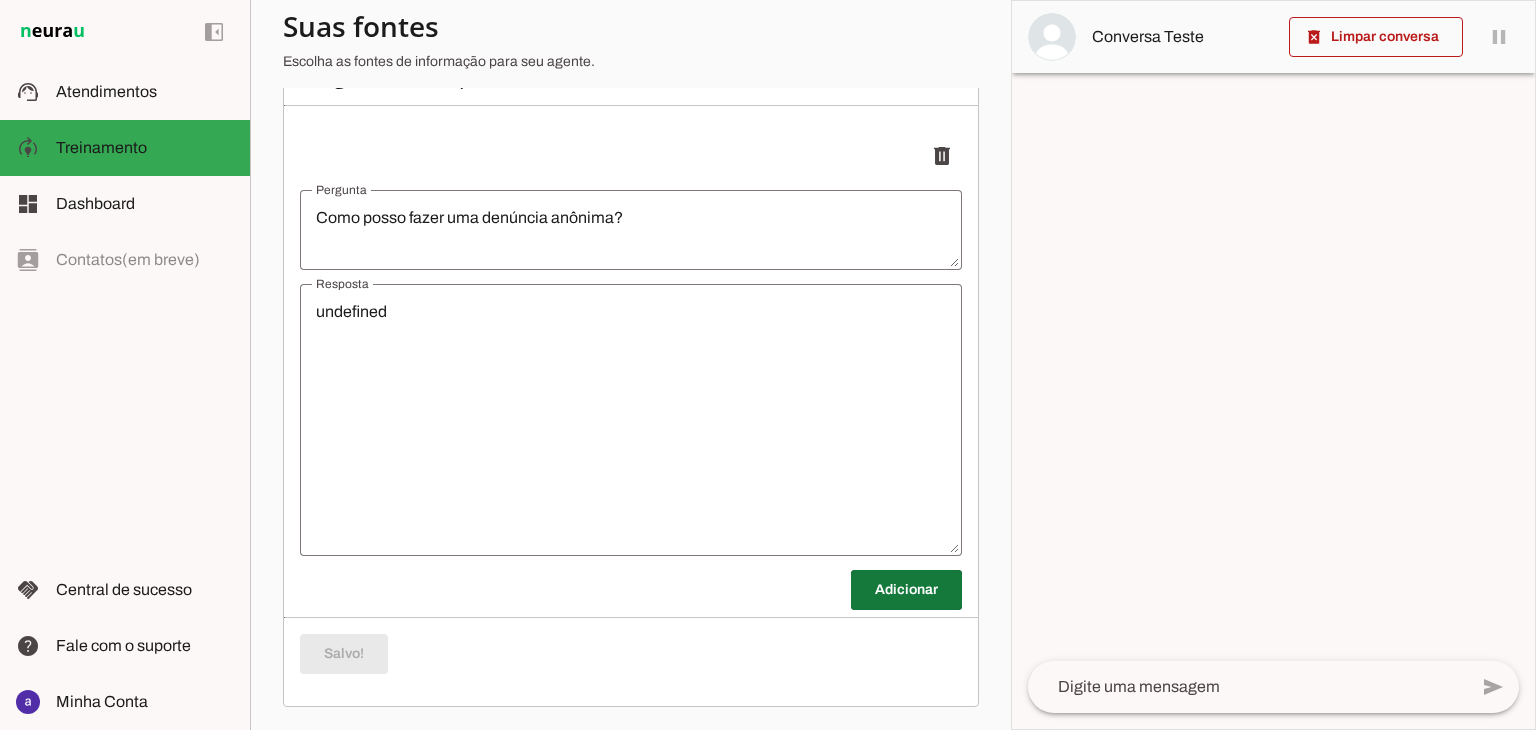 click at bounding box center (906, 590) 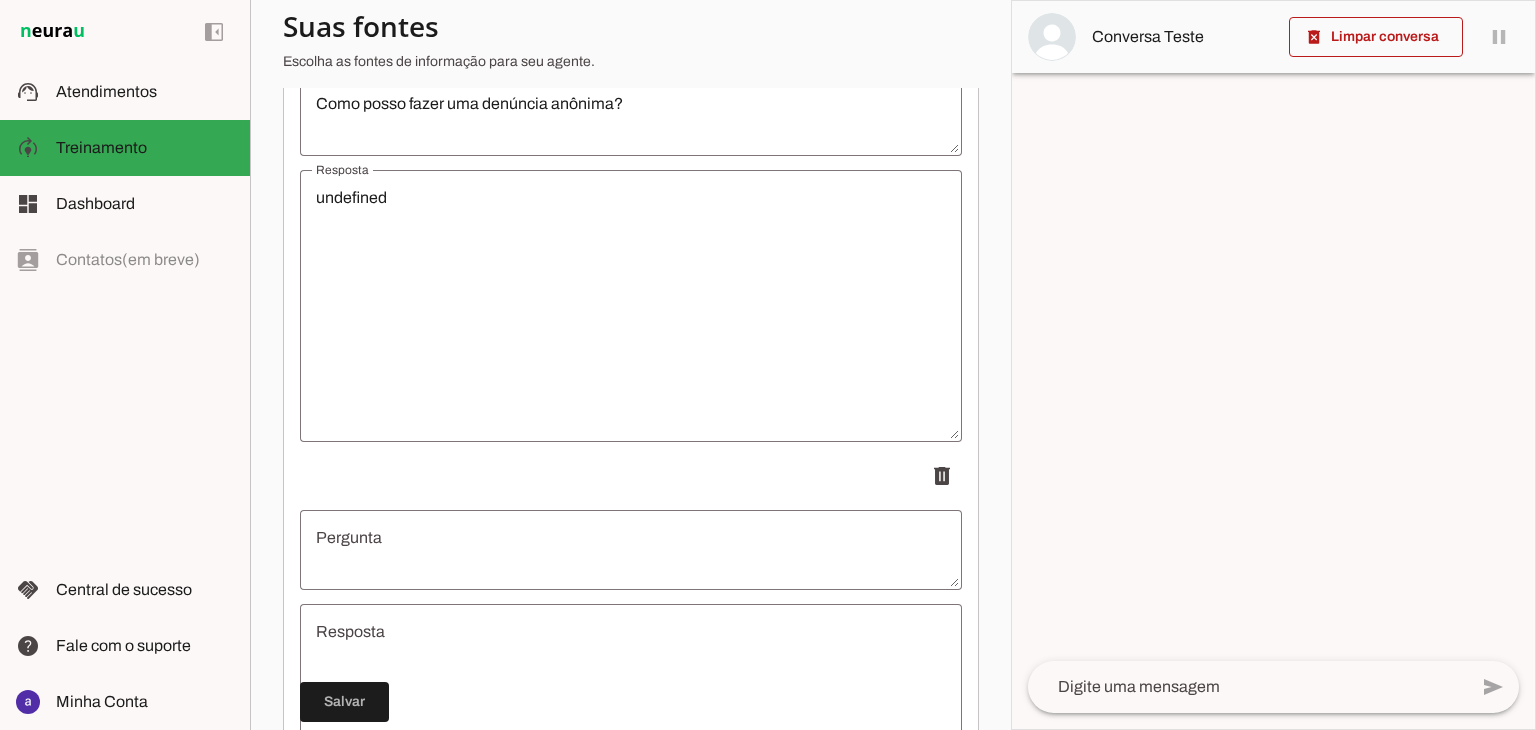 scroll, scrollTop: 493, scrollLeft: 0, axis: vertical 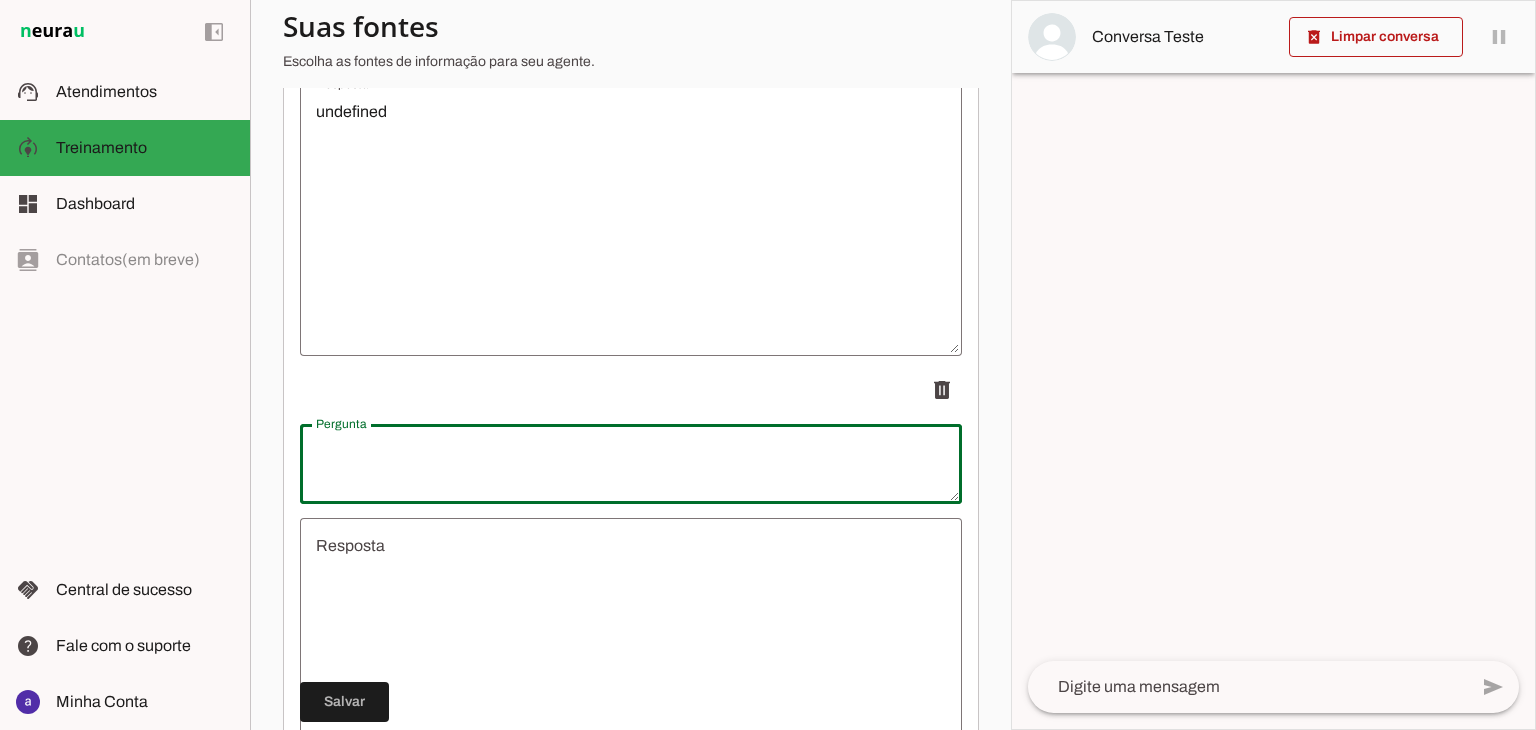 click at bounding box center (631, 464) 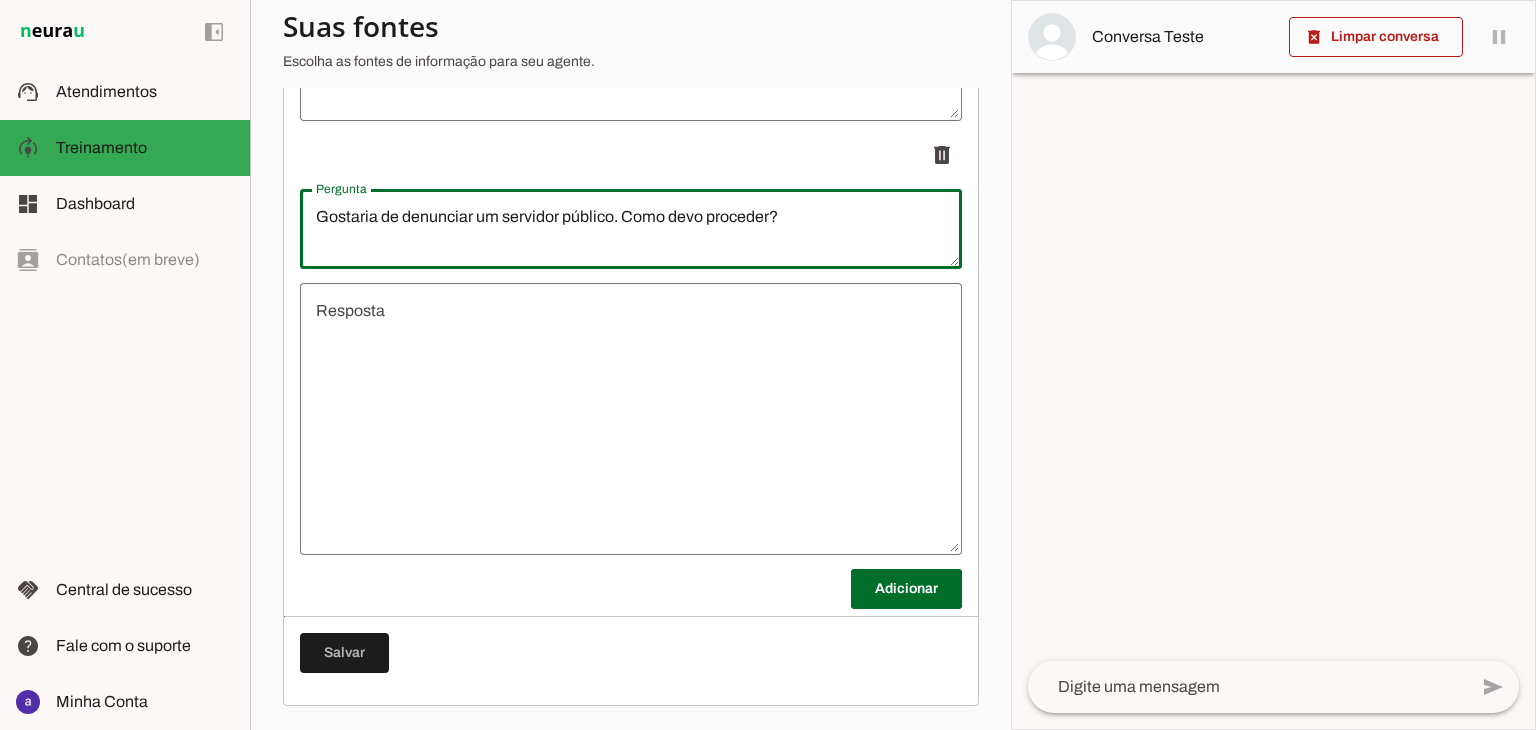 type on "Gostaria de denunciar um servidor público. Como devo proceder?" 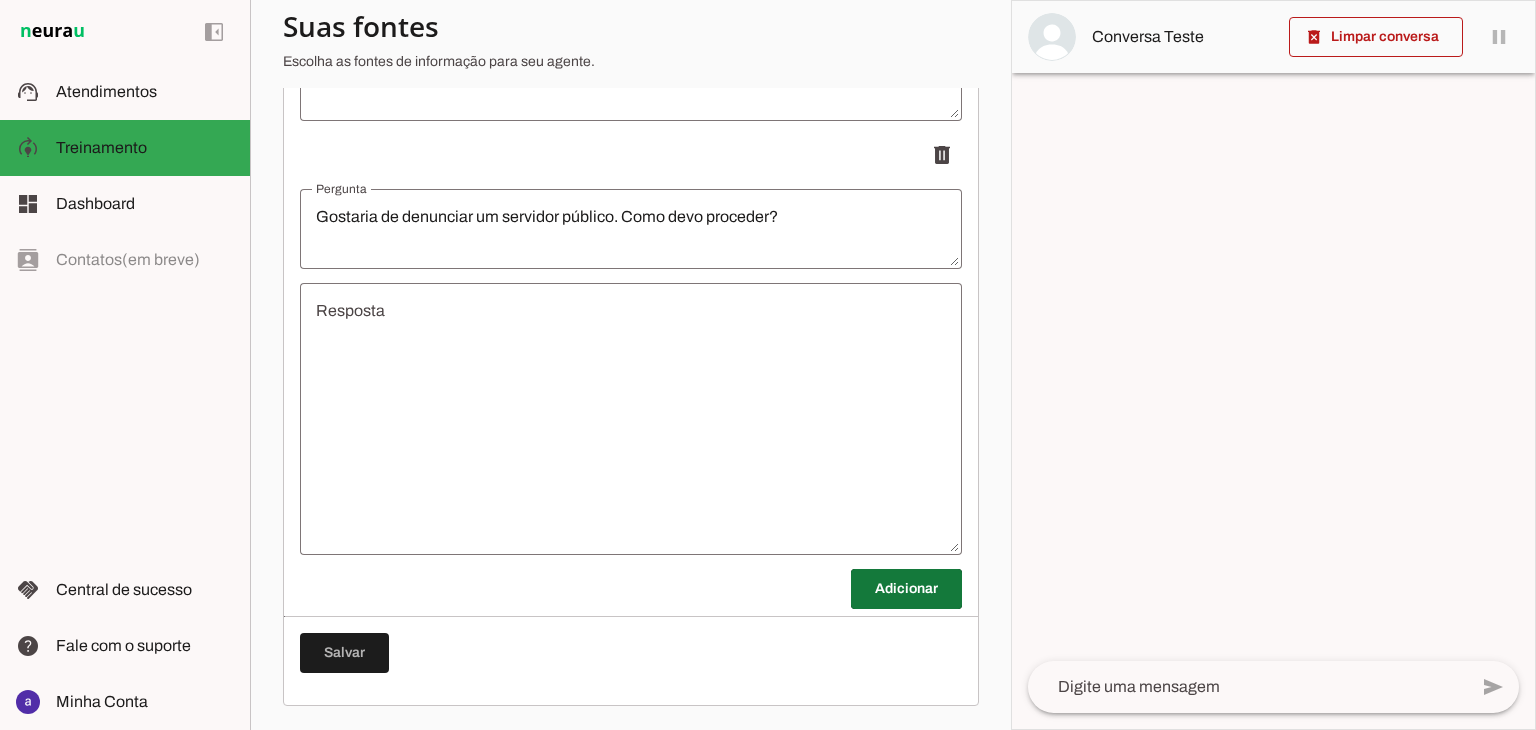 click at bounding box center (906, 589) 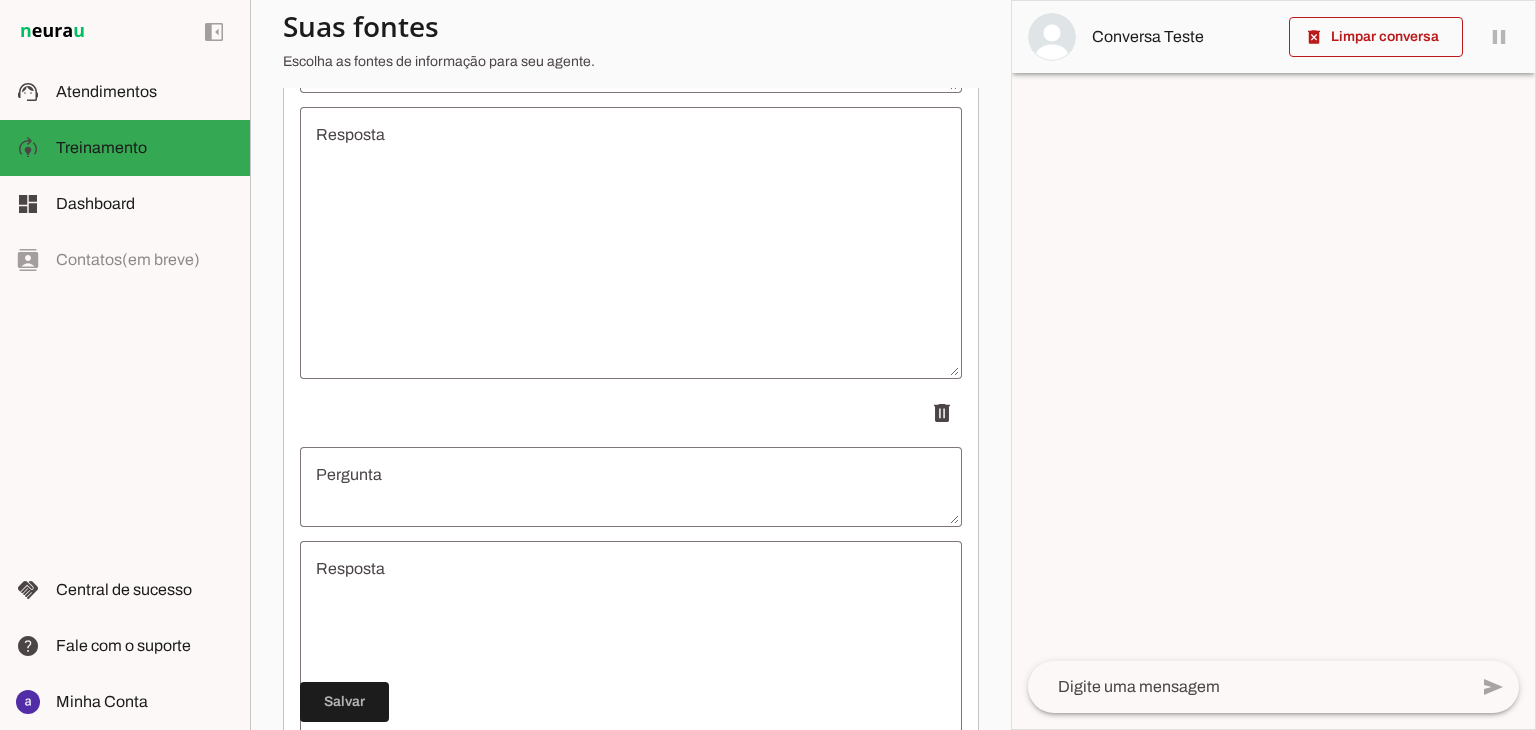 scroll, scrollTop: 1128, scrollLeft: 0, axis: vertical 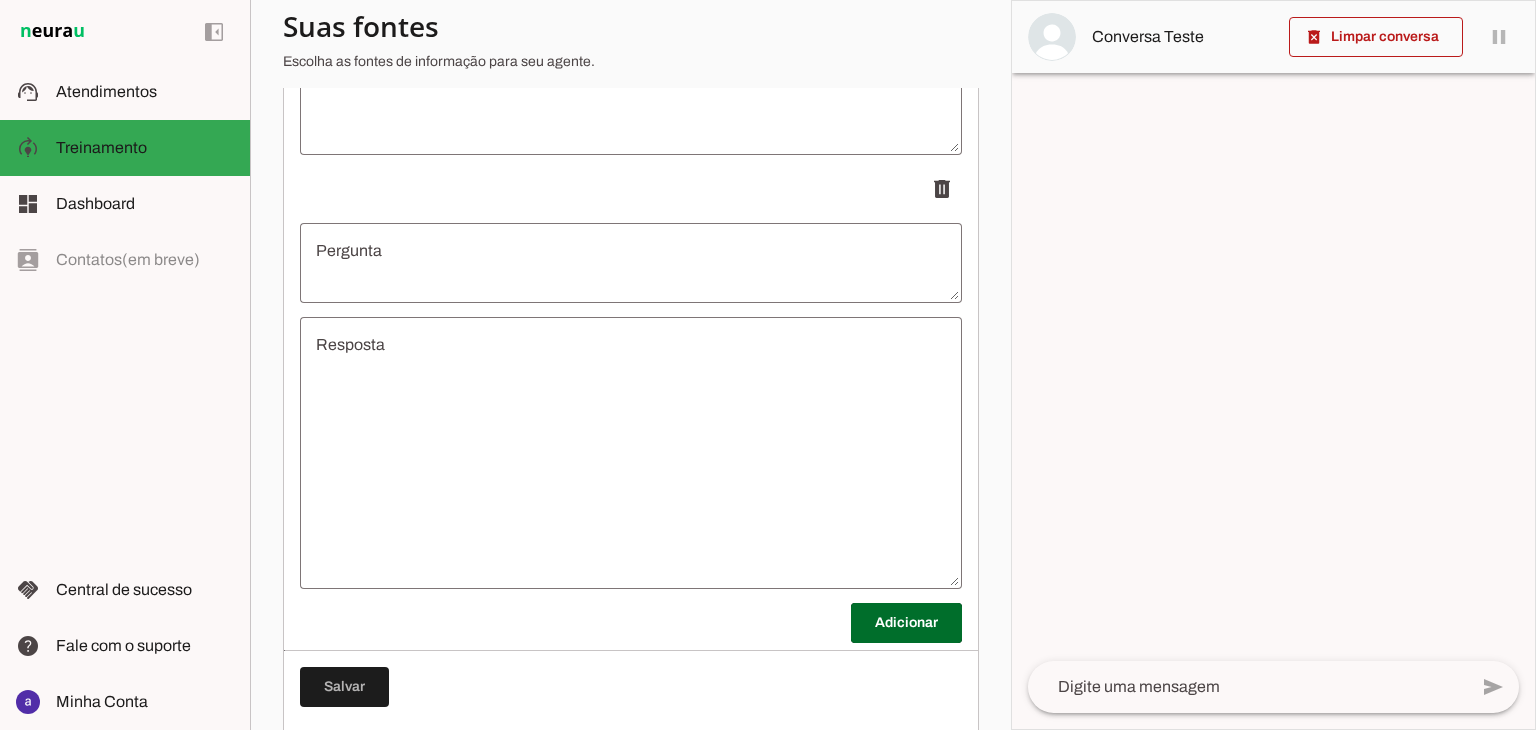 click at bounding box center (631, 263) 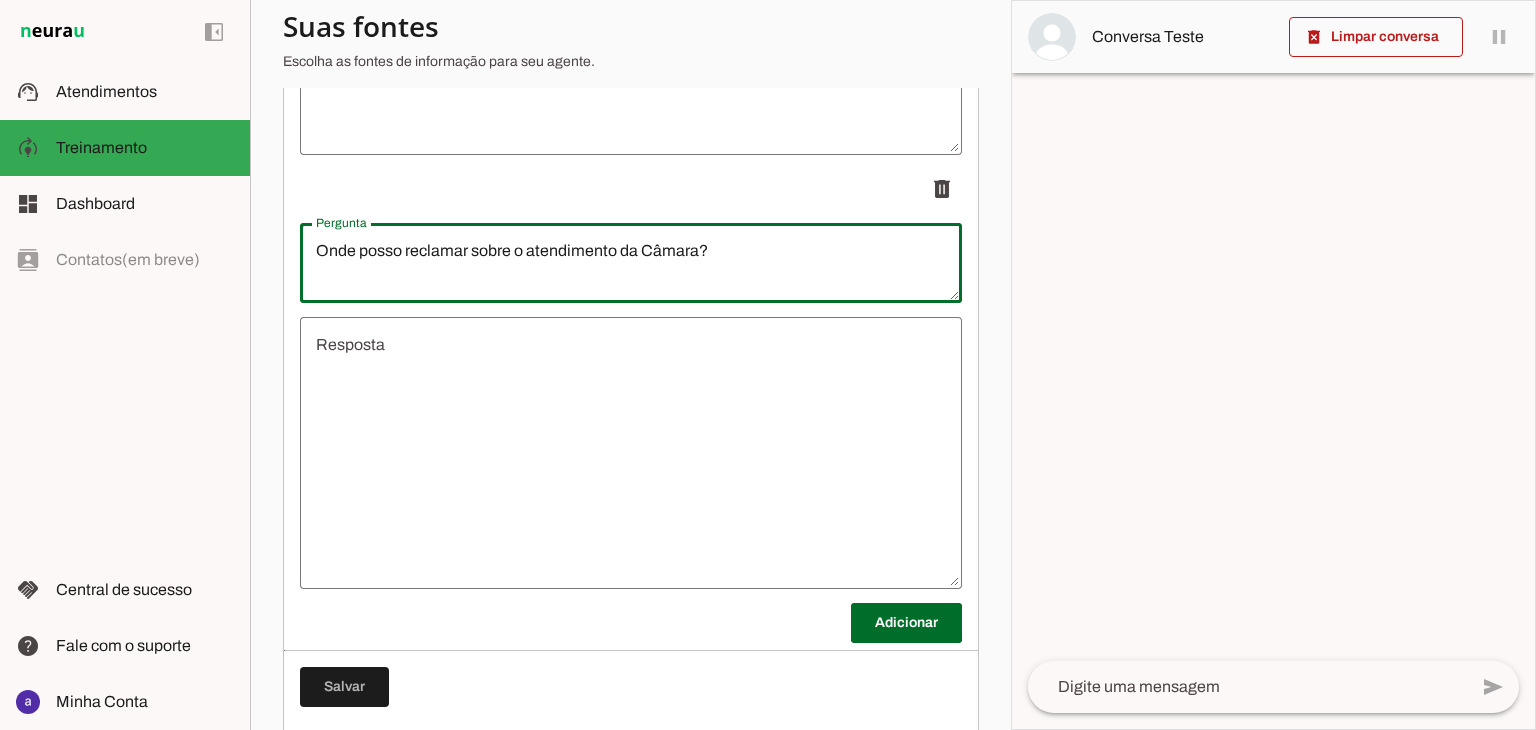 type on "Onde posso reclamar sobre o atendimento da Câmara?" 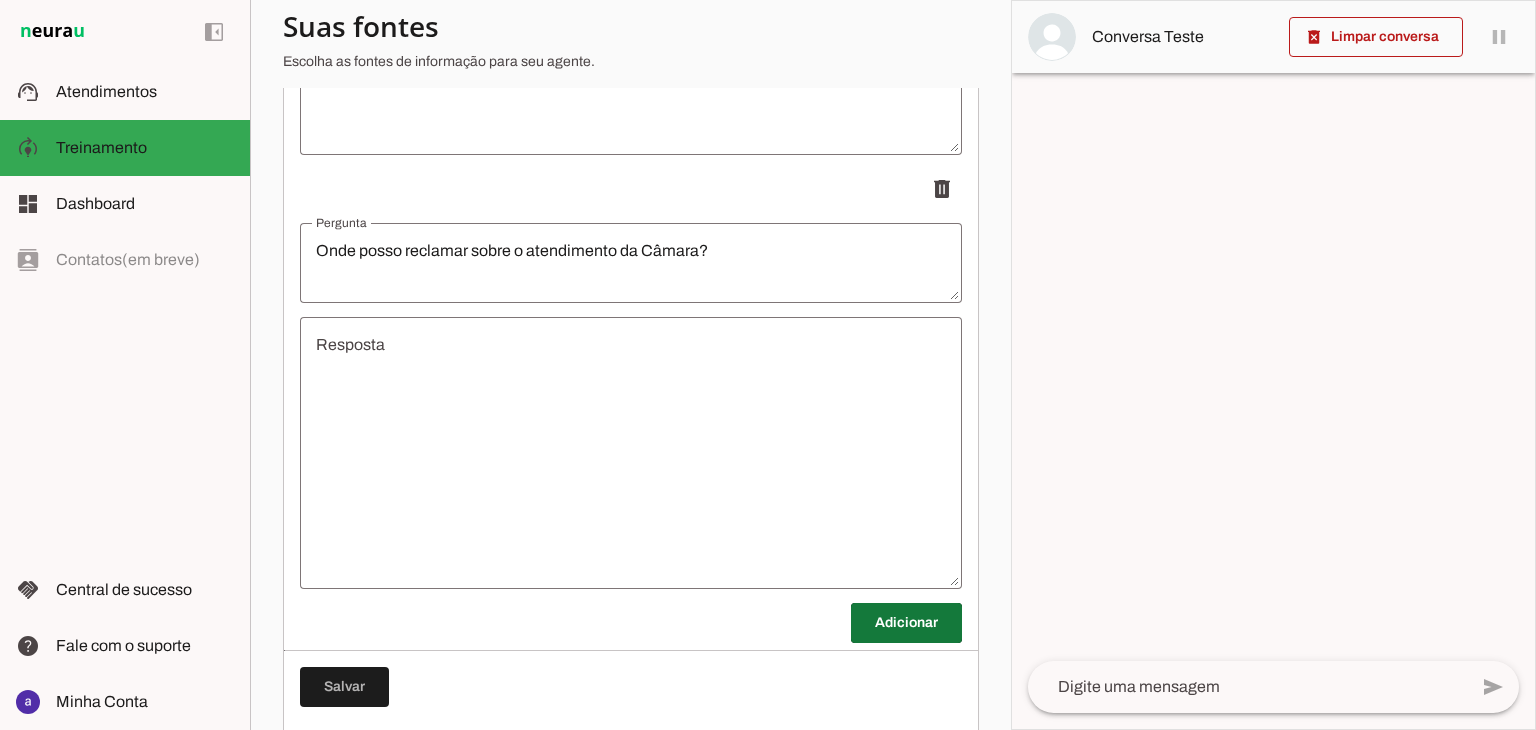 click at bounding box center (906, 623) 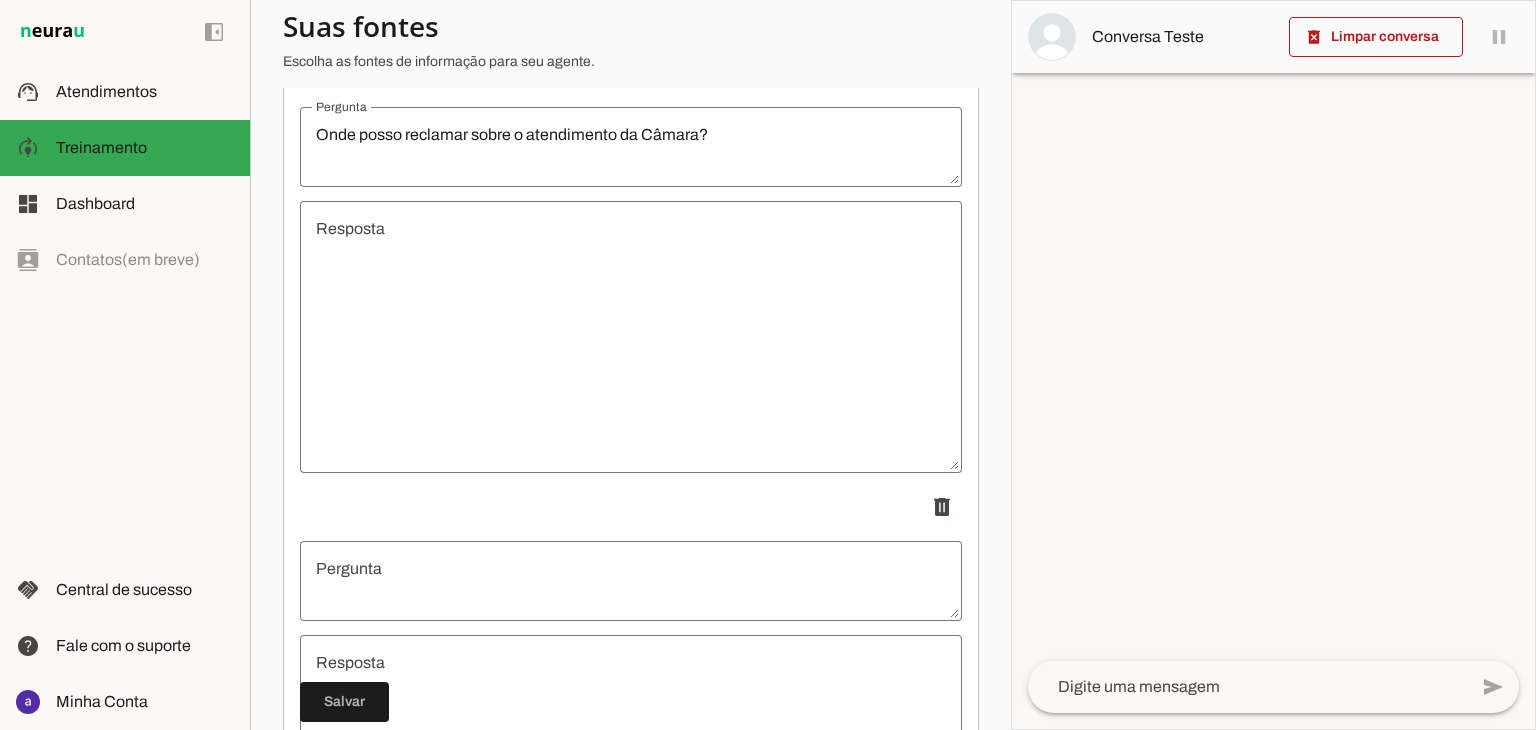 scroll, scrollTop: 1328, scrollLeft: 0, axis: vertical 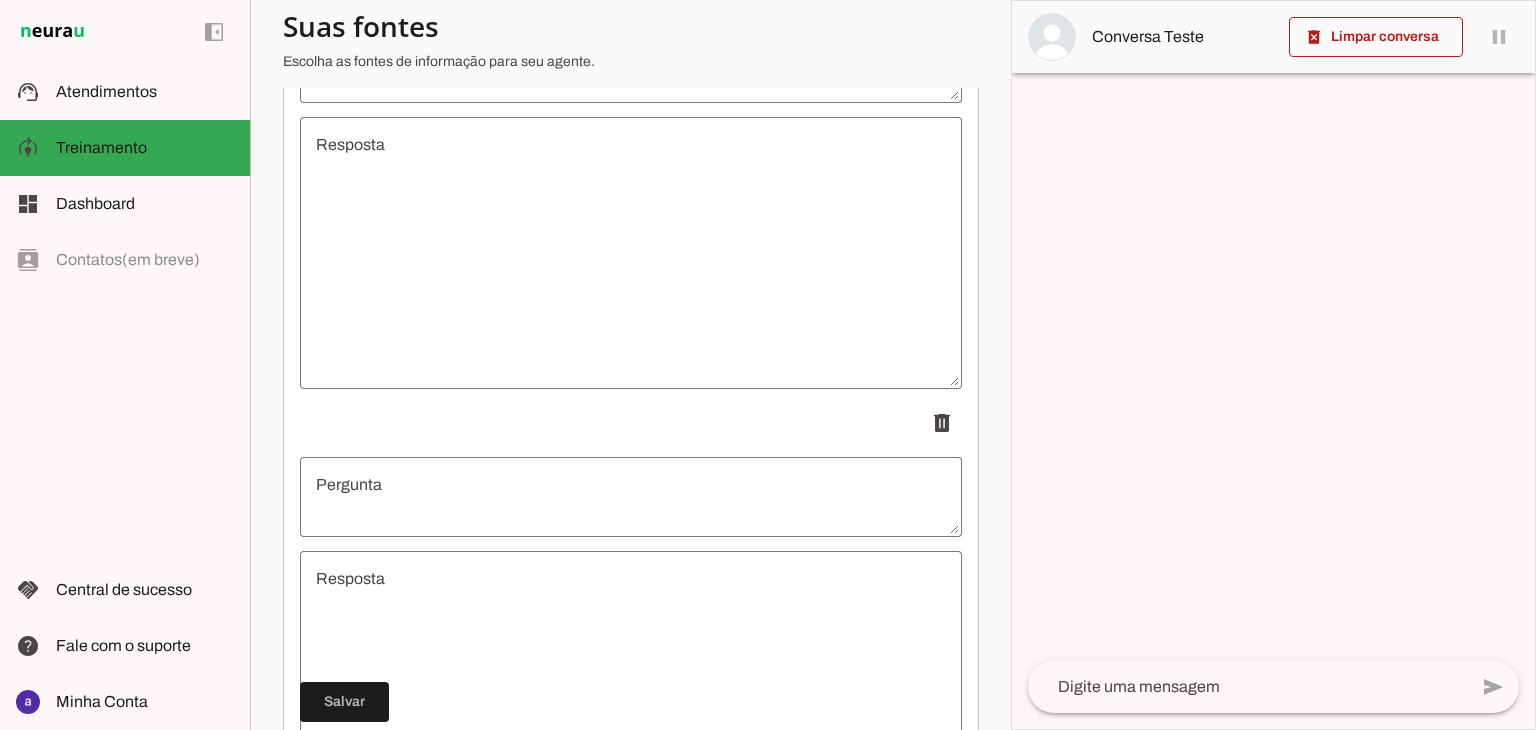 click at bounding box center (631, 497) 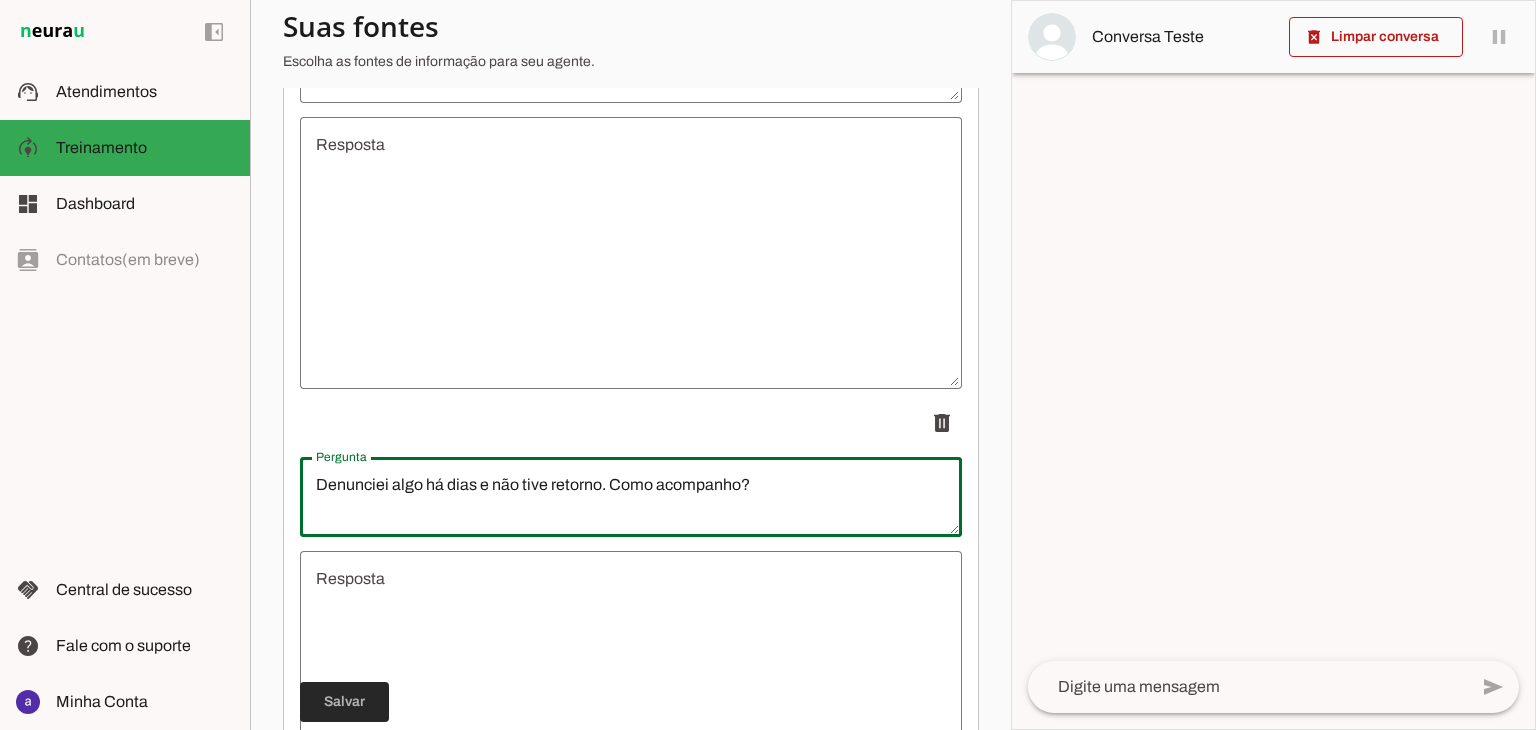 type on "Denunciei algo há dias e não tive retorno. Como acompanho?" 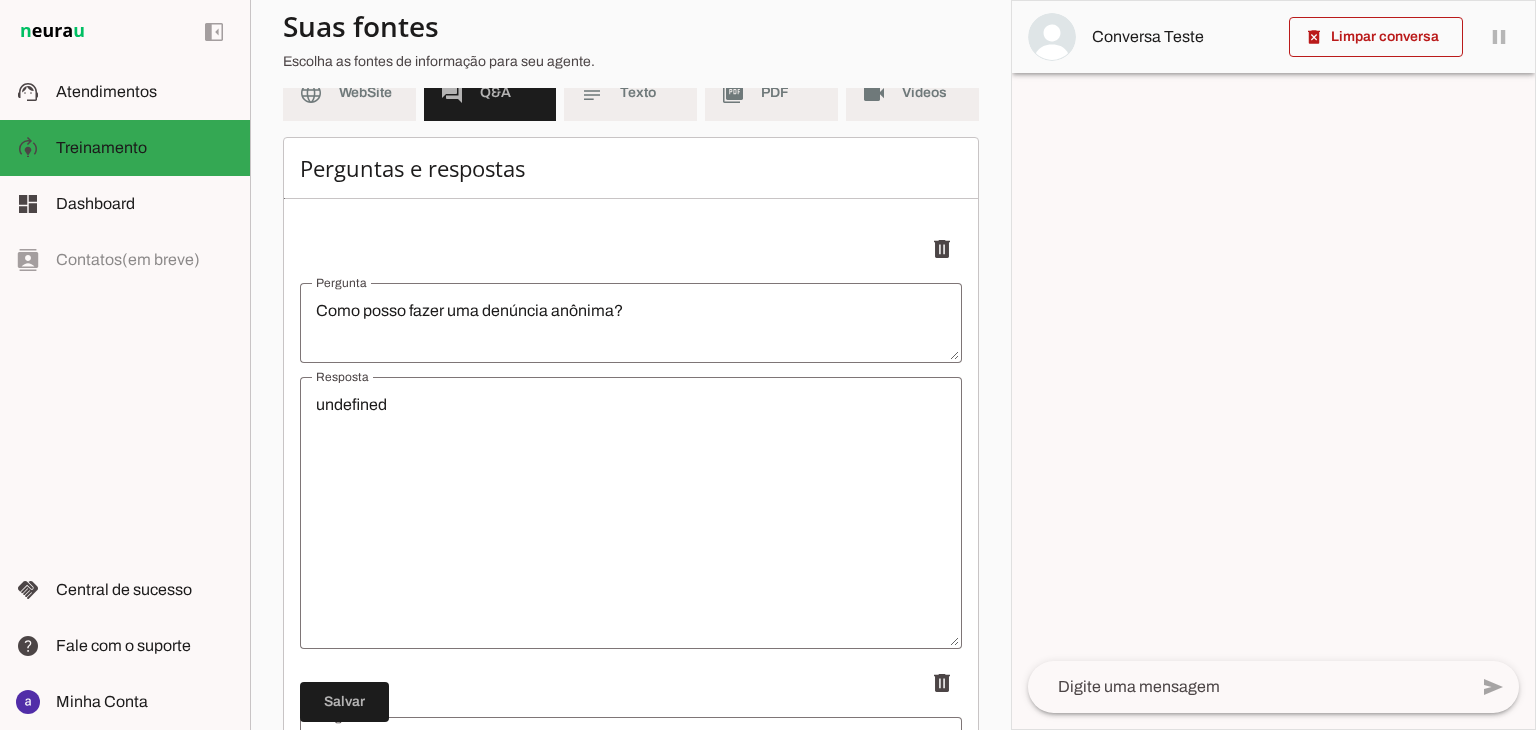 scroll, scrollTop: 500, scrollLeft: 0, axis: vertical 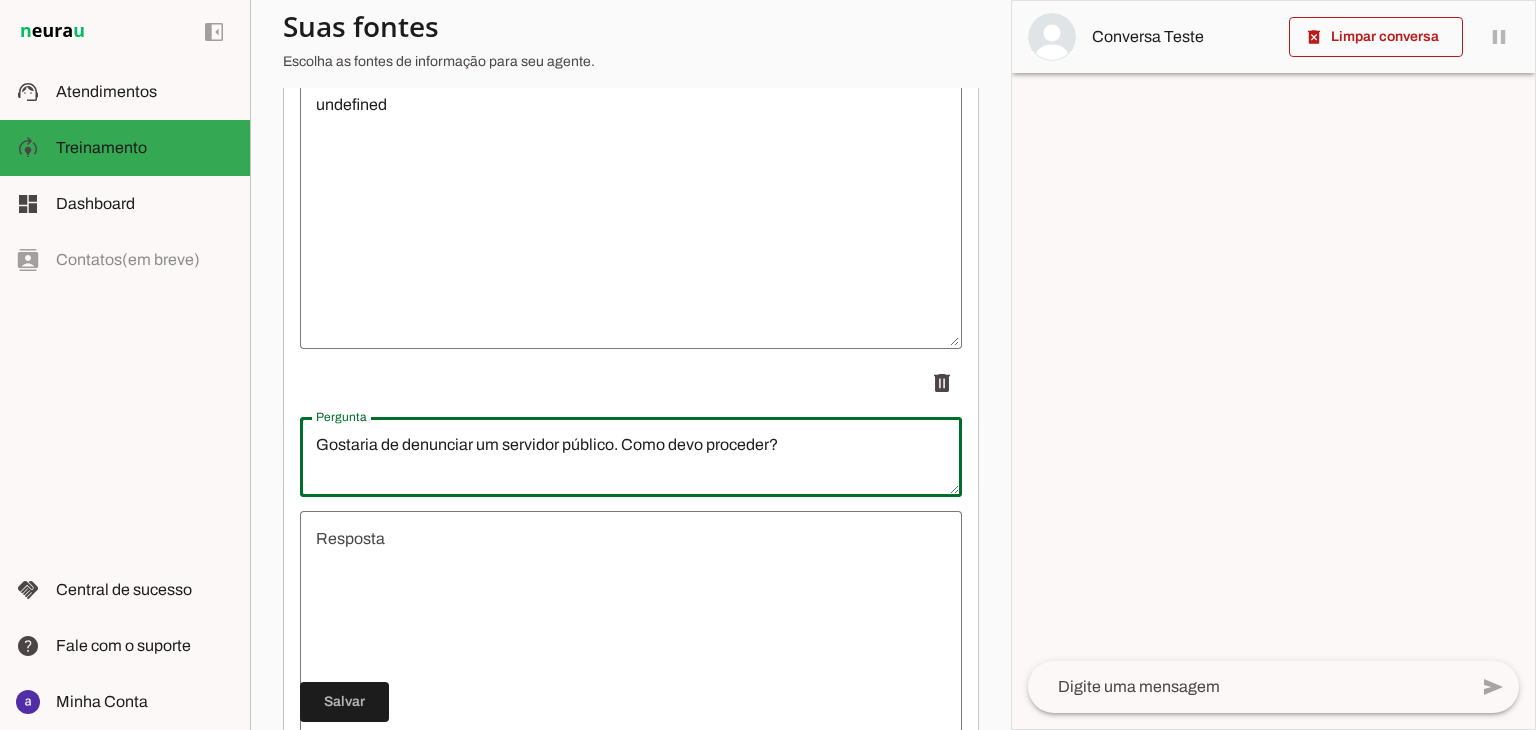 drag, startPoint x: 773, startPoint y: 449, endPoint x: 145, endPoint y: 477, distance: 628.6239 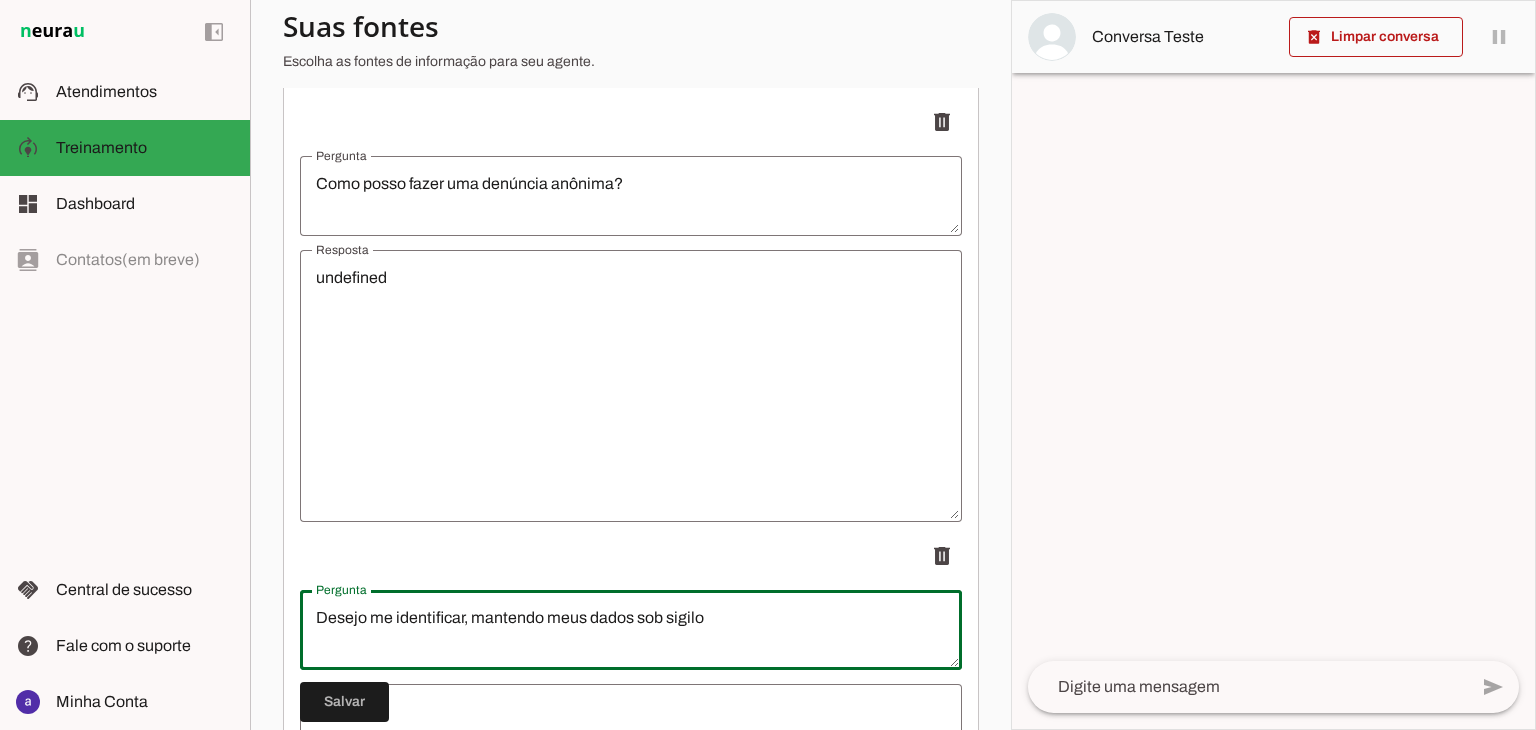 scroll, scrollTop: 300, scrollLeft: 0, axis: vertical 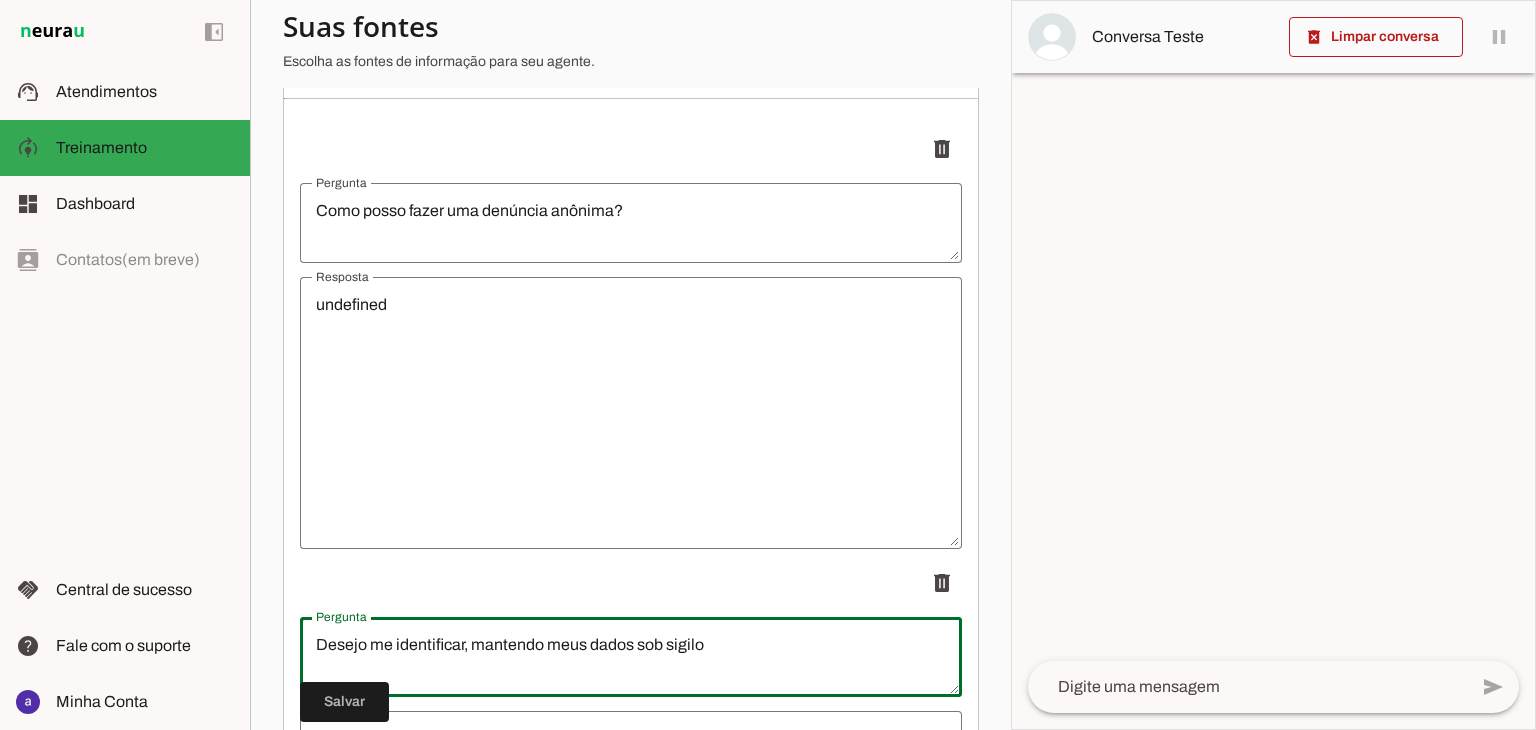 type on "Desejo me identificar, mantendo meus dados sob sigilo" 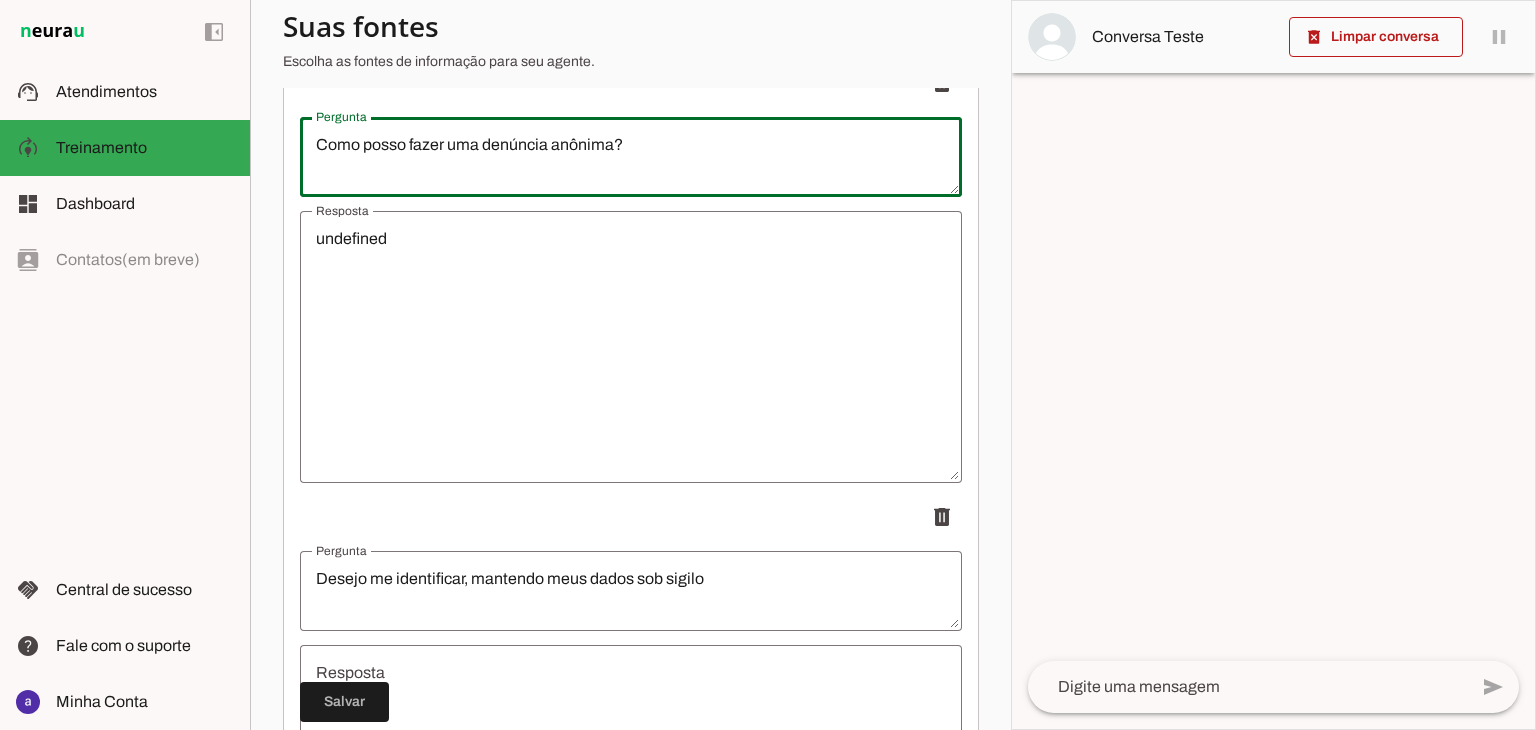 scroll, scrollTop: 400, scrollLeft: 0, axis: vertical 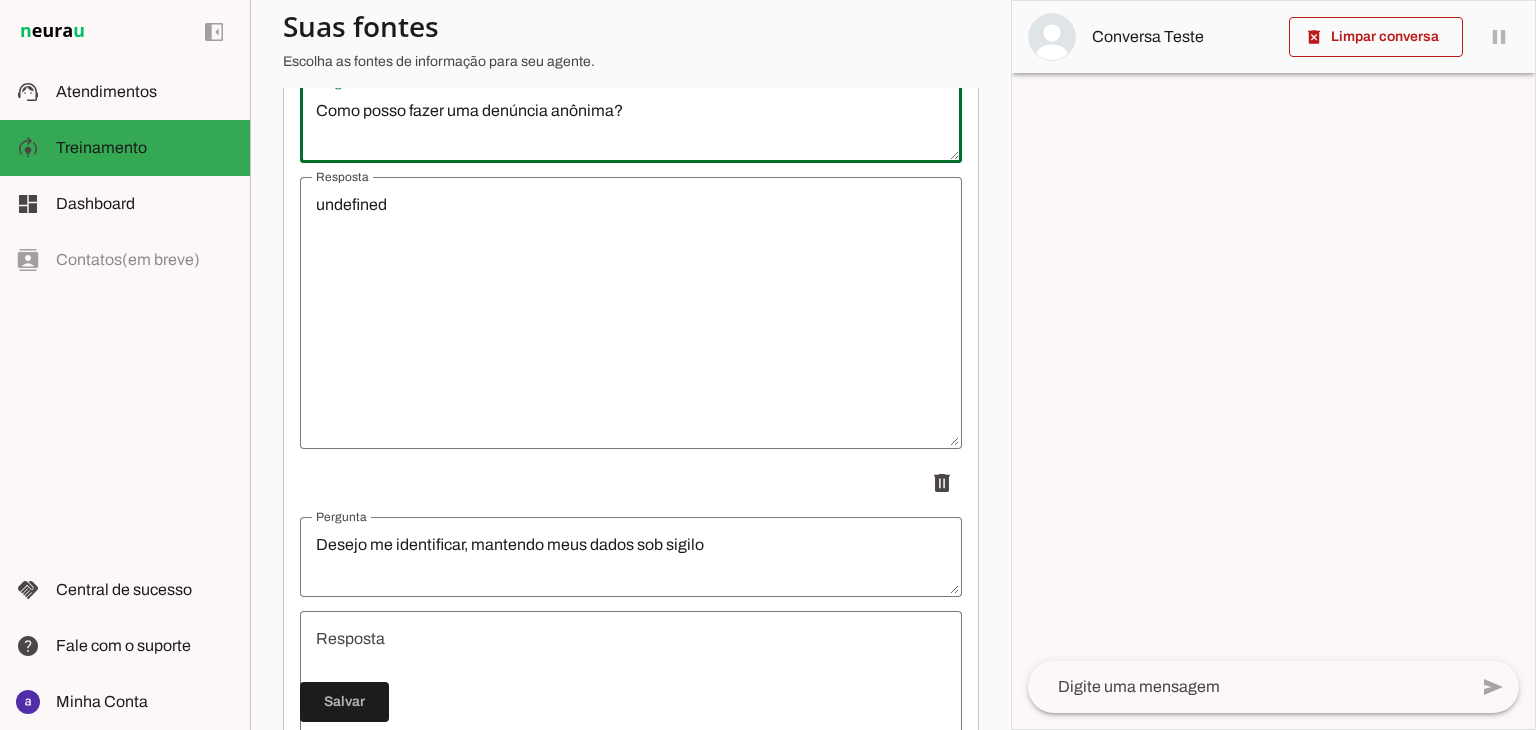 drag, startPoint x: 545, startPoint y: 113, endPoint x: 274, endPoint y: 117, distance: 271.0295 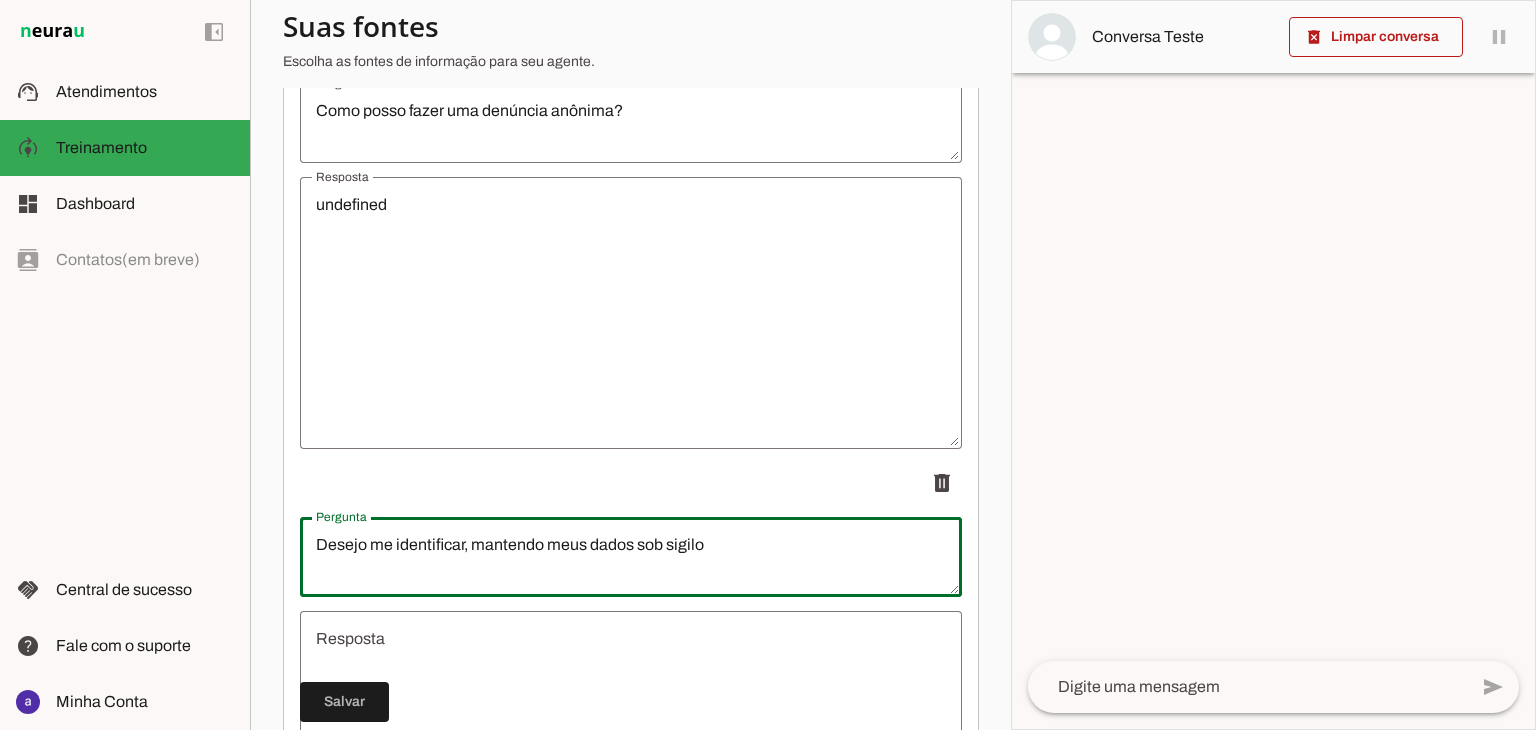 paste on "Como posso fazer uma denúncia" 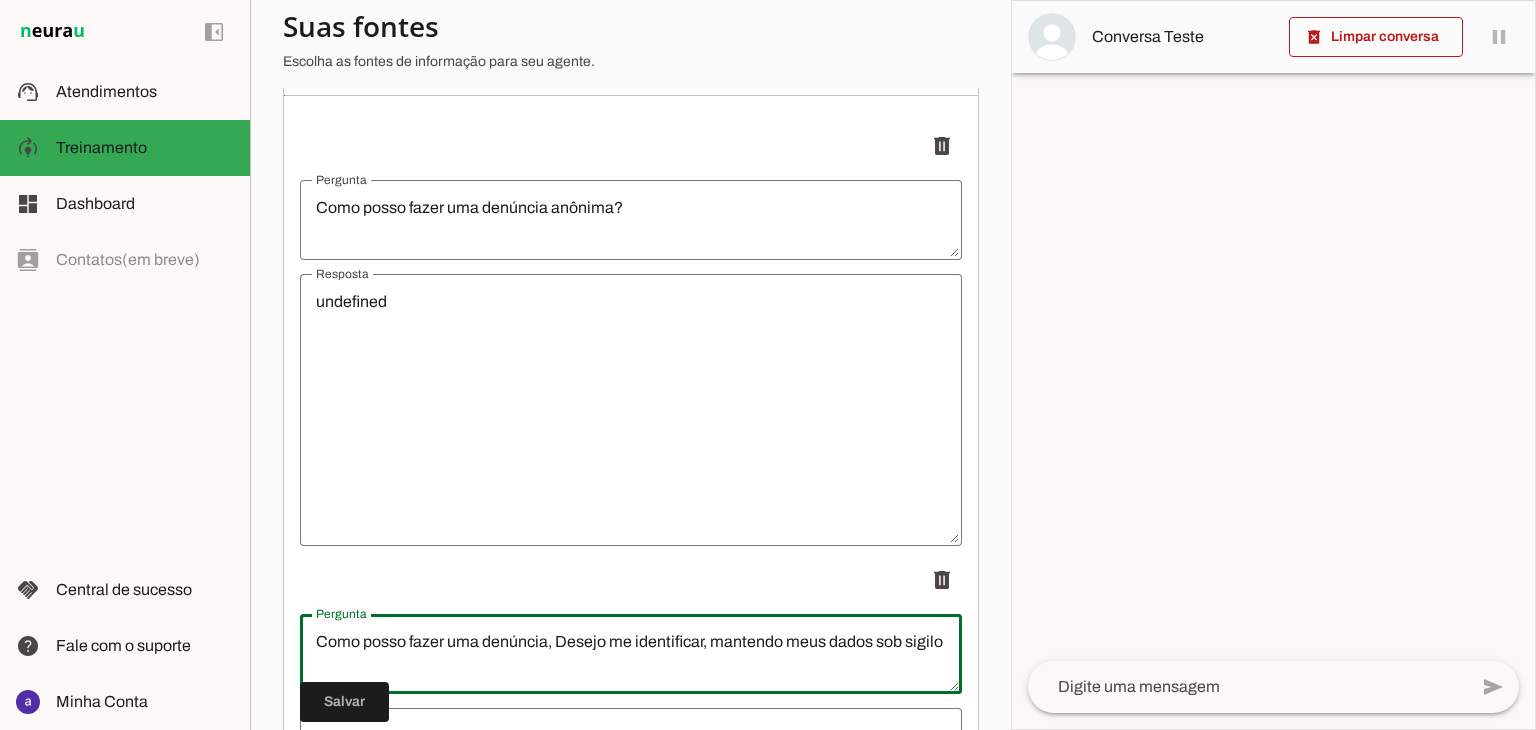 scroll, scrollTop: 300, scrollLeft: 0, axis: vertical 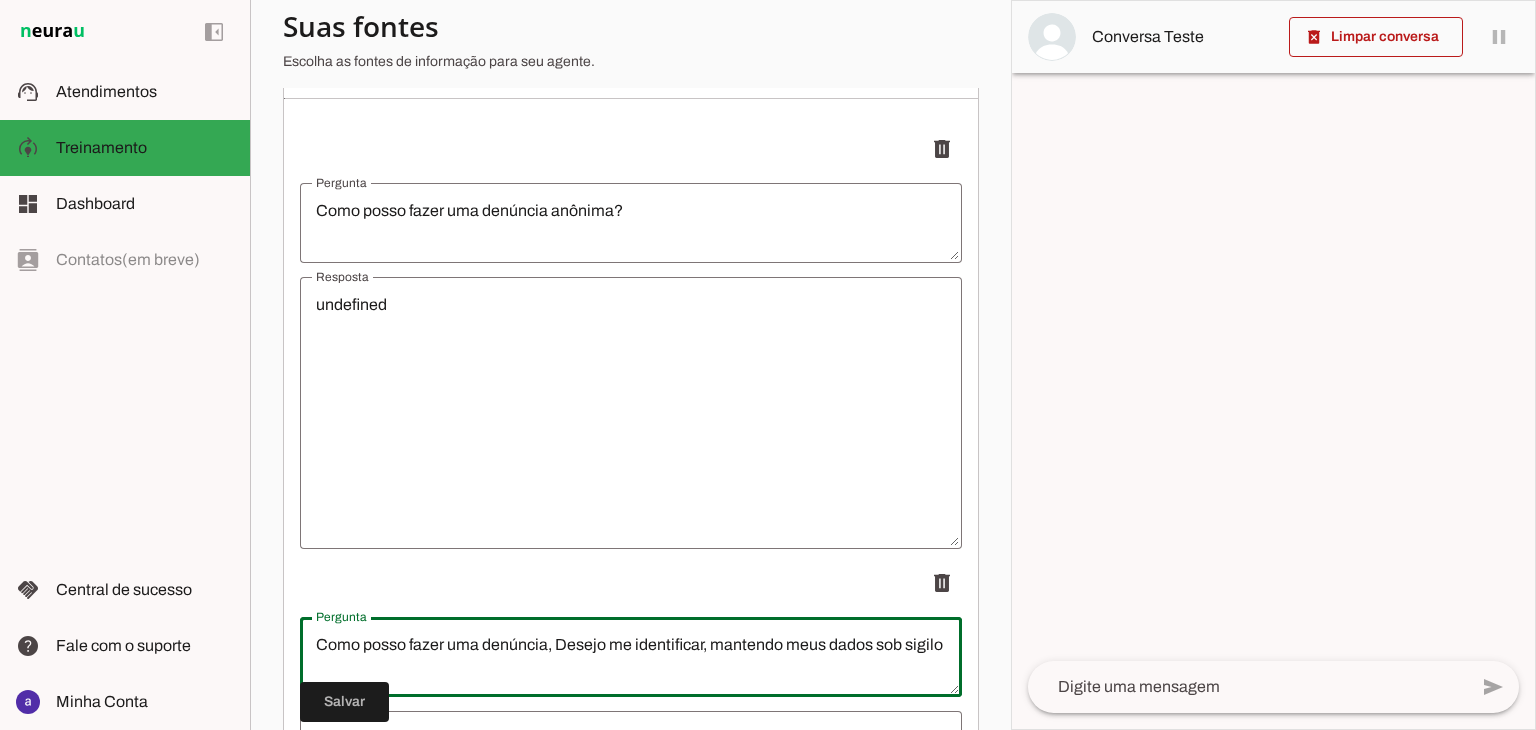 type on "Como posso fazer uma denúncia, Desejo me identificar, mantendo meus dados sob sigilo" 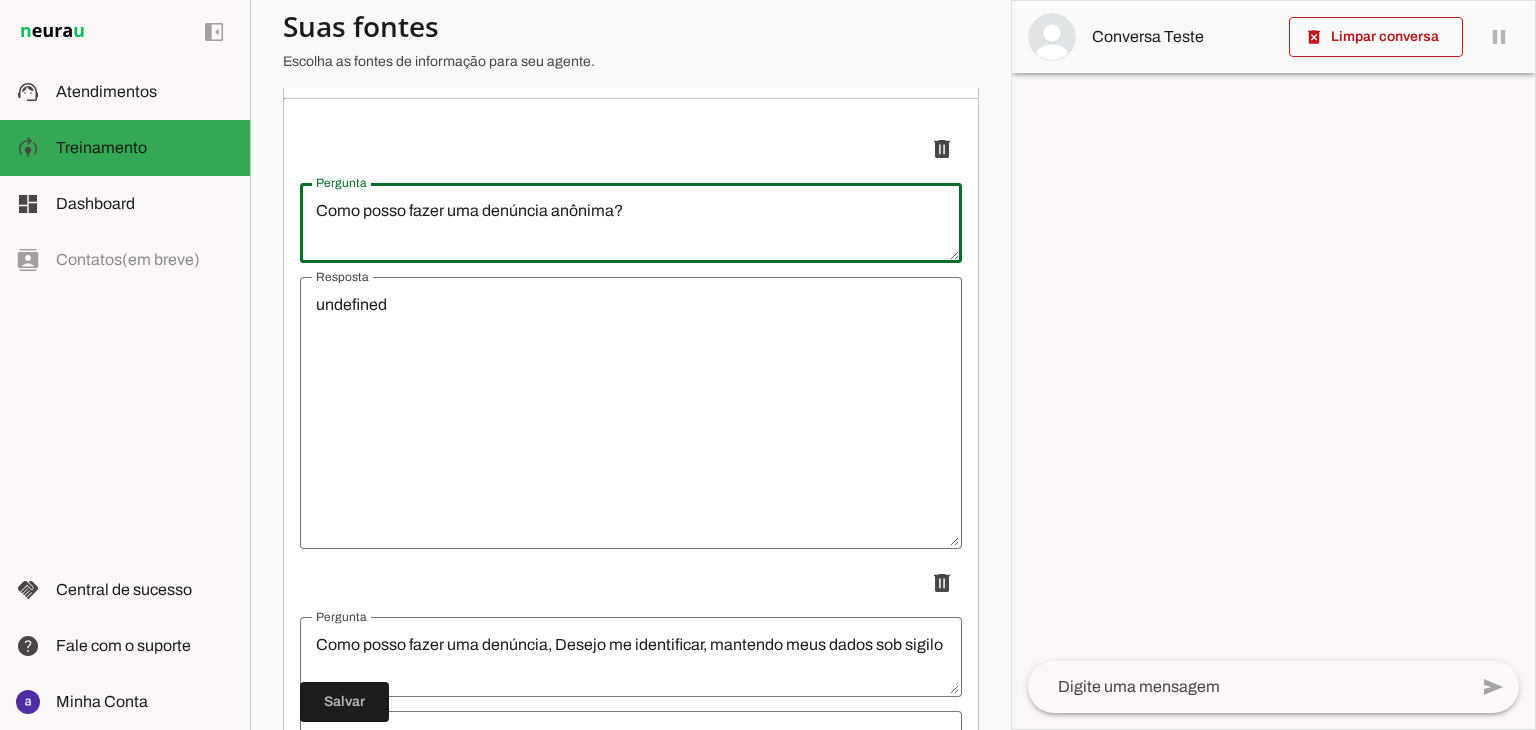 click on "Como posso fazer uma denúncia anônima?" at bounding box center (631, 223) 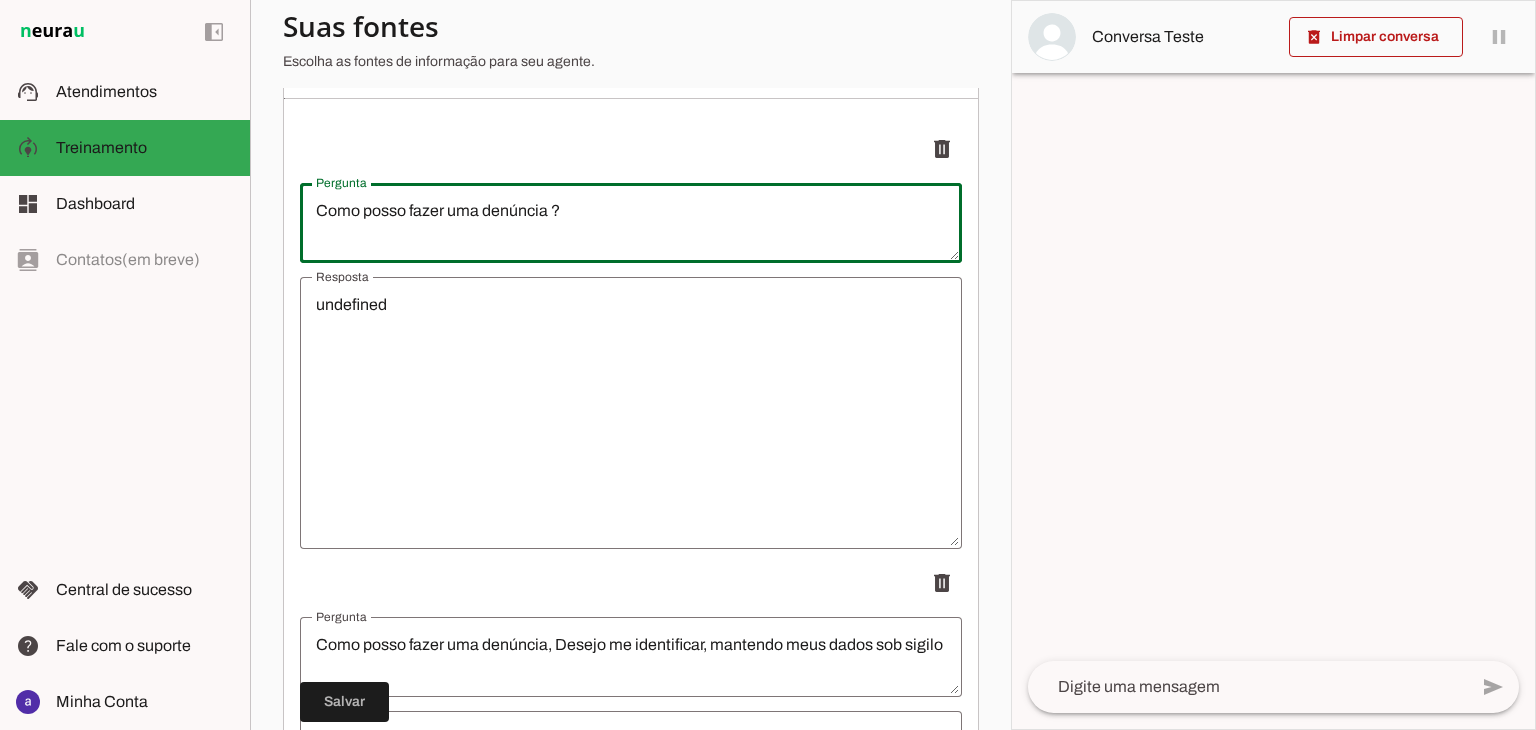 scroll, scrollTop: 400, scrollLeft: 0, axis: vertical 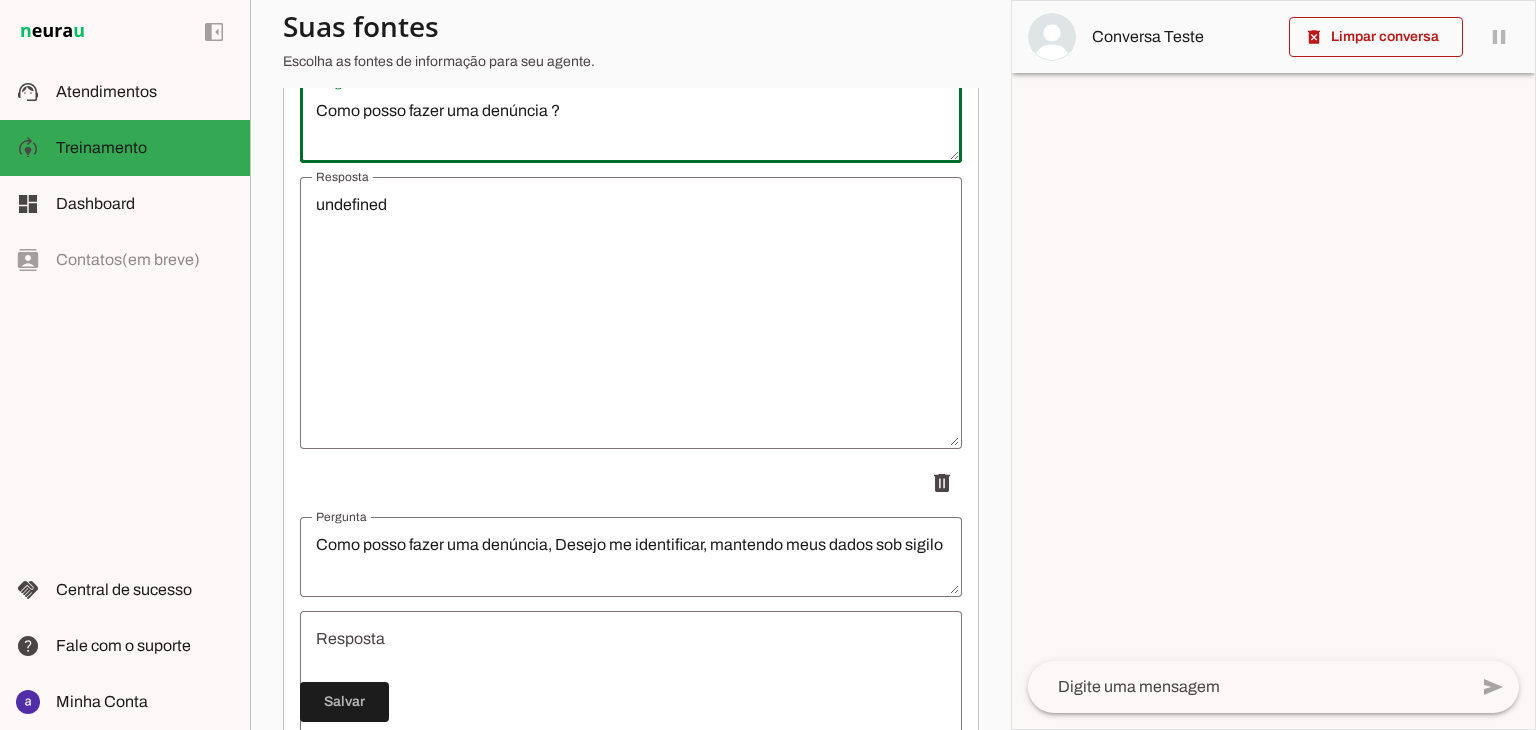 type on "Como posso fazer uma denúncia ?" 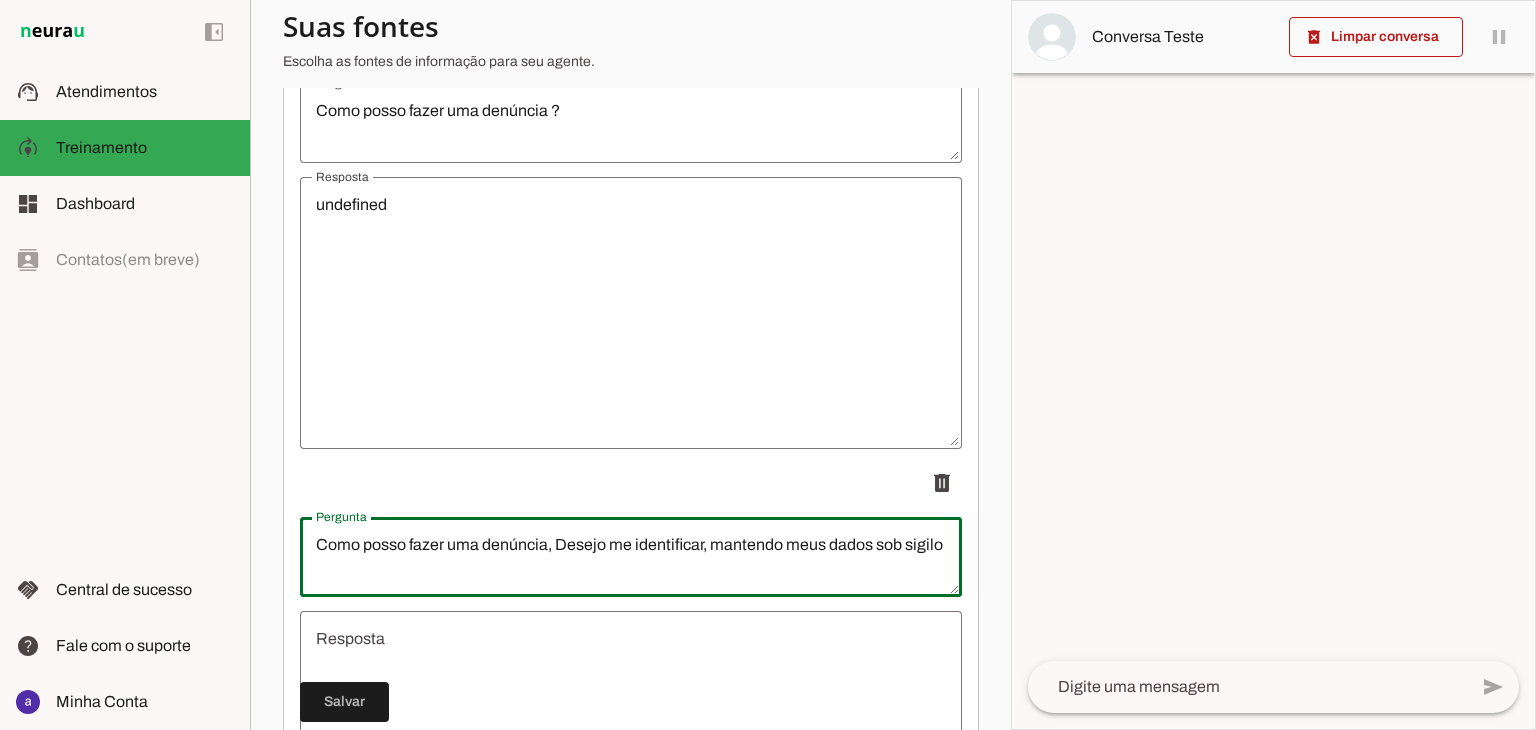 drag, startPoint x: 556, startPoint y: 545, endPoint x: 570, endPoint y: 569, distance: 27.784887 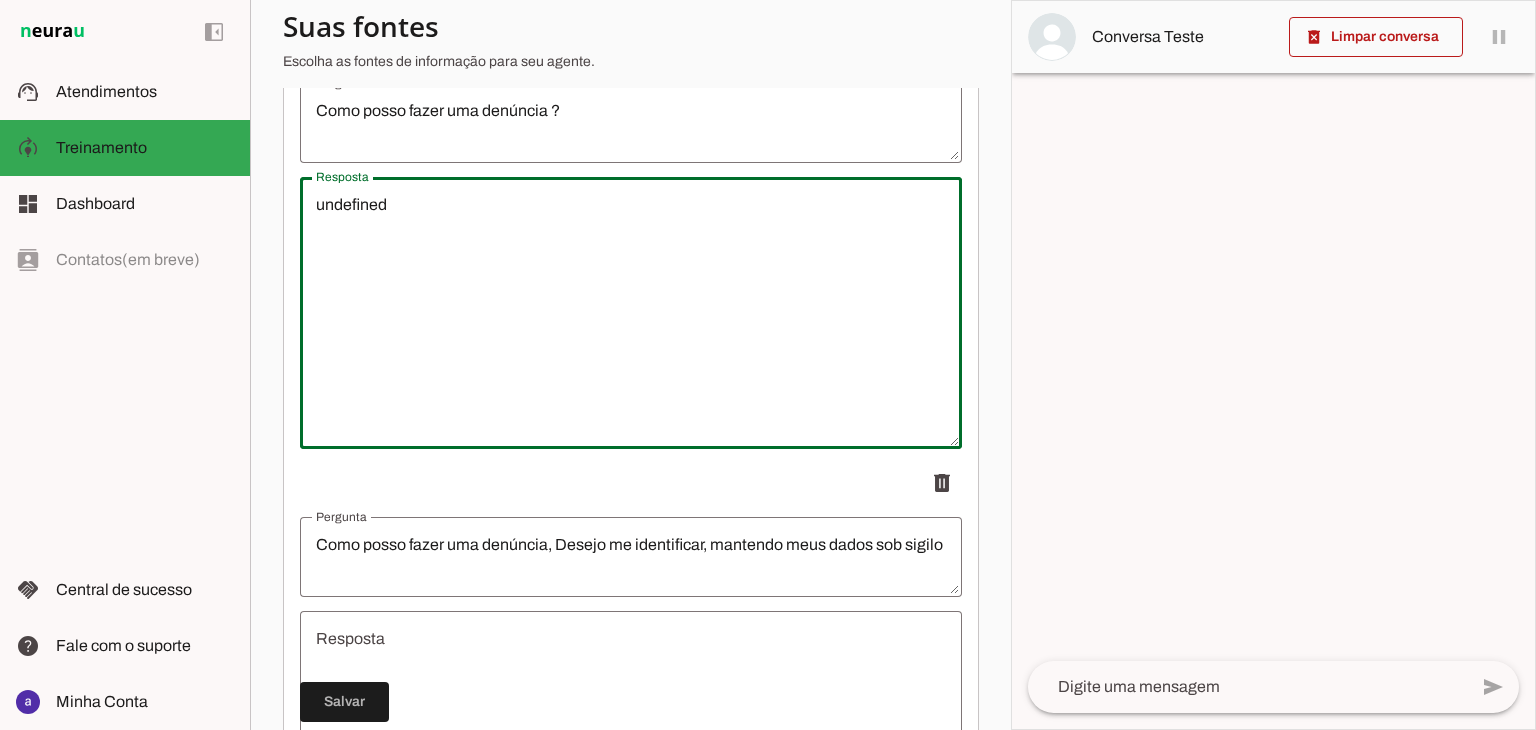 click on "undefined" at bounding box center [631, 313] 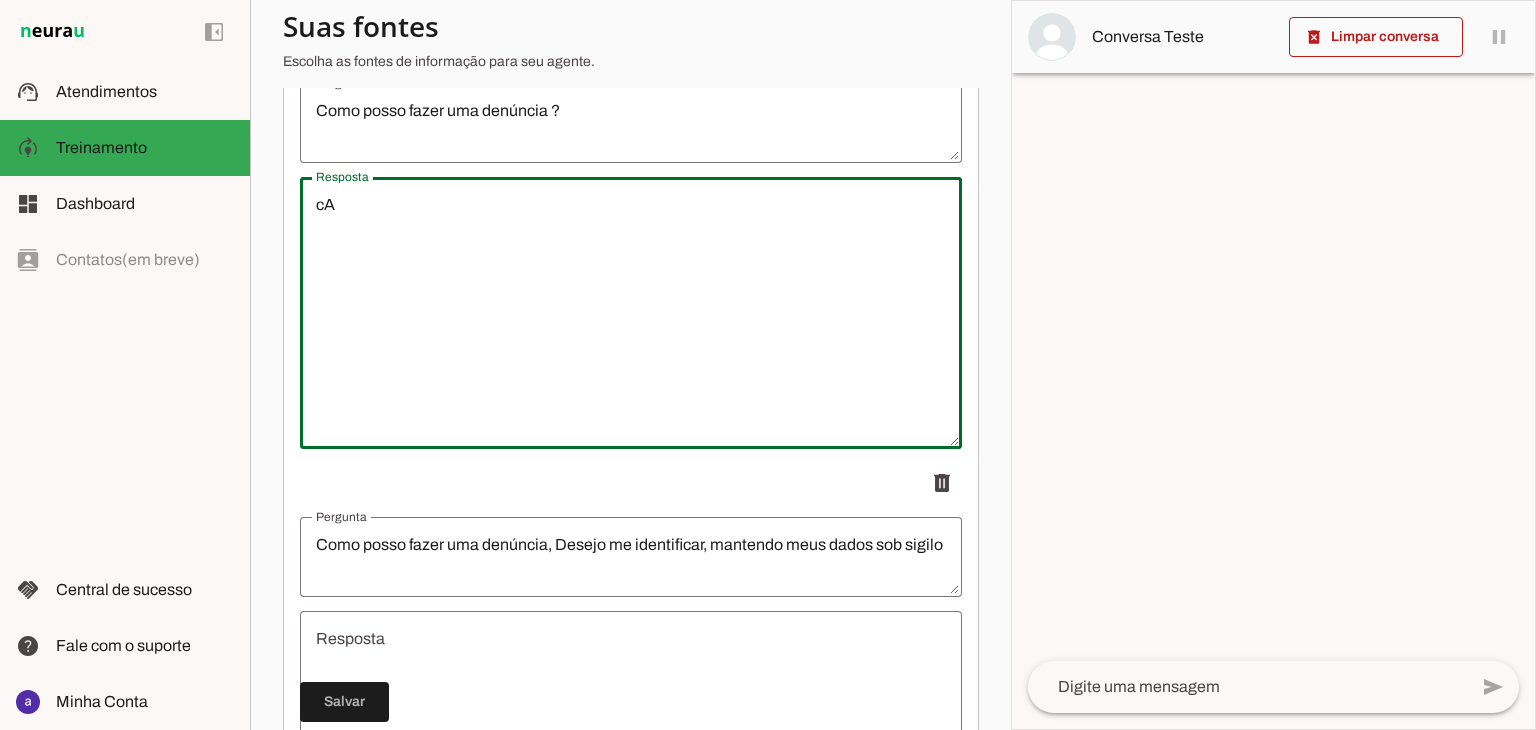 type on "c" 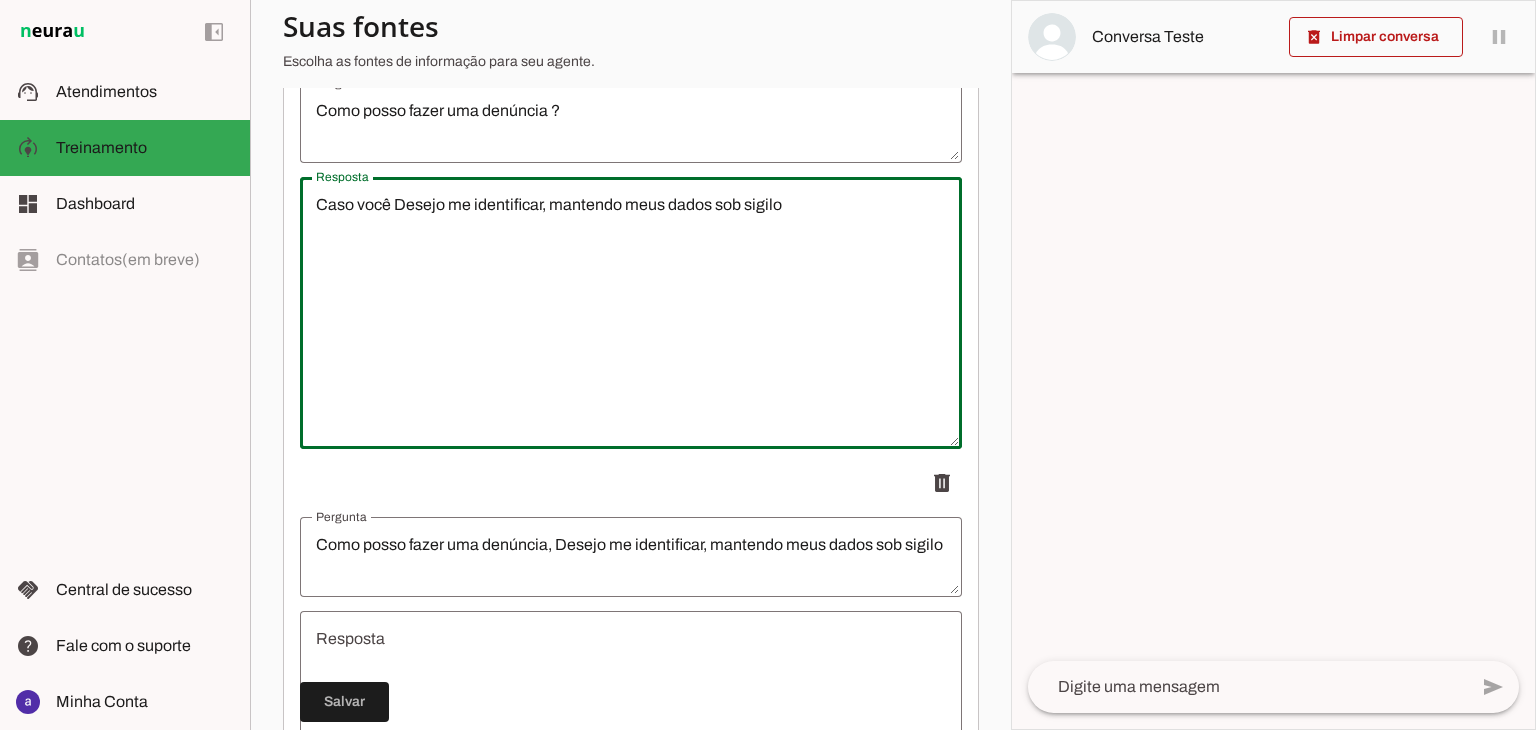 click on "Caso você Desejo me identificar, mantendo meus dados sob sigilo" at bounding box center [631, 313] 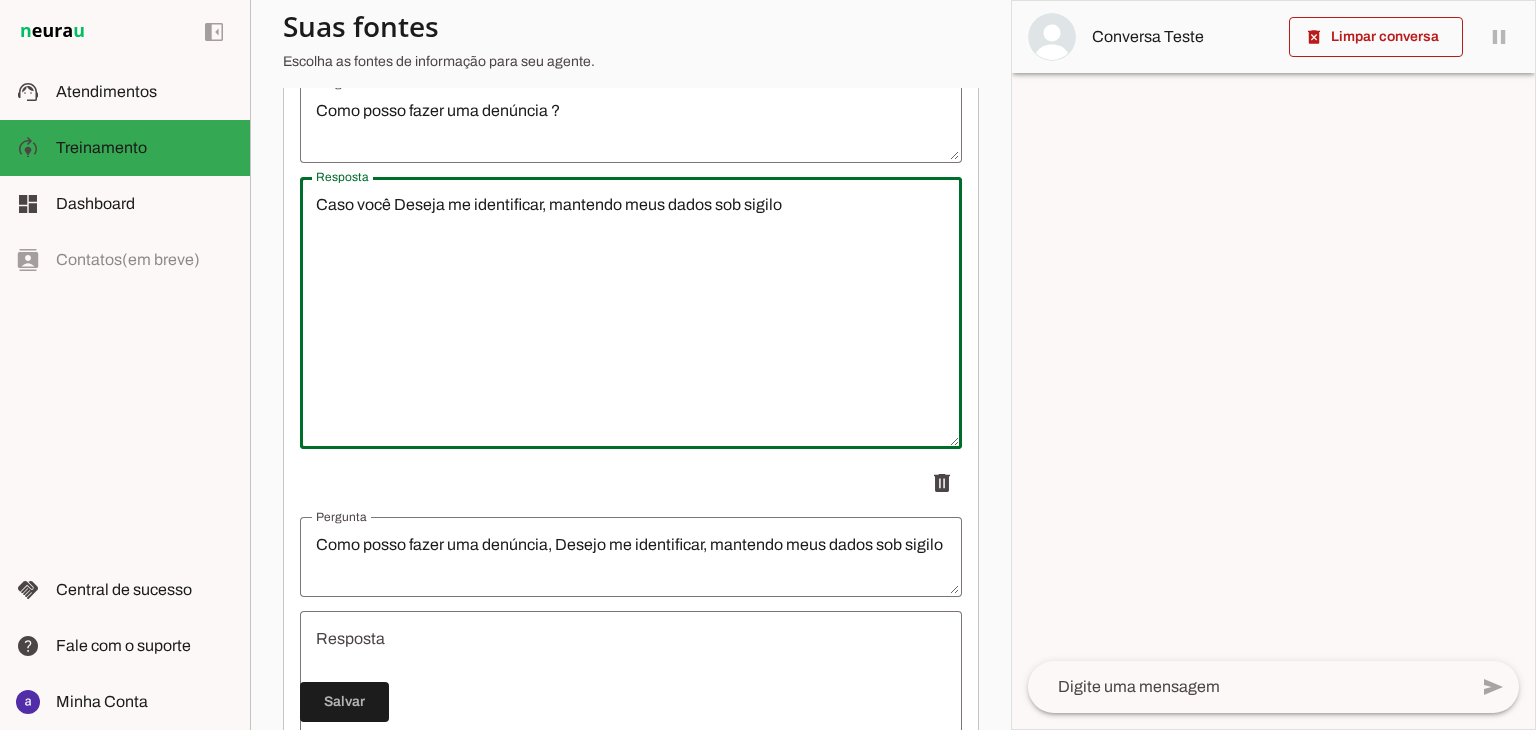 click on "Caso você Deseja me identificar, mantendo meus dados sob sigilo" at bounding box center [631, 313] 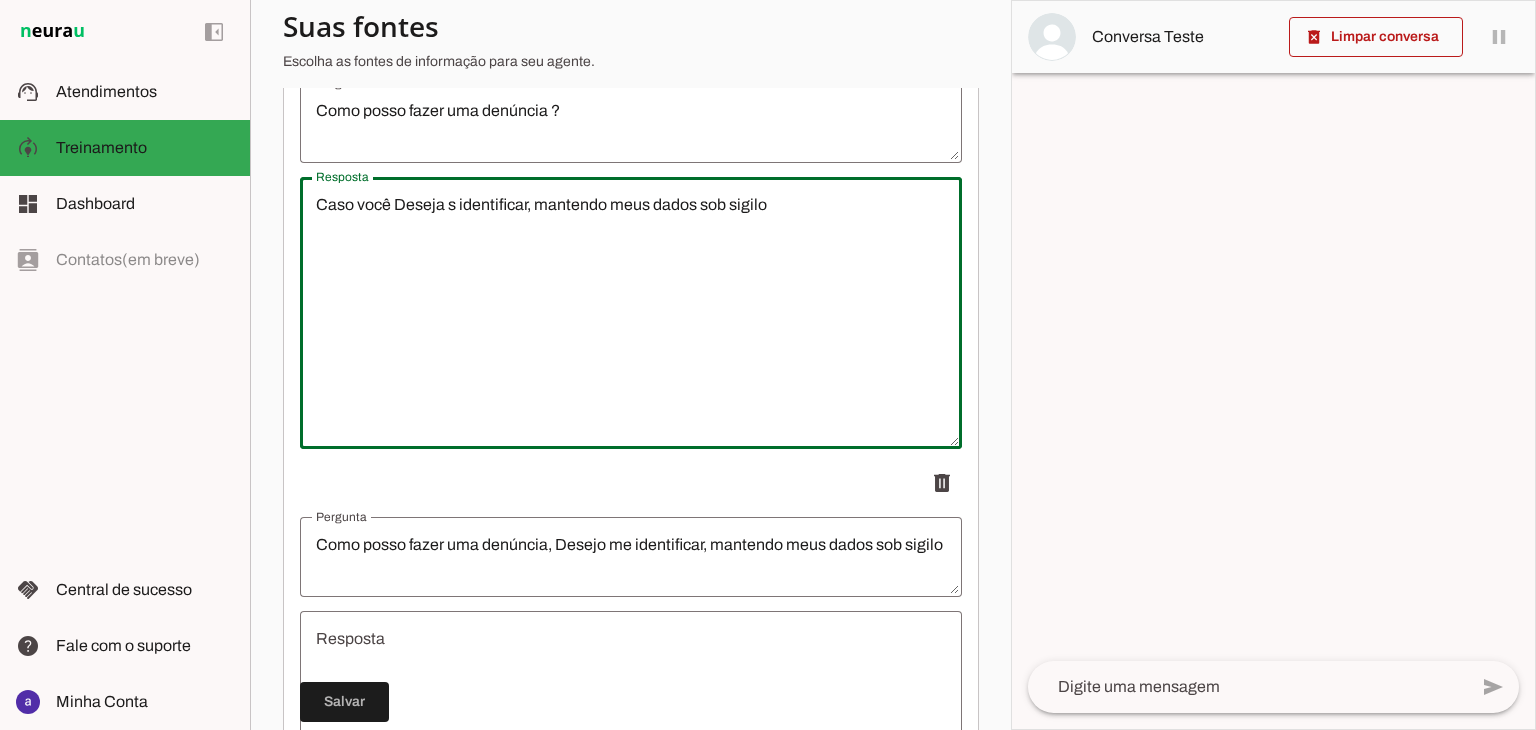 drag, startPoint x: 468, startPoint y: 206, endPoint x: 450, endPoint y: 206, distance: 18 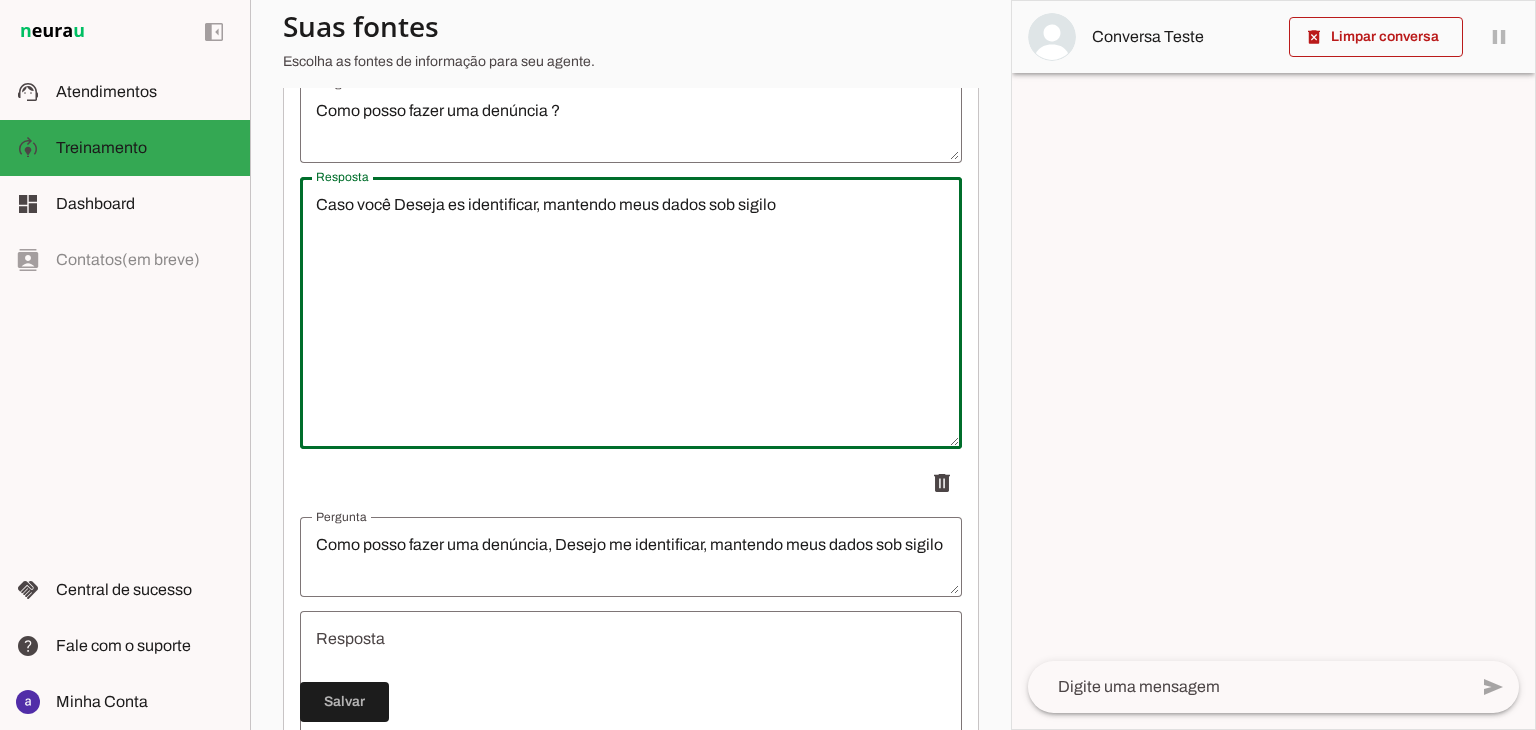 type on "Caso você Deseja es identificar, mantendo meus dados sob sigilo" 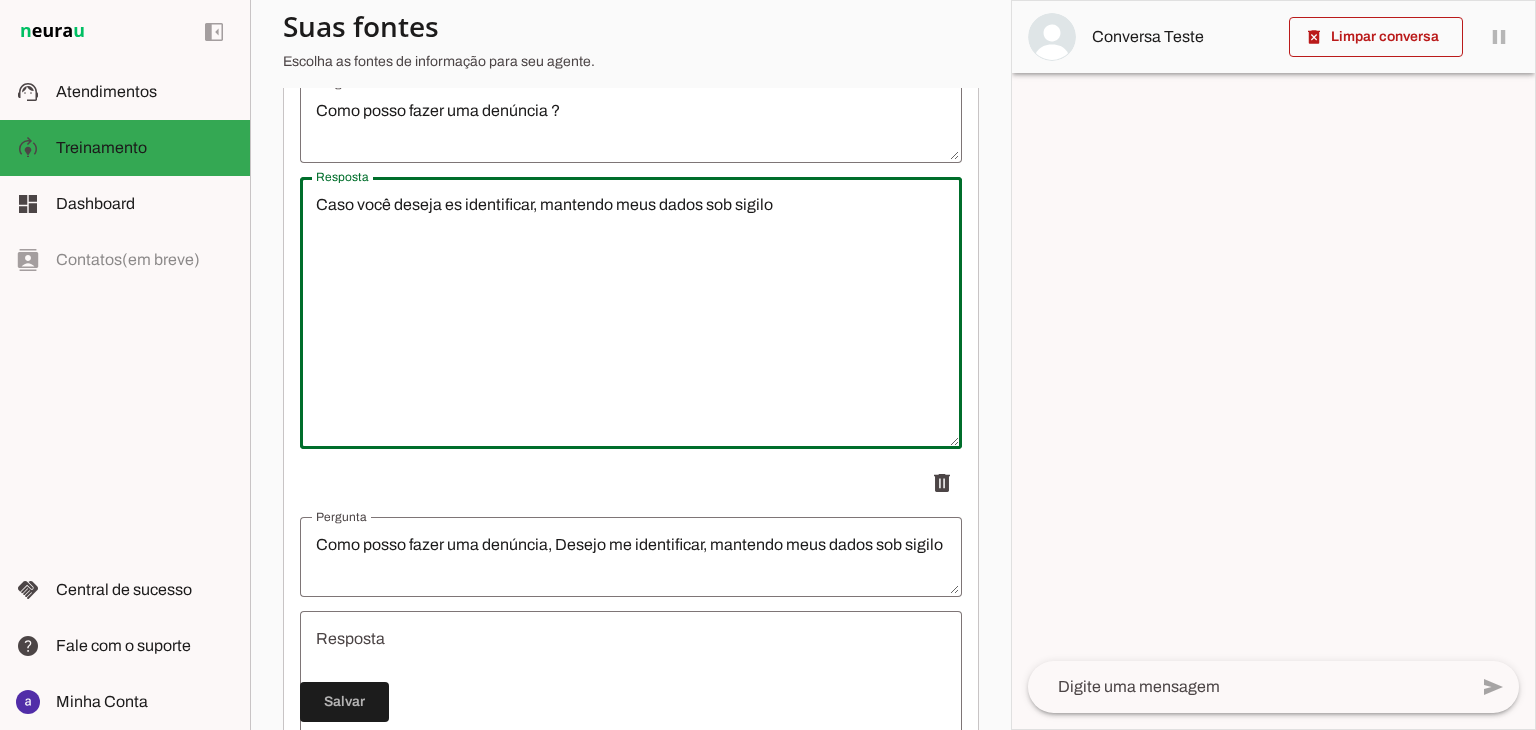 click on "Caso você deseja es identificar, mantendo meus dados sob sigilo" at bounding box center [631, 313] 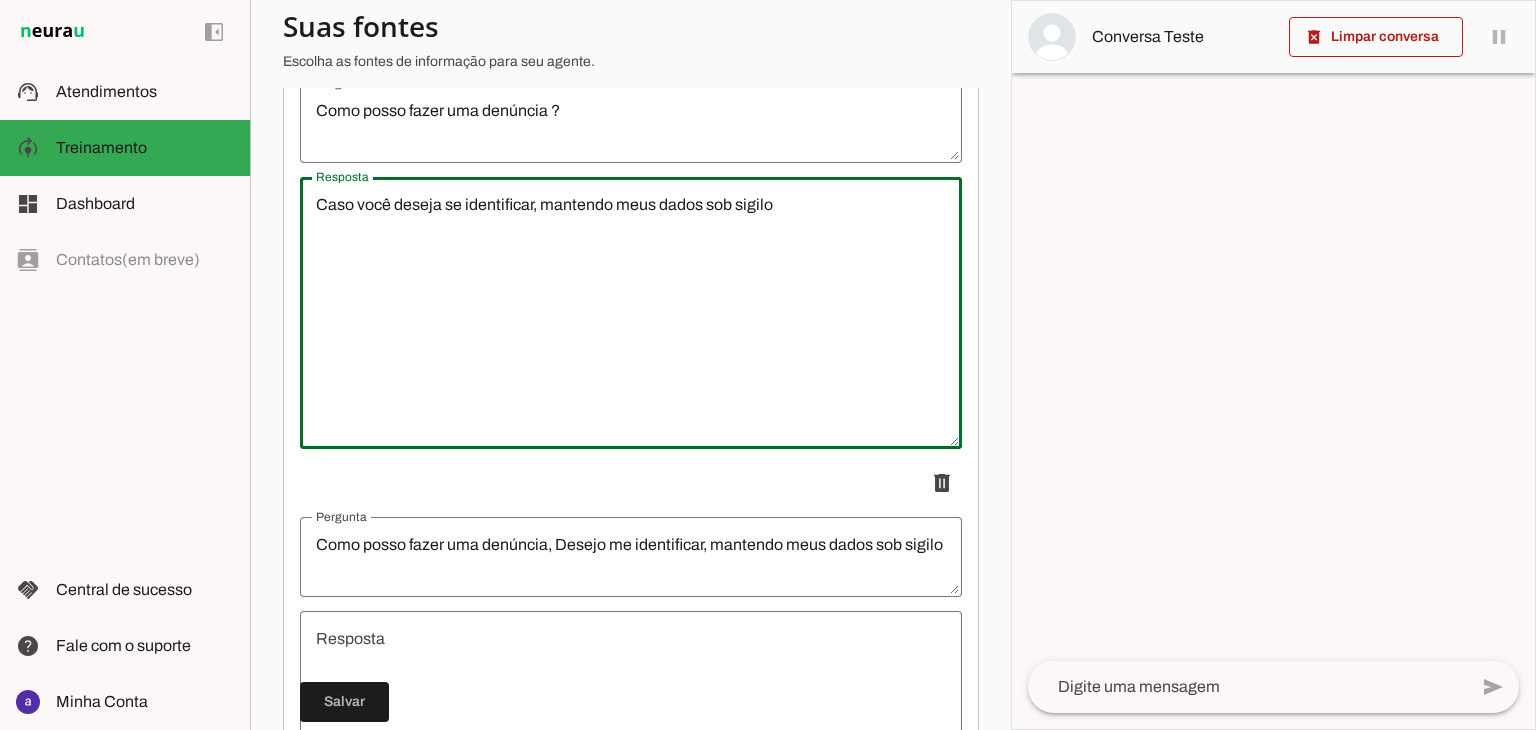 drag, startPoint x: 753, startPoint y: 206, endPoint x: 543, endPoint y: 218, distance: 210.34258 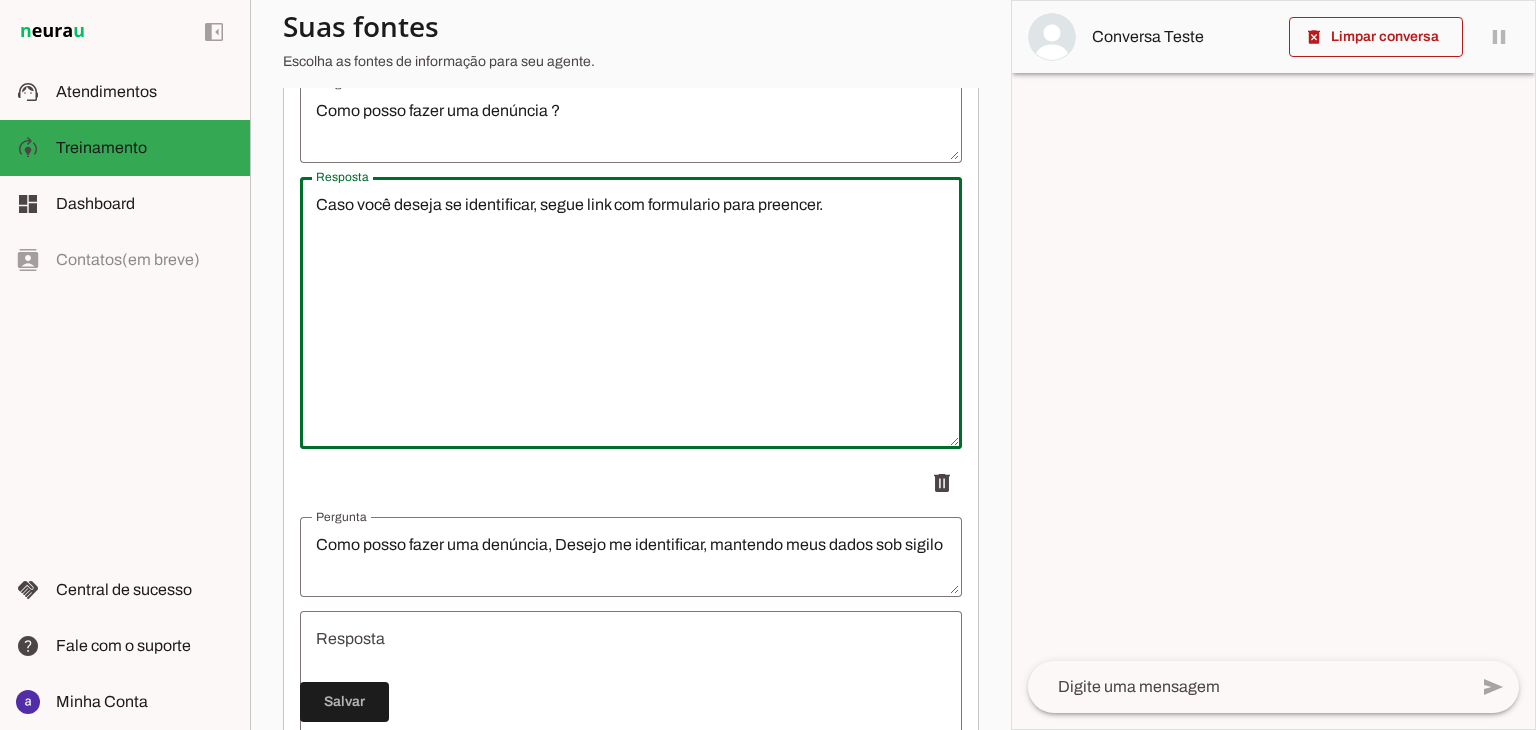 type on "Caso você deseja se identificar, segue link com formulario para preencer." 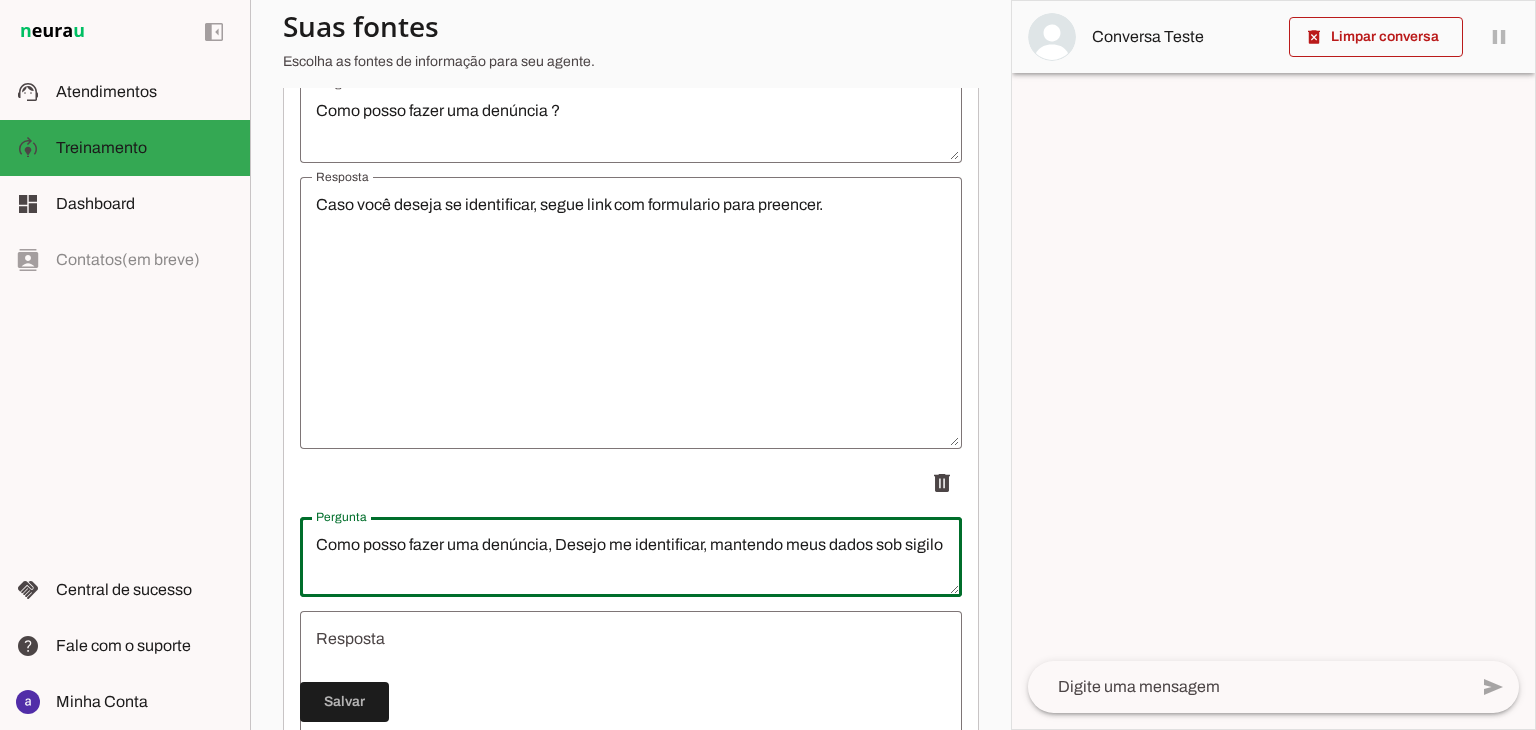drag, startPoint x: 548, startPoint y: 542, endPoint x: 561, endPoint y: 559, distance: 21.400934 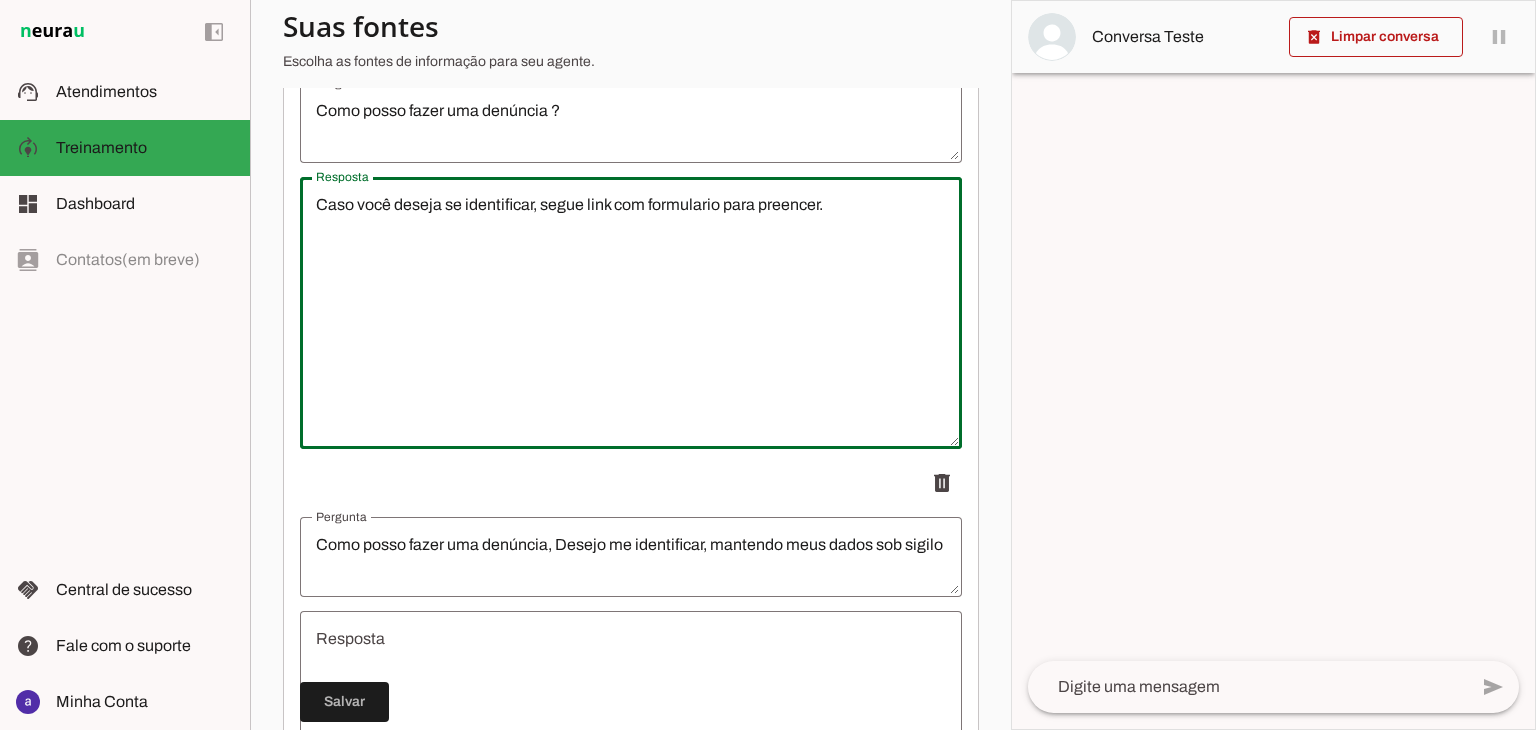 drag, startPoint x: 479, startPoint y: 333, endPoint x: 424, endPoint y: 301, distance: 63.631752 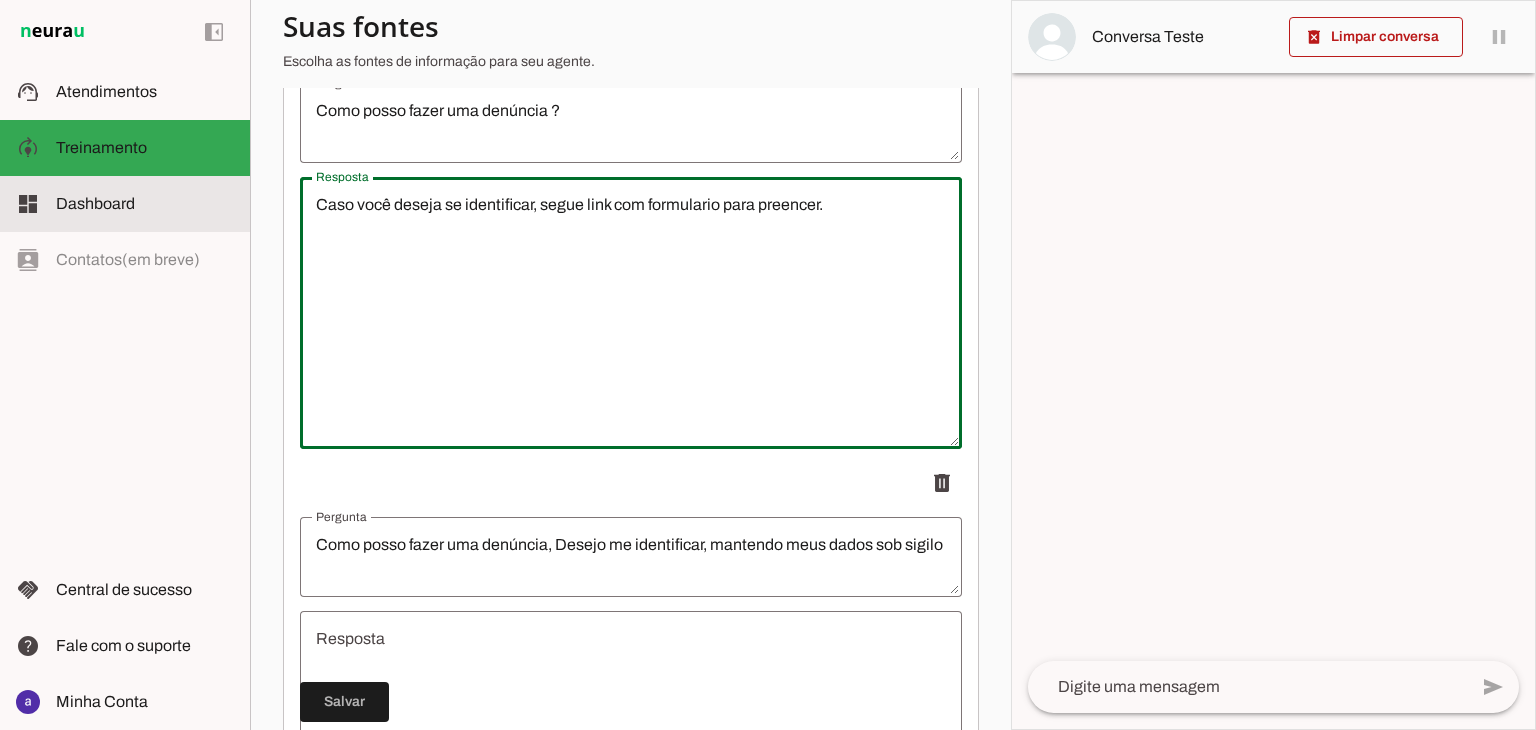 drag, startPoint x: 533, startPoint y: 204, endPoint x: 338, endPoint y: 213, distance: 195.20758 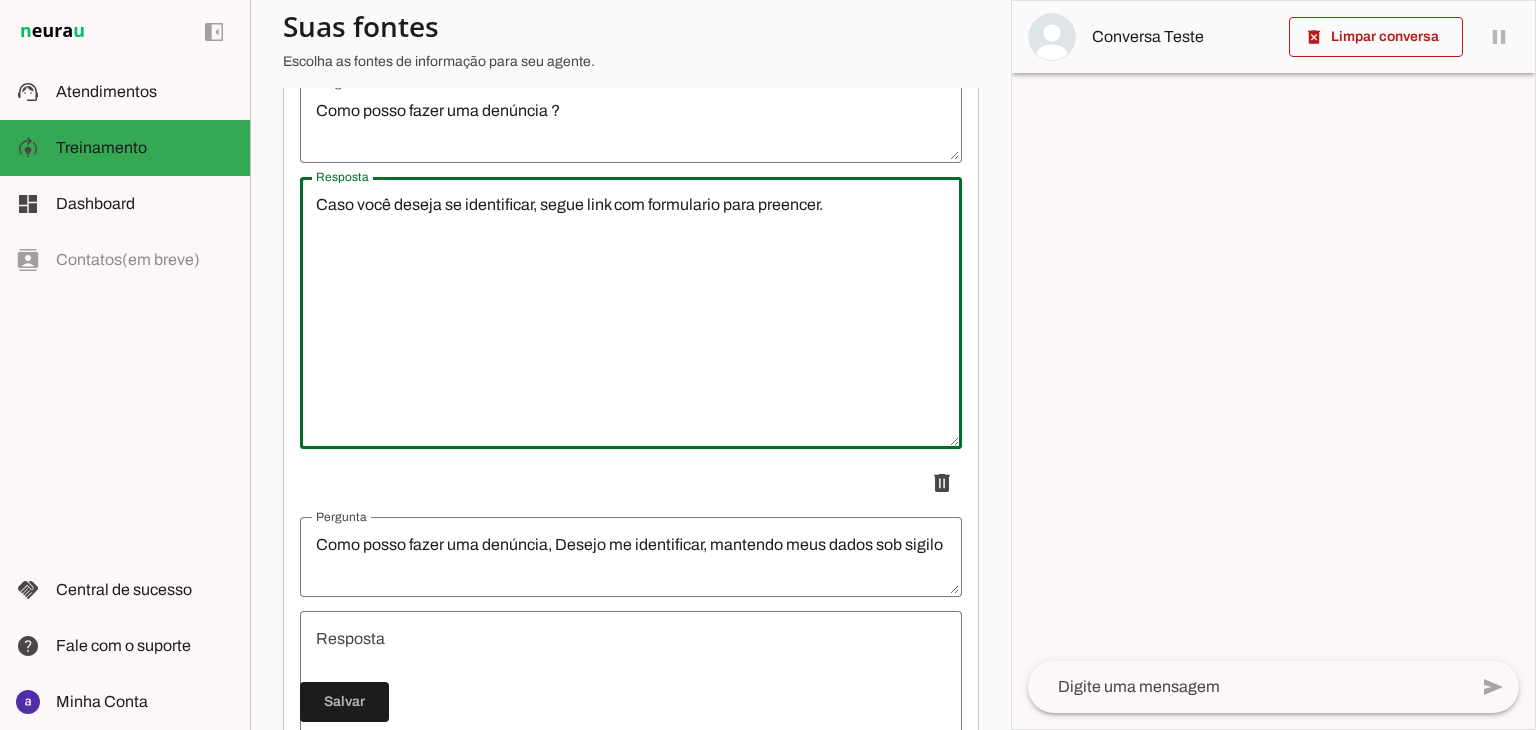 click on "Caso você deseja se identificar, segue link com formulario para preencer." at bounding box center (631, 313) 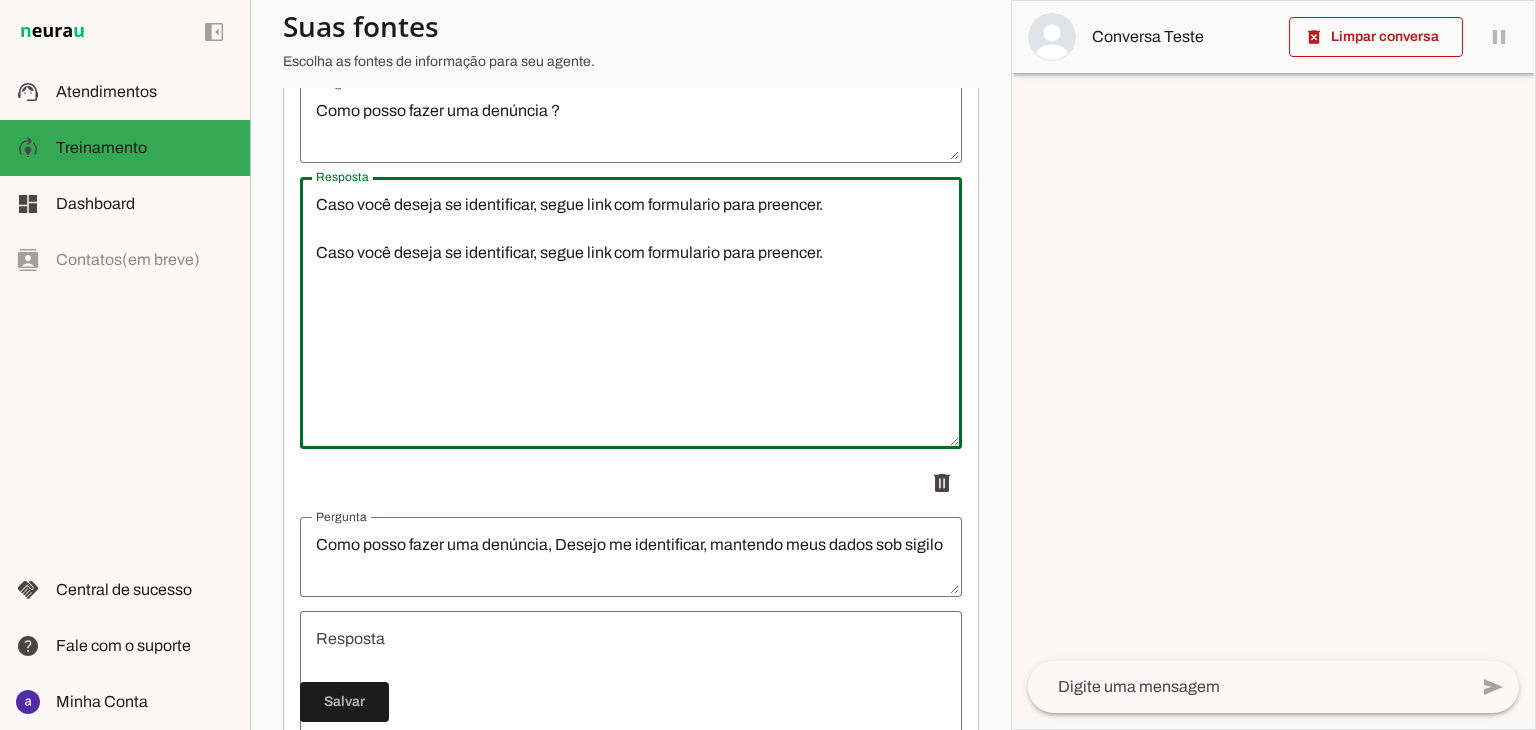 paste on "Caso você deseja se identificar, segue link com formulario para preencer." 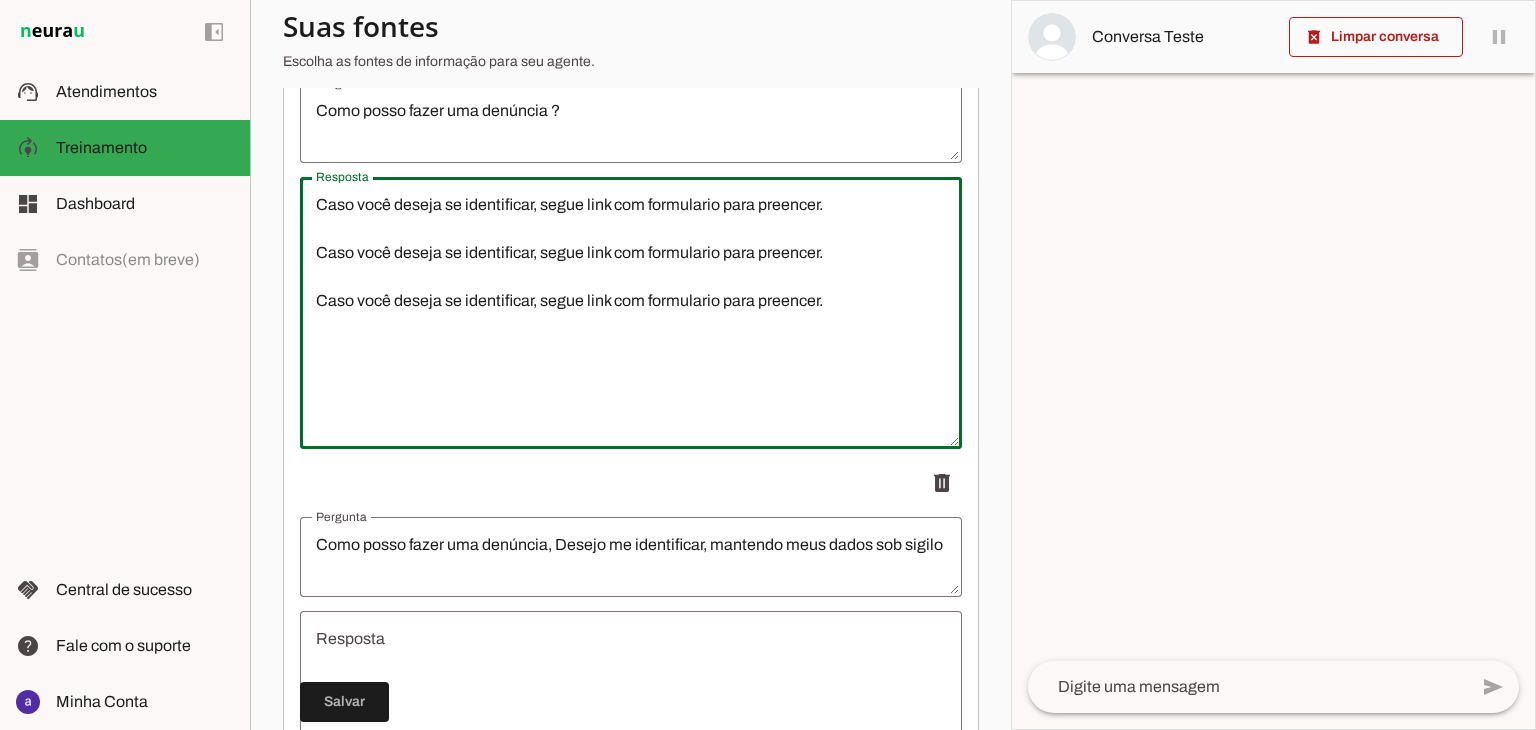 type on "Caso você deseja se identificar, segue link com formulario para preencer.
Caso você deseja se identificar, segue link com formulario para preencer.
Caso você deseja se identificar, segue link com formulario para preencer." 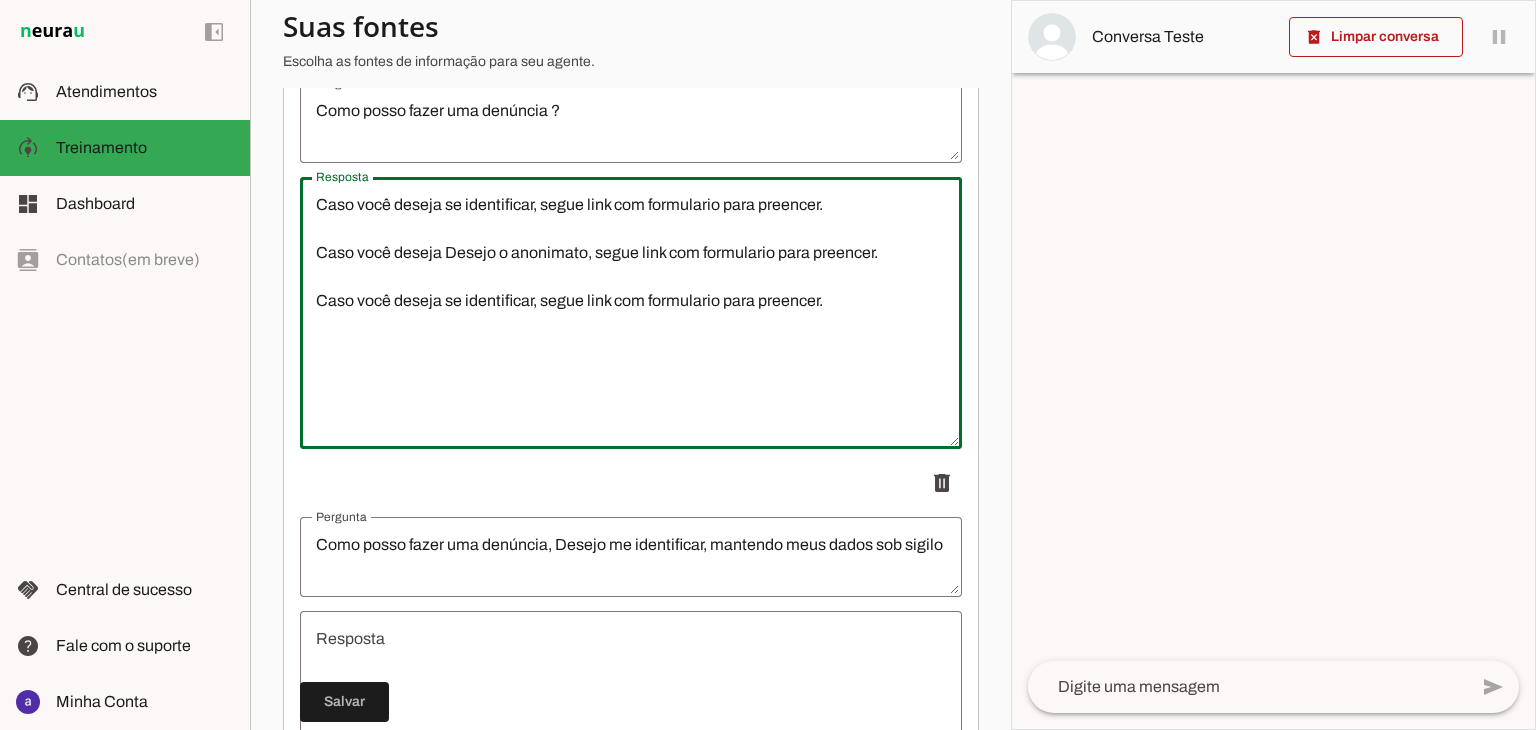 click on "Caso você deseja se identificar, segue link com formulario para preencer.
Caso você deseja Desejo o anonimato, segue link com formulario para preencer.
Caso você deseja se identificar, segue link com formulario para preencer." at bounding box center (631, 313) 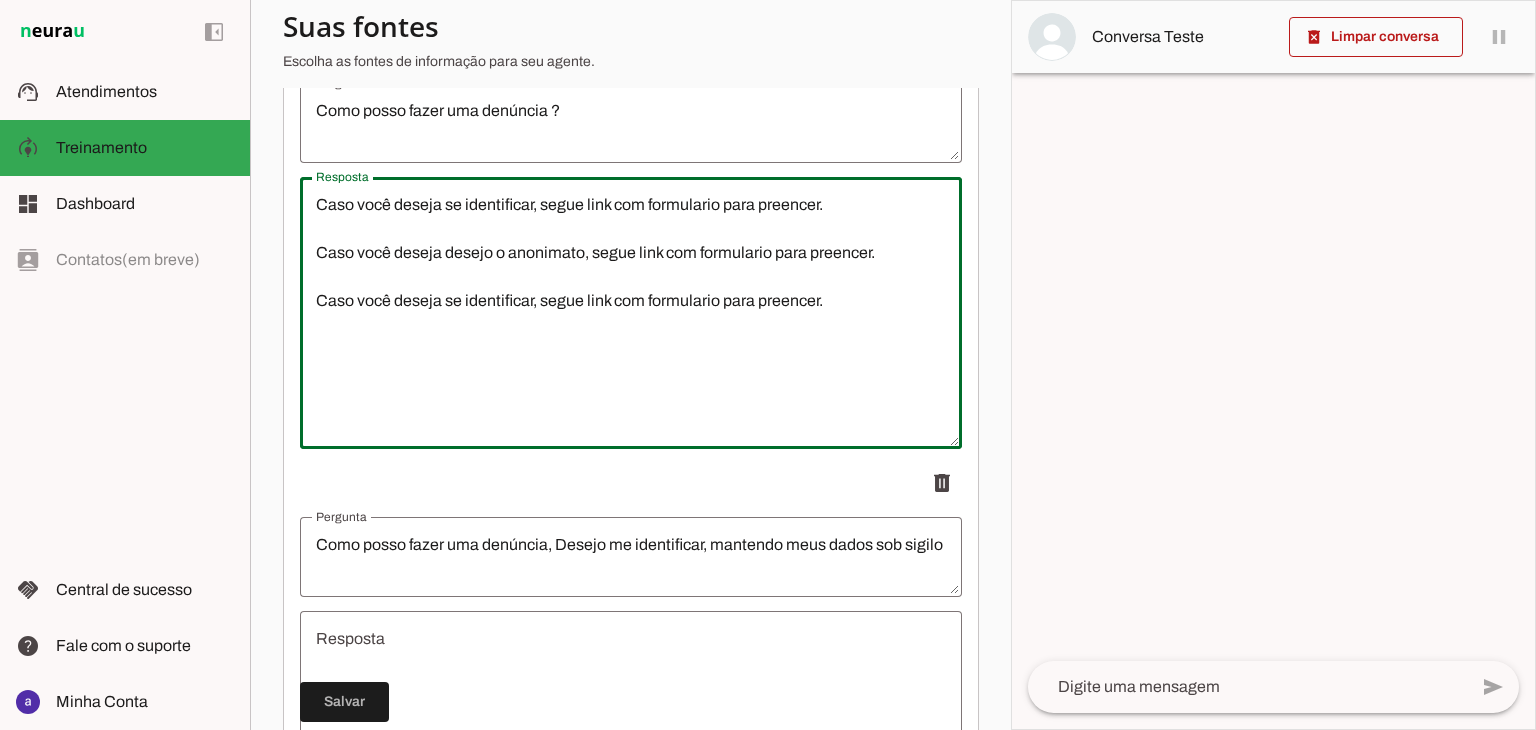 click on "Caso você deseja se identificar, segue link com formulario para preencer.
Caso você deseja desejo o anonimato, segue link com formulario para preencer.
Caso você deseja se identificar, segue link com formulario para preencer." at bounding box center (631, 313) 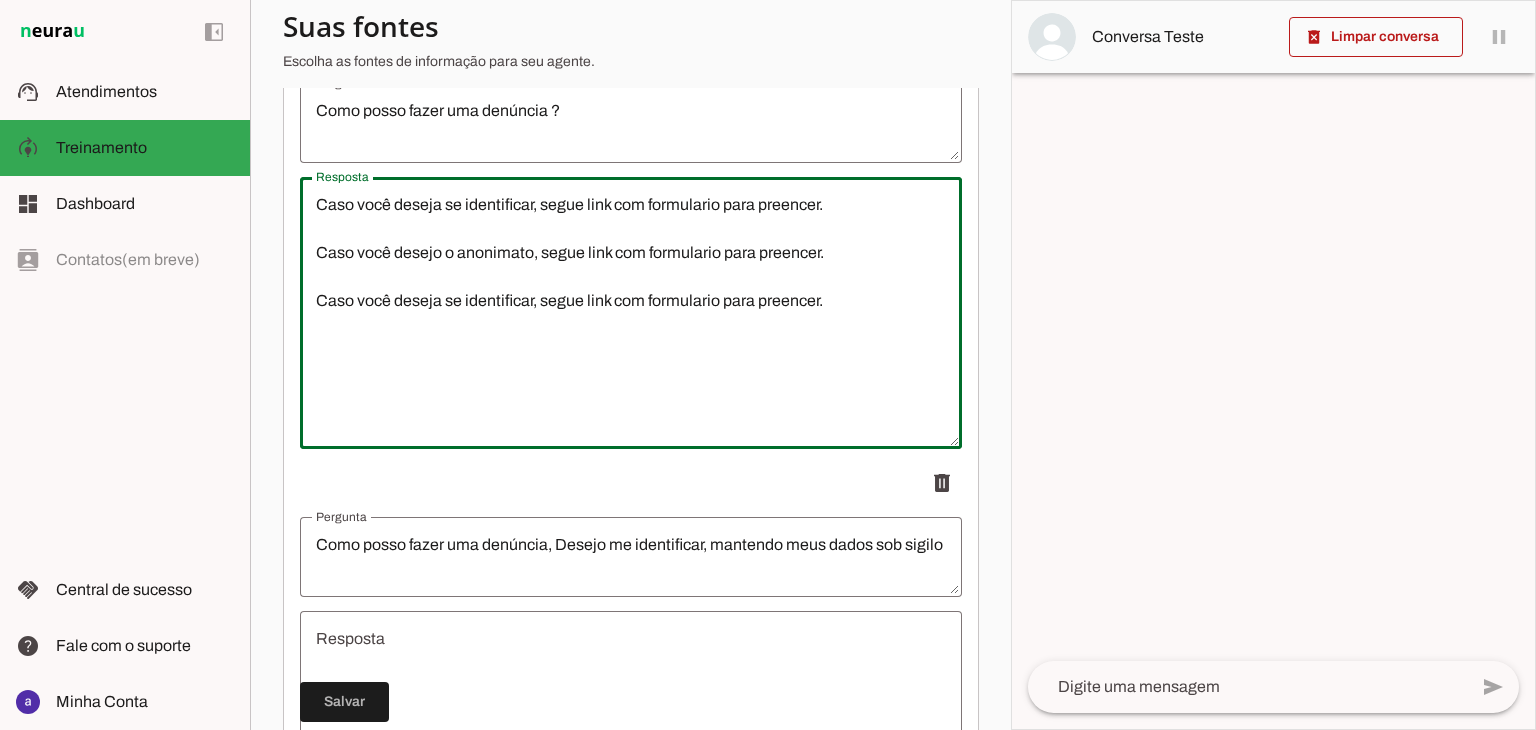 click on "Caso você deseja se identificar, segue link com formulario para preencer.
Caso você desejo o anonimato, segue link com formulario para preencer.
Caso você deseja se identificar, segue link com formulario para preencer." at bounding box center [631, 313] 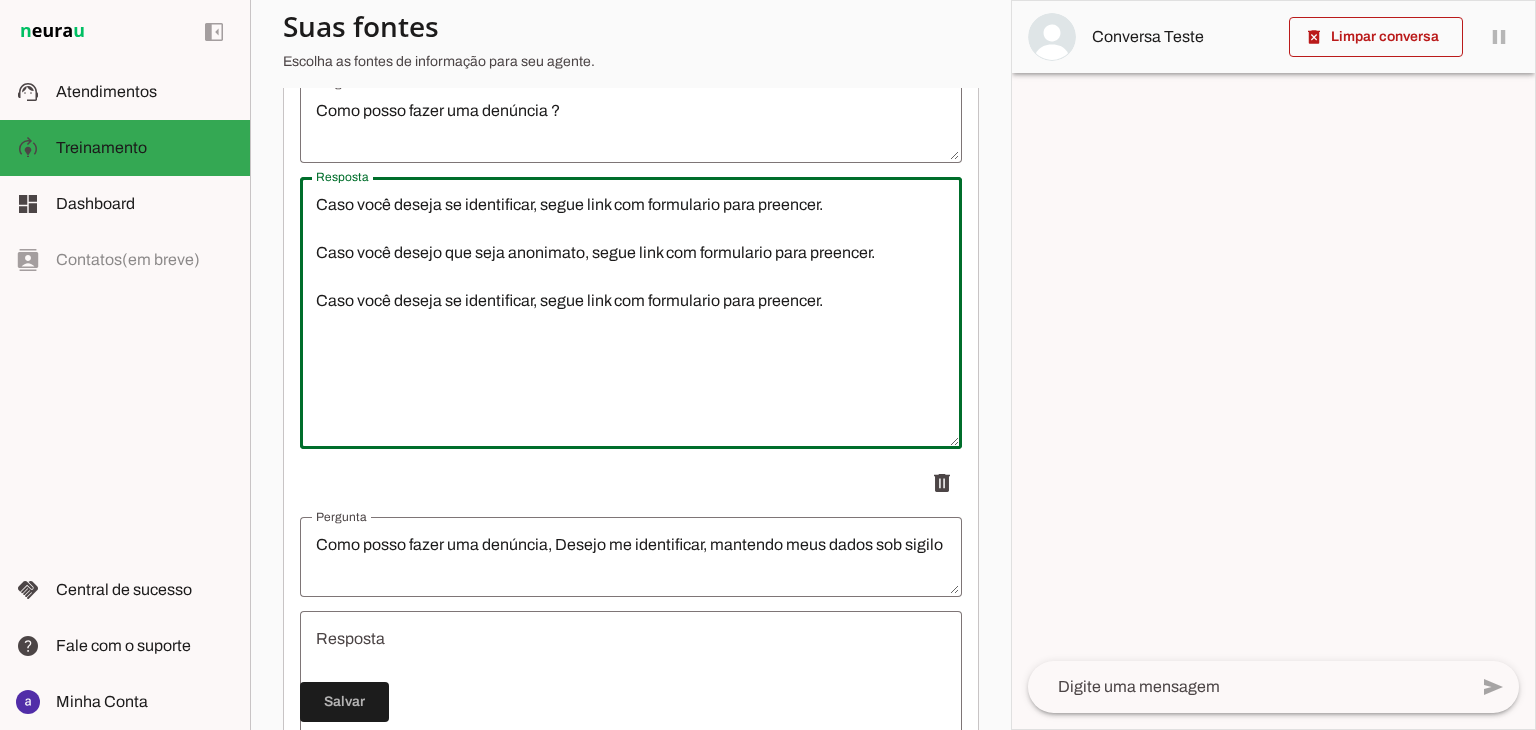 type on "Caso você deseja se identificar, segue link com formulario para preencer.
Caso você desejo que seja anonimato, segue link com formulario para preencer.
Caso você deseja se identificar, segue link com formulario para preencer." 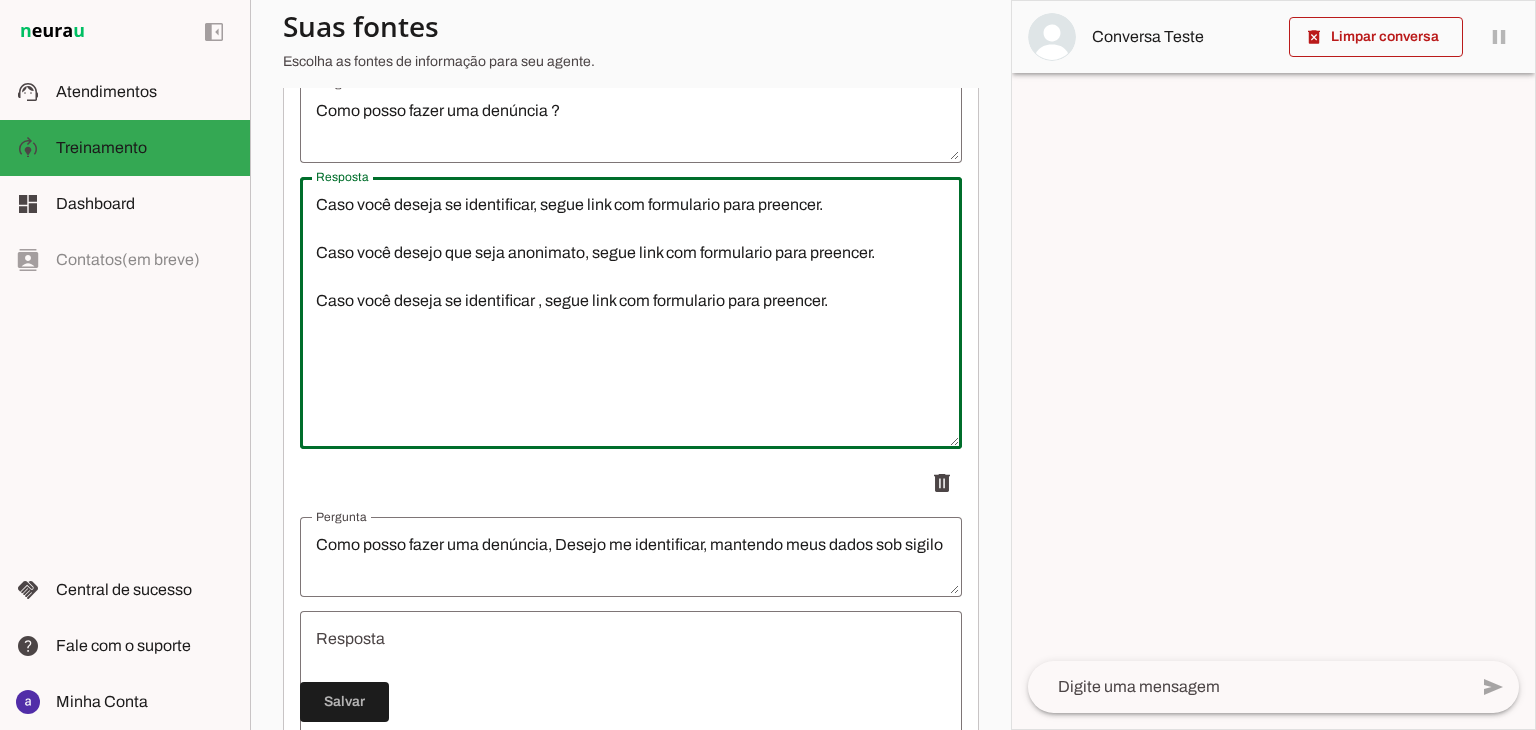 paste on "mantendo meus dados sob sigilo" 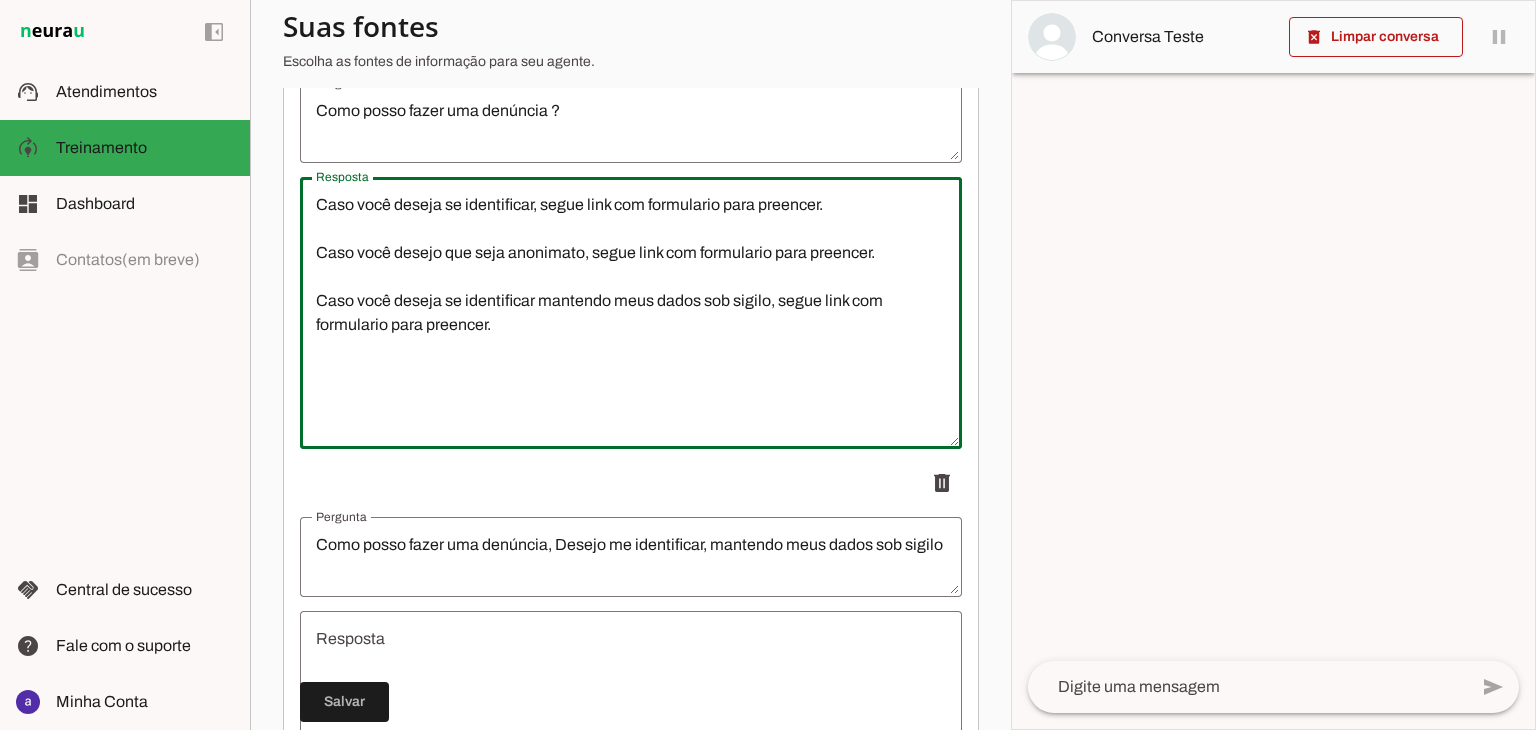 click on "Caso você deseja se identificar, segue link com formulario para preencer.
Caso você desejo que seja anonimato, segue link com formulario para preencer.
Caso você deseja se identificar mantendo meus dados sob sigilo, segue link com formulario para preencer." at bounding box center [631, 313] 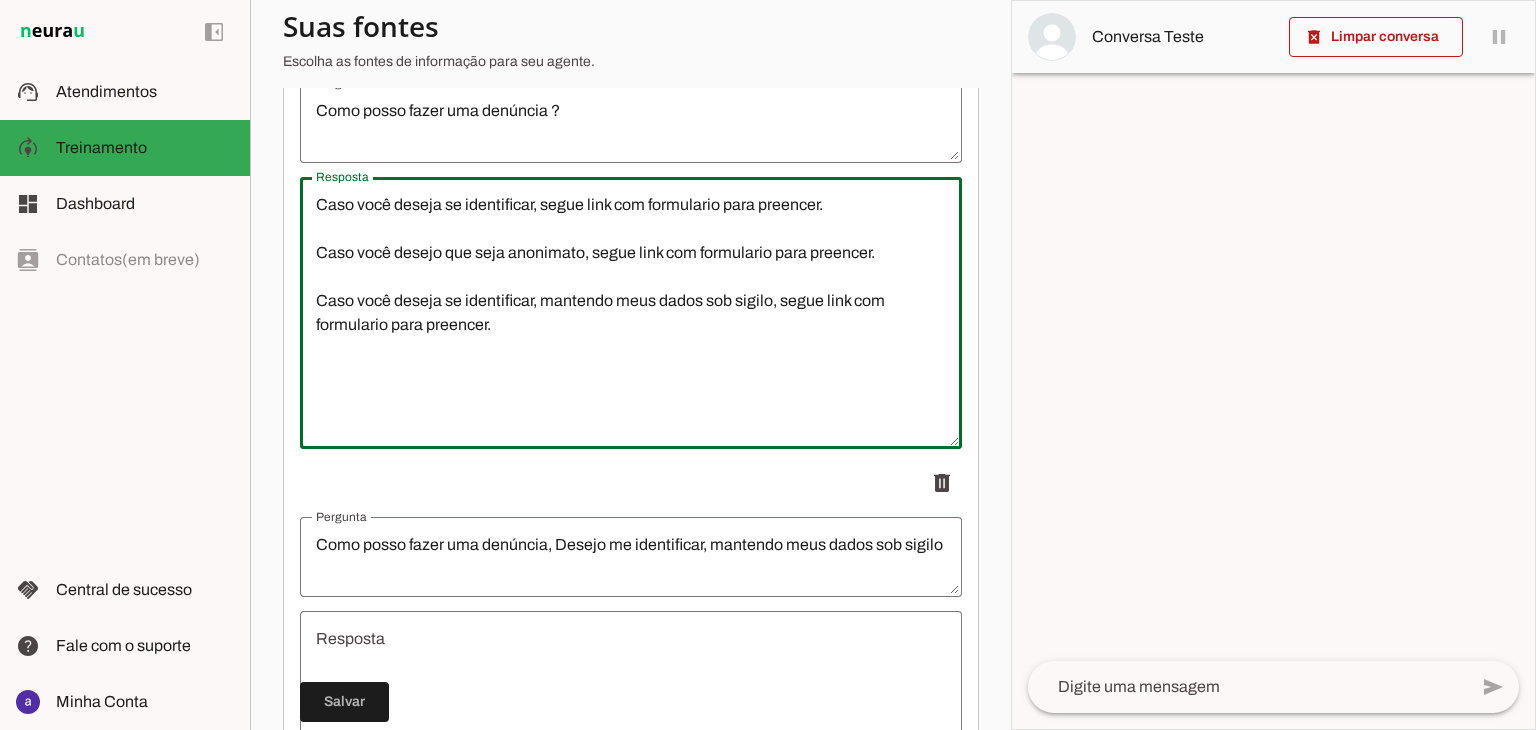 drag, startPoint x: 501, startPoint y: 329, endPoint x: 313, endPoint y: 296, distance: 190.8743 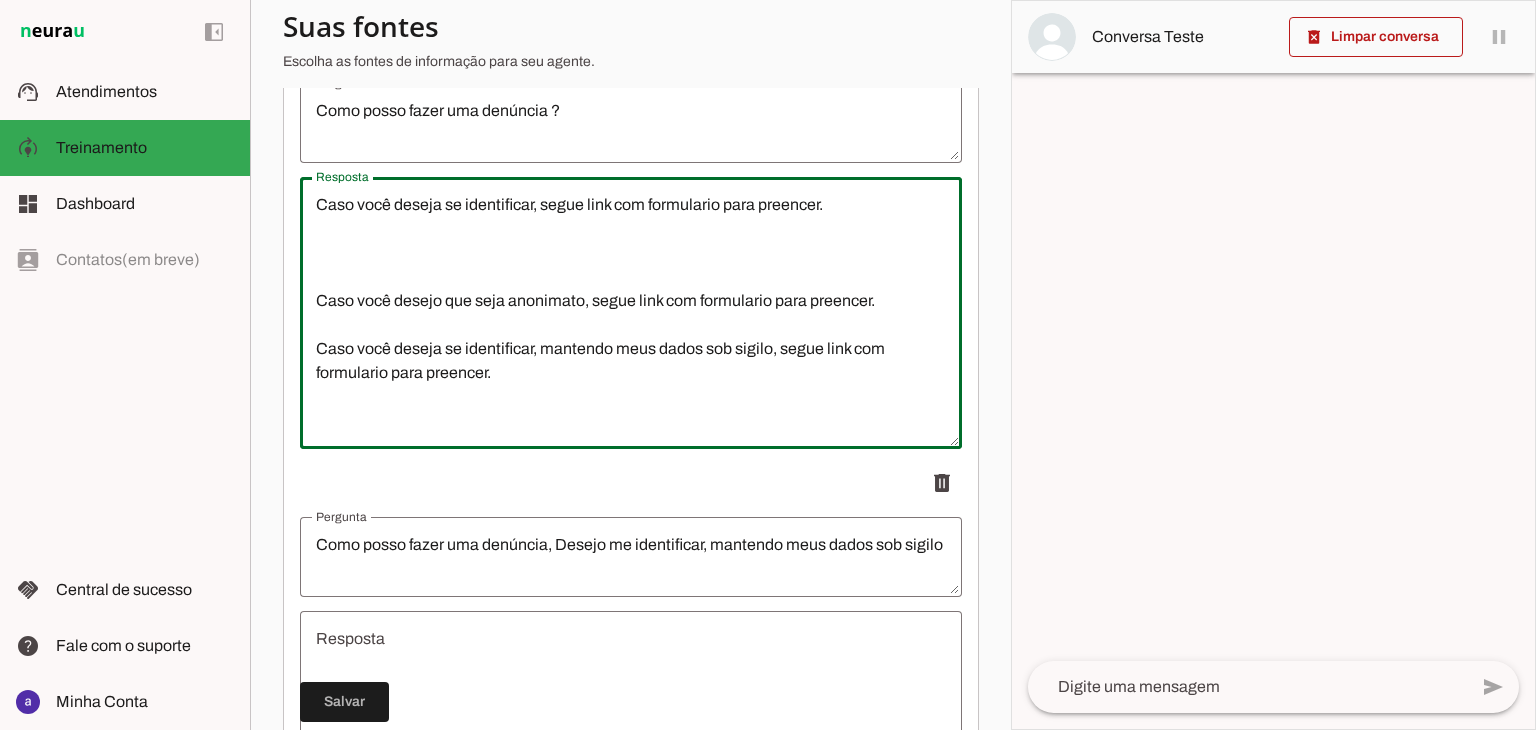 paste on "Caso você deseja se identificar, mantendo meus dados sob sigilo, segue link com formulario para preencer." 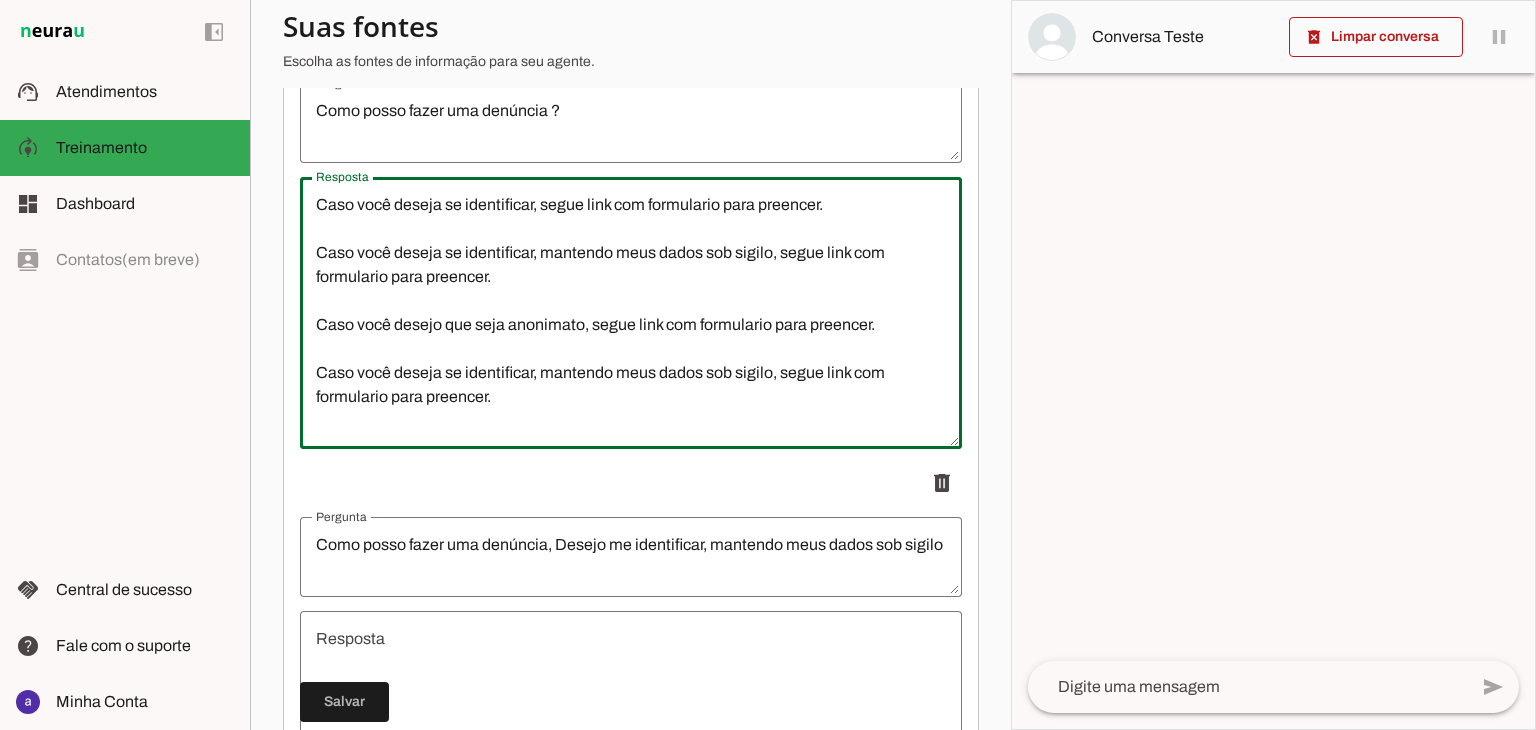 drag, startPoint x: 394, startPoint y: 381, endPoint x: 249, endPoint y: 361, distance: 146.37282 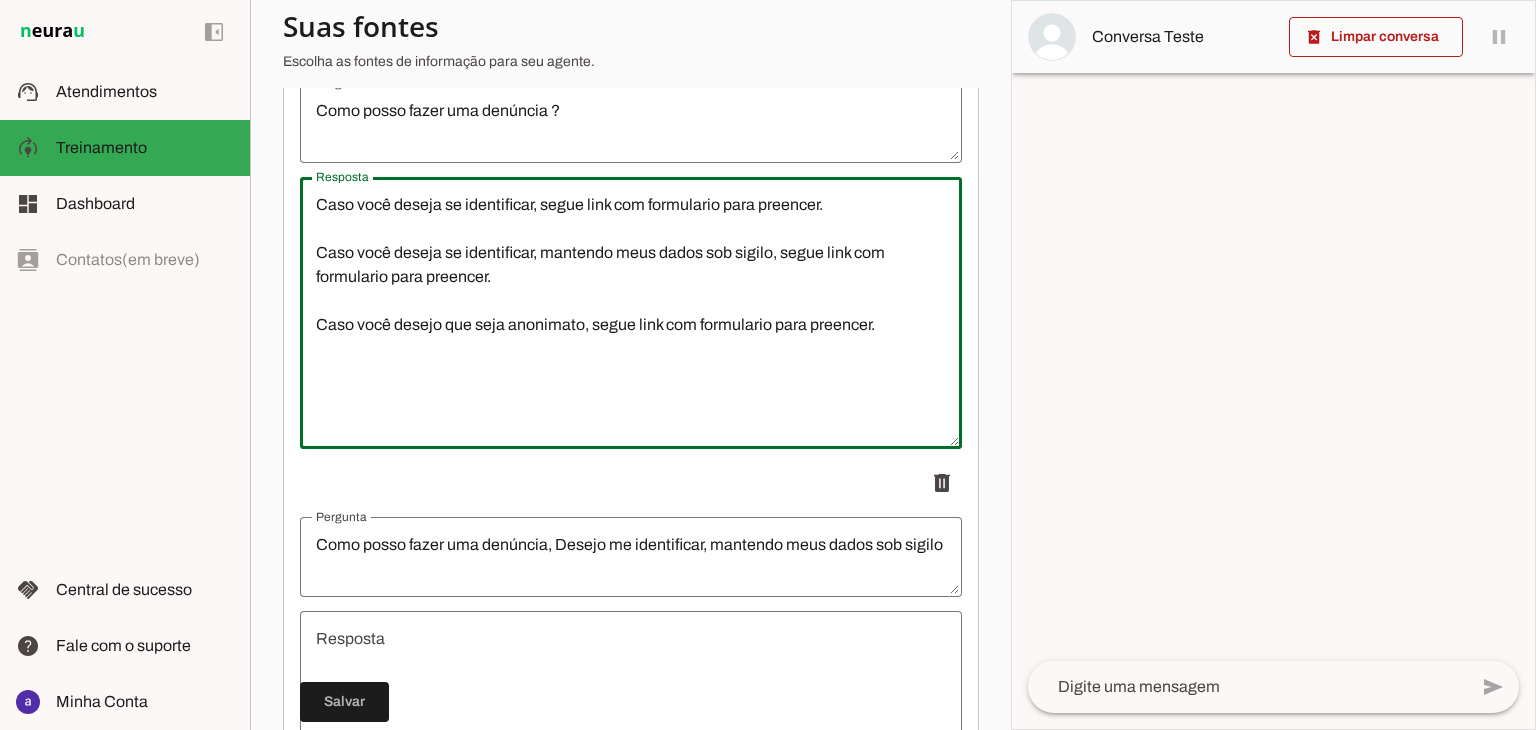 click on "Caso você deseja se identificar, segue link com formulario para preencer.
Caso você deseja se identificar, mantendo meus dados sob sigilo, segue link com formulario para preencer.
Caso você desejo que seja anonimato, segue link com formulario para preencer." at bounding box center [631, 313] 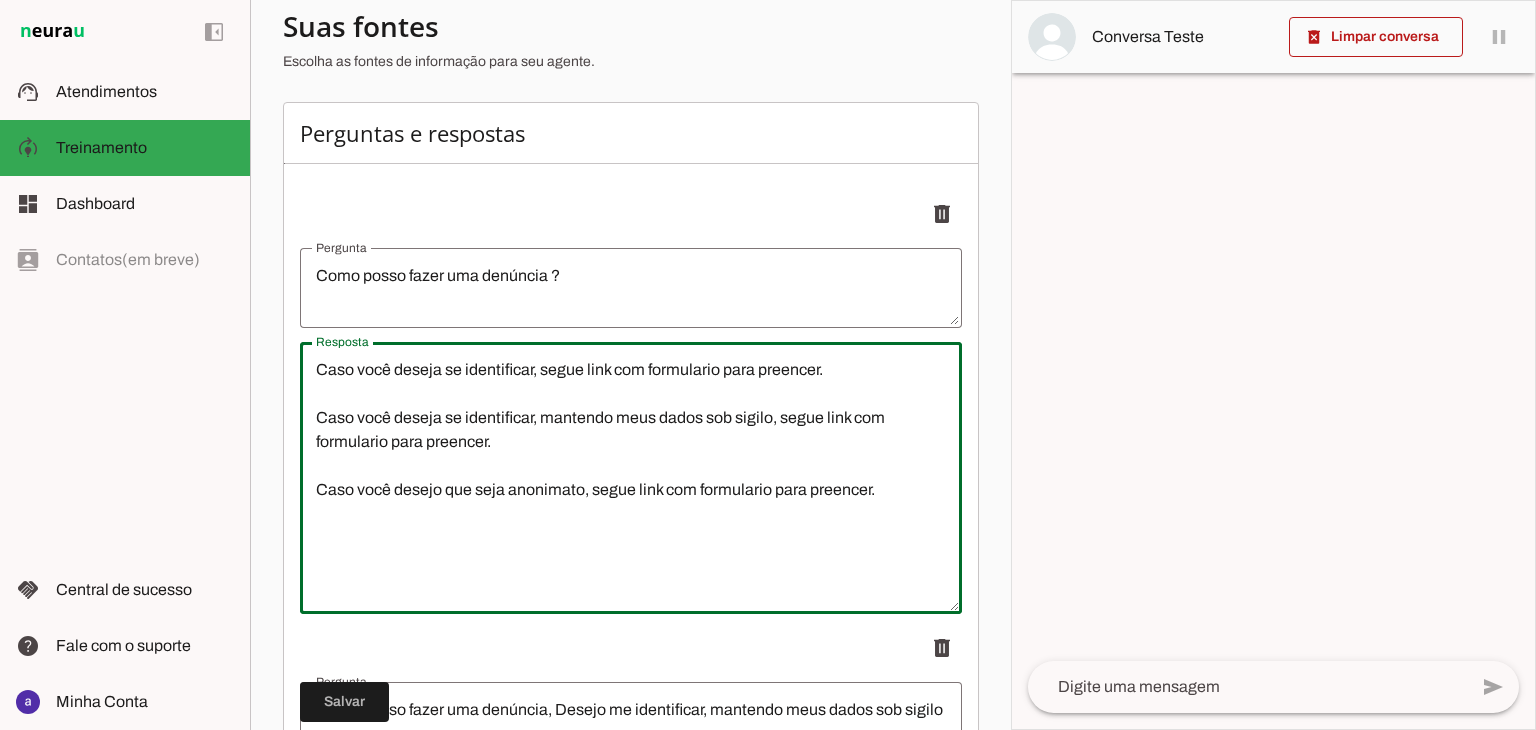scroll, scrollTop: 200, scrollLeft: 0, axis: vertical 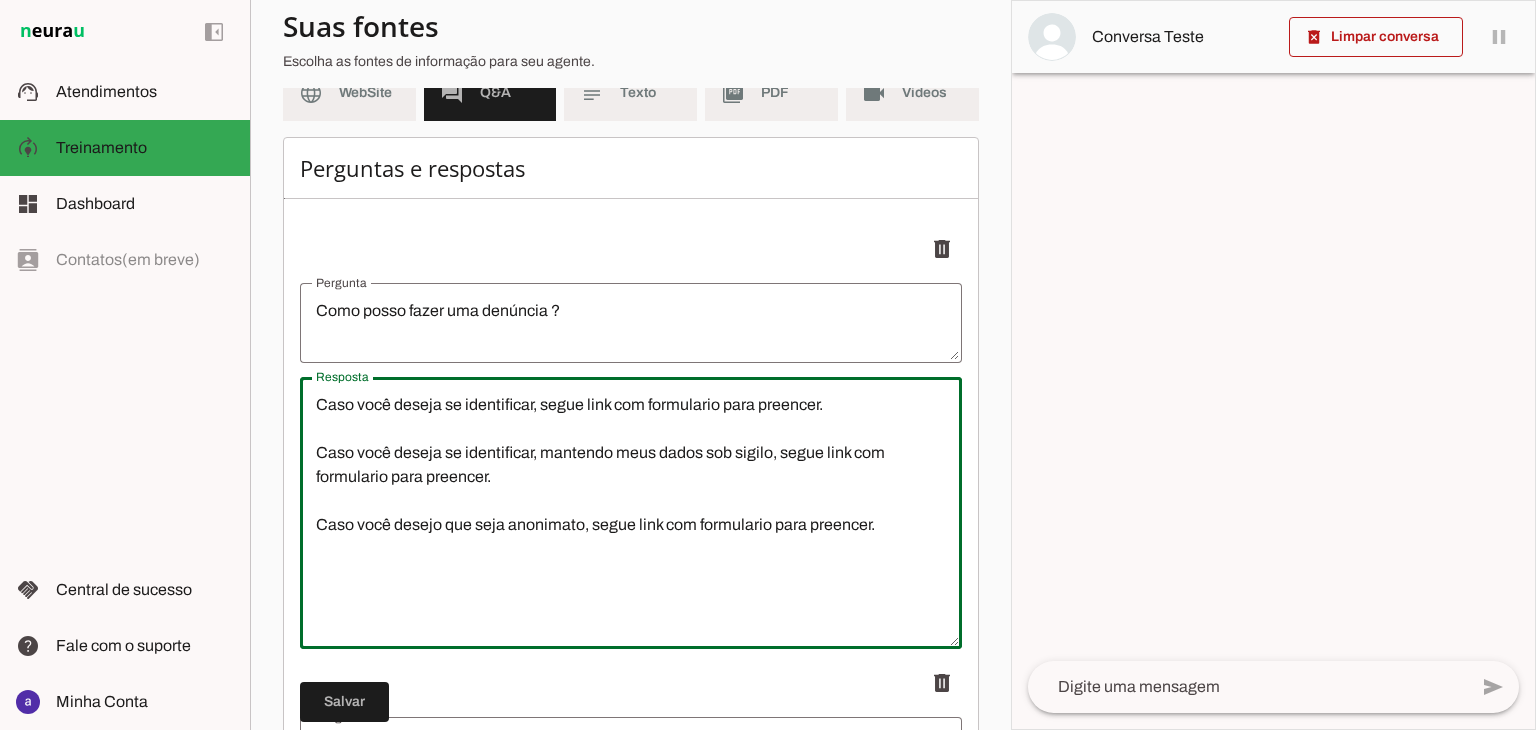 click on "Caso você deseja se identificar, segue link com formulario para preencer.
Caso você deseja se identificar, mantendo meus dados sob sigilo, segue link com formulario para preencer.
Caso você desejo que seja anonimato, segue link com formulario para preencer." at bounding box center [631, 513] 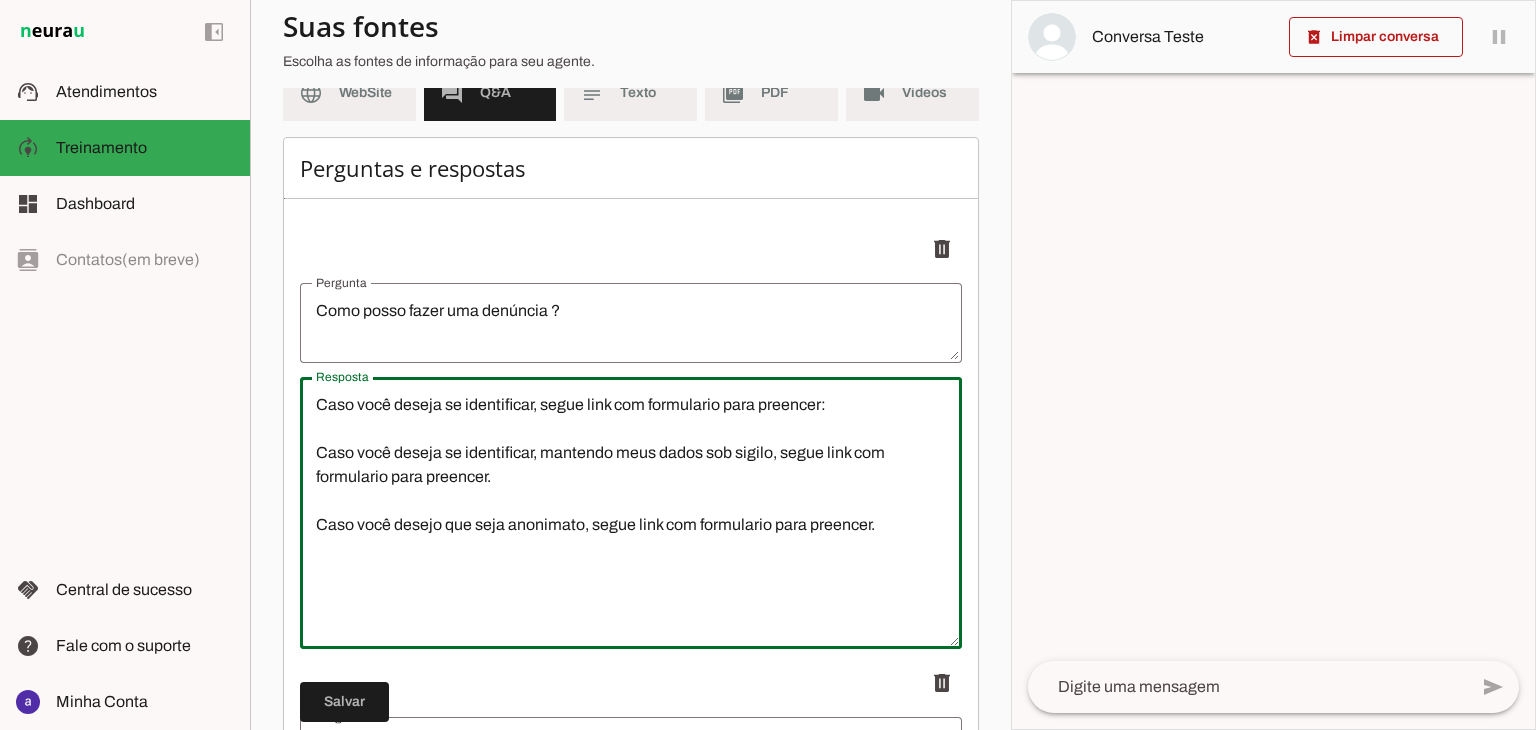 click on "Caso você deseja se identificar, segue link com formulario para preencer:
Caso você deseja se identificar, mantendo meus dados sob sigilo, segue link com formulario para preencer.
Caso você desejo que seja anonimato, segue link com formulario para preencer." at bounding box center (631, 513) 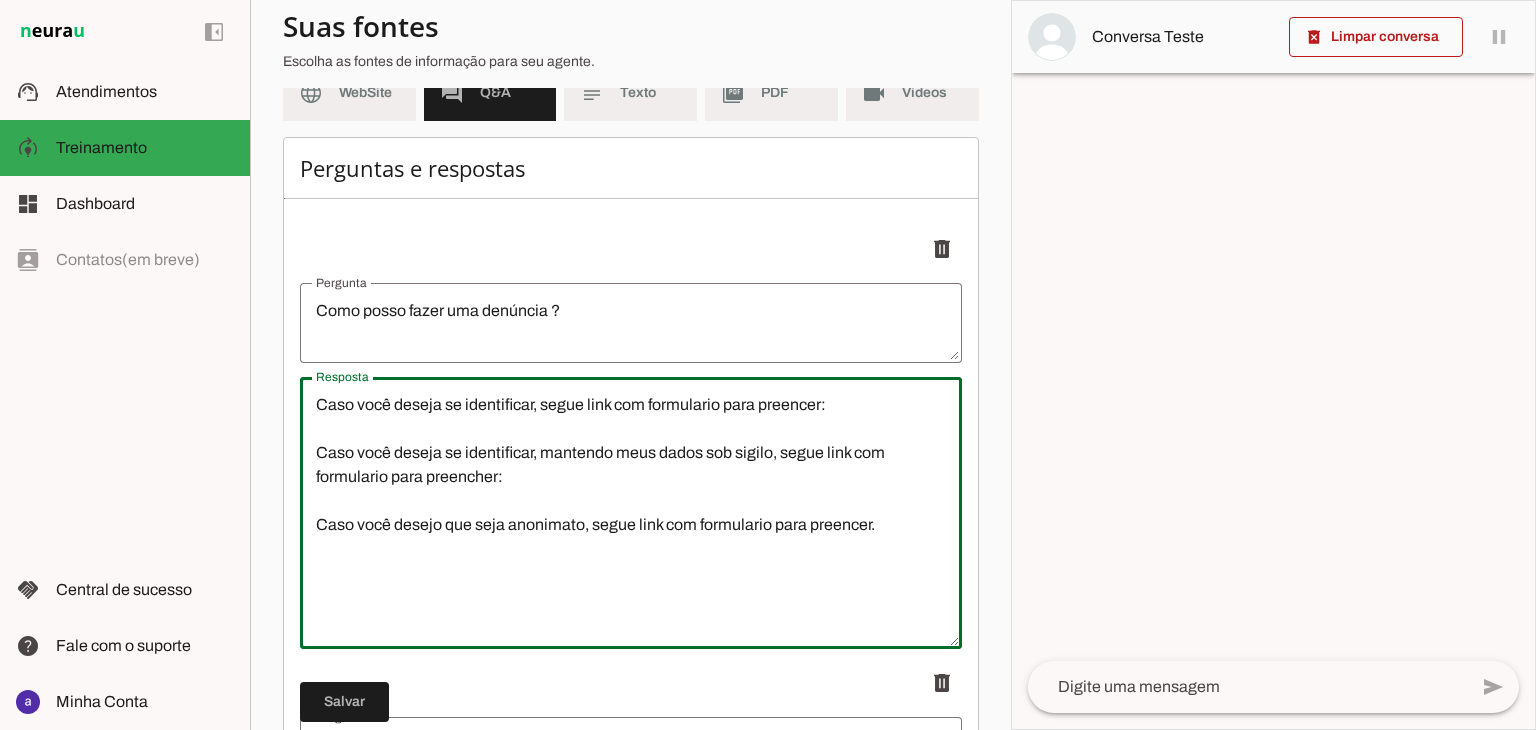 drag, startPoint x: 490, startPoint y: 478, endPoint x: 312, endPoint y: 430, distance: 184.35835 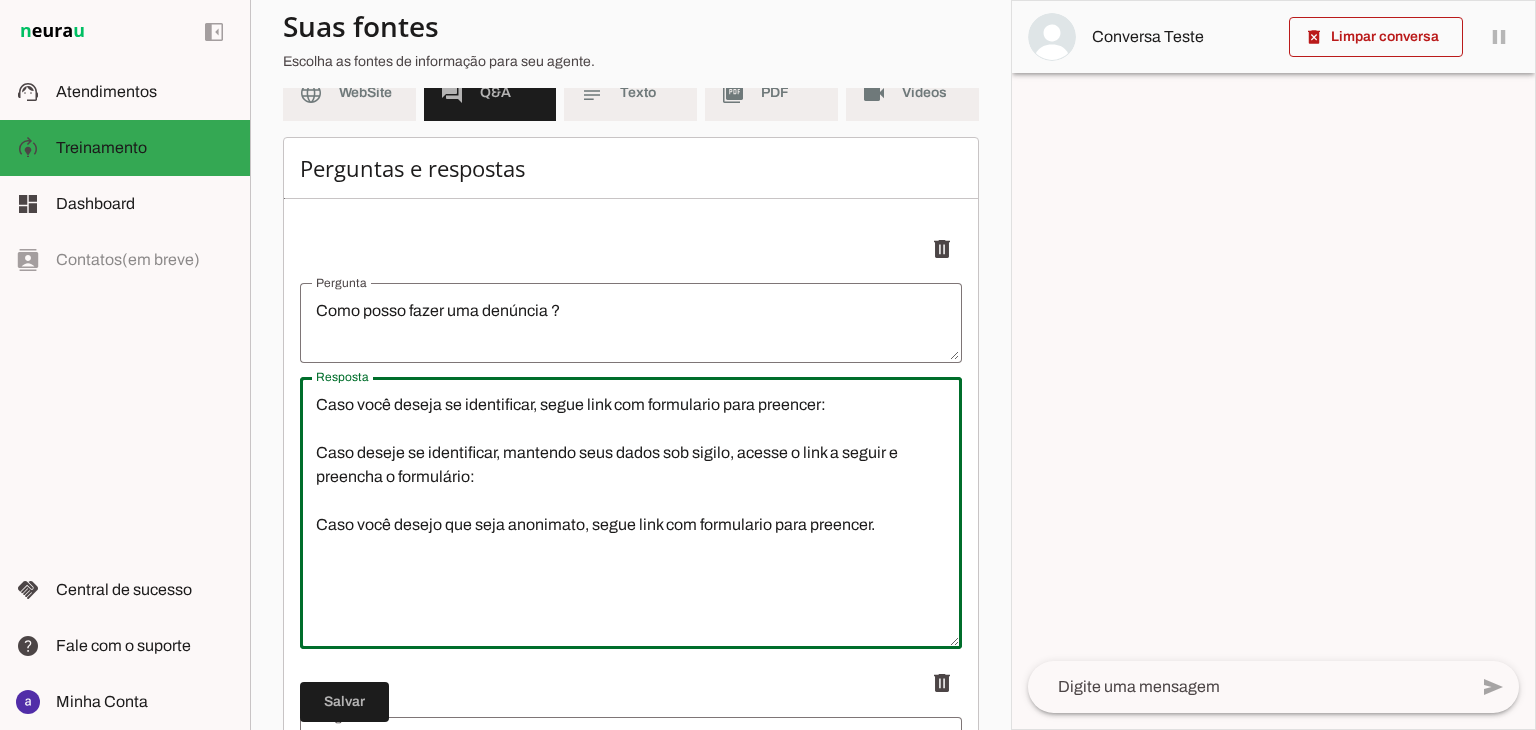 drag, startPoint x: 827, startPoint y: 404, endPoint x: 251, endPoint y: 401, distance: 576.0078 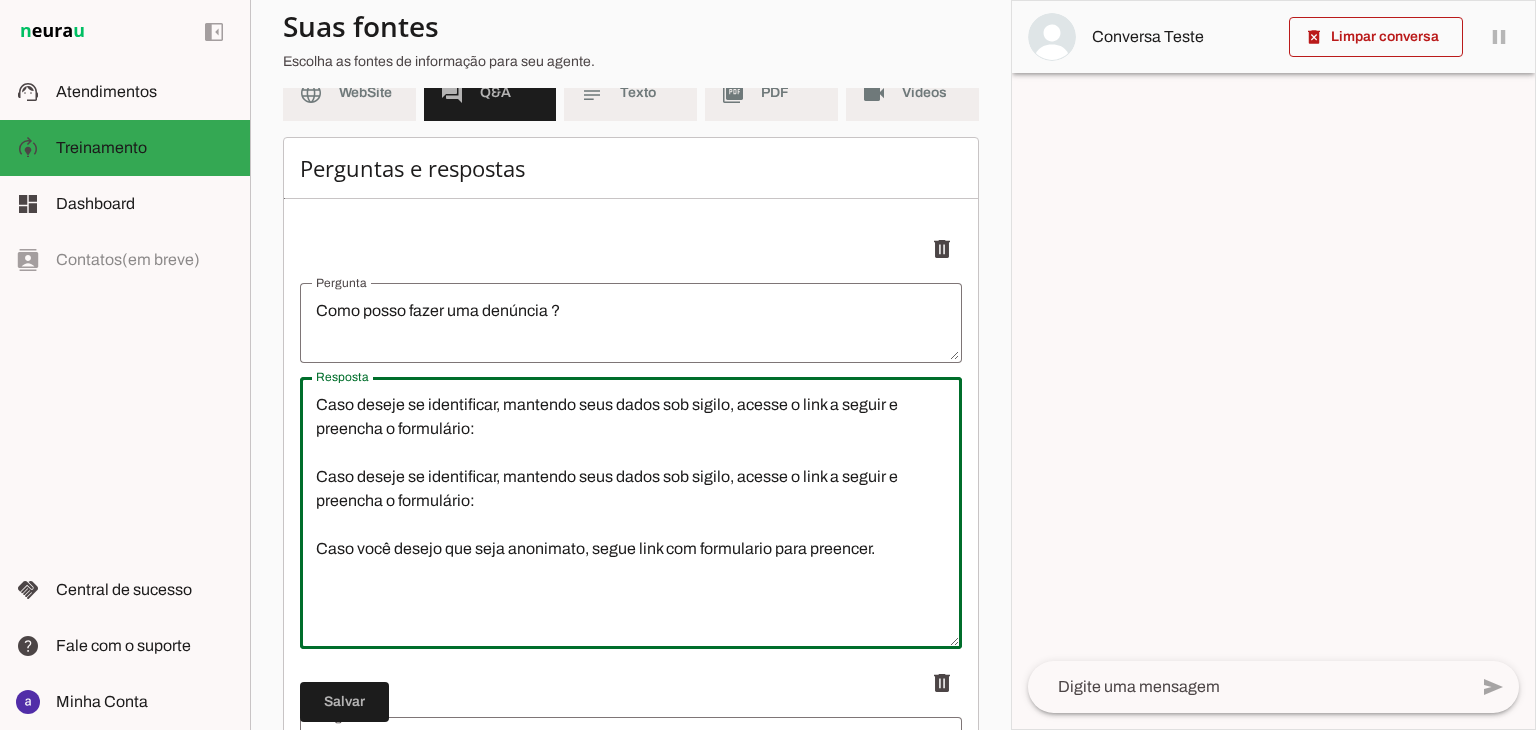 drag, startPoint x: 729, startPoint y: 407, endPoint x: 506, endPoint y: 413, distance: 223.0807 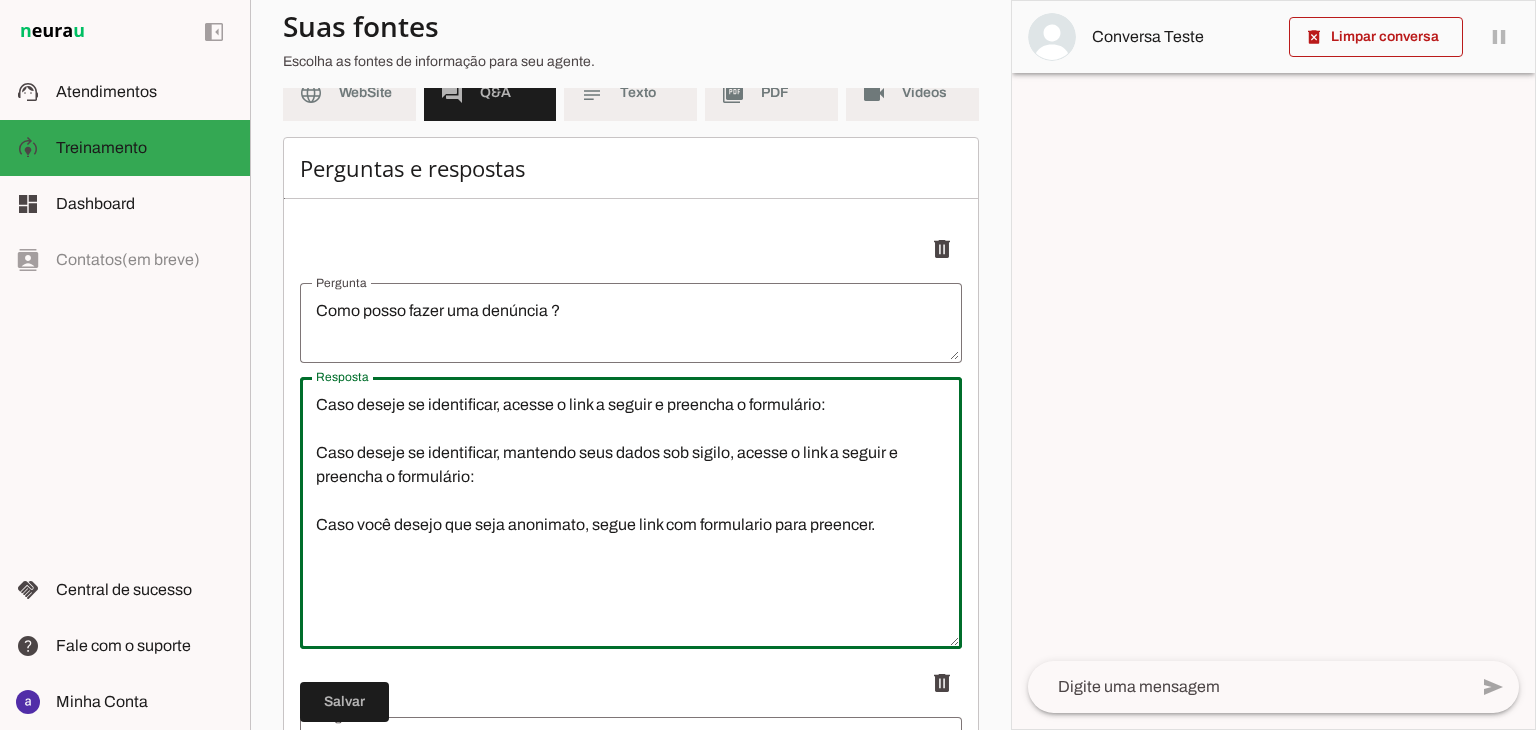 drag, startPoint x: 877, startPoint y: 527, endPoint x: 591, endPoint y: 534, distance: 286.08566 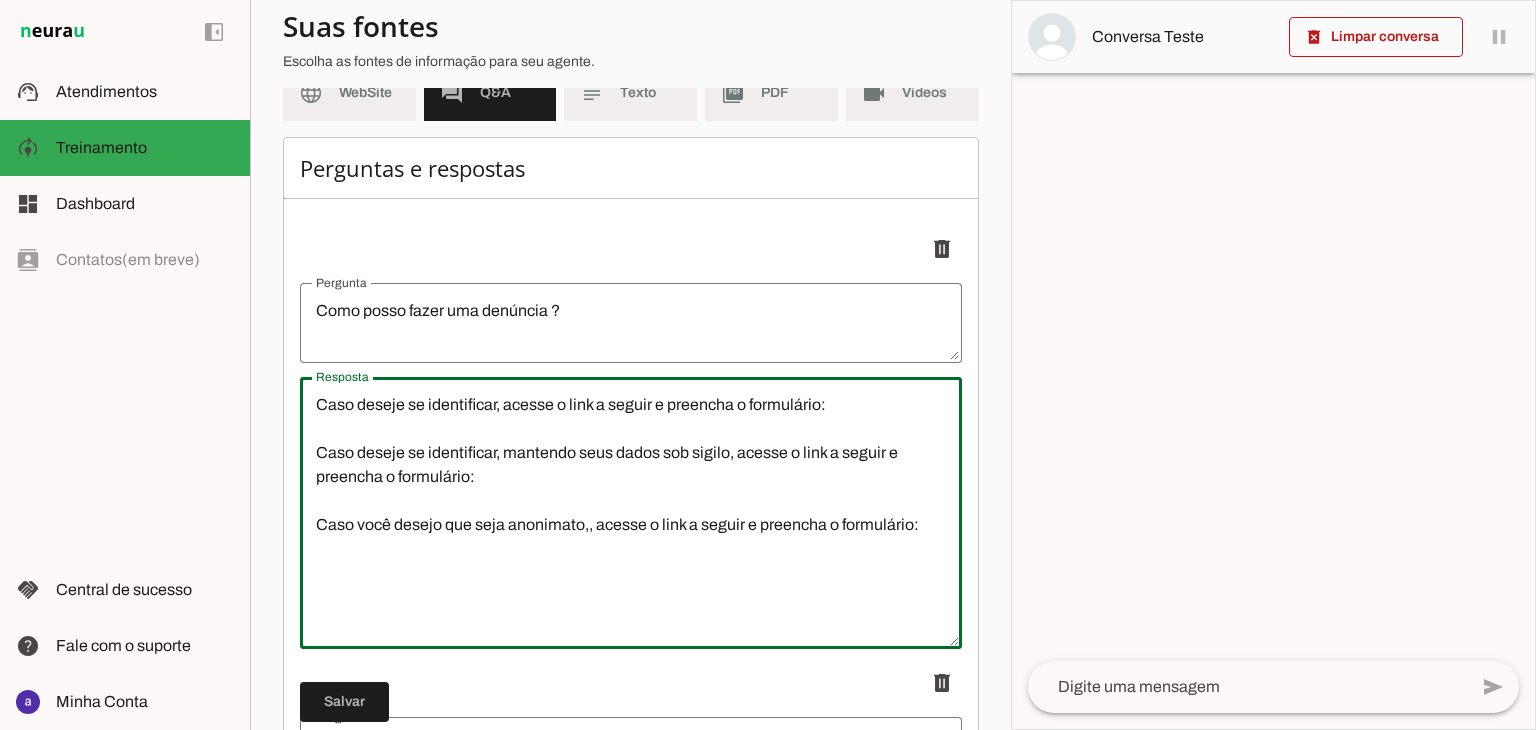 drag, startPoint x: 596, startPoint y: 527, endPoint x: 425, endPoint y: 550, distance: 172.53986 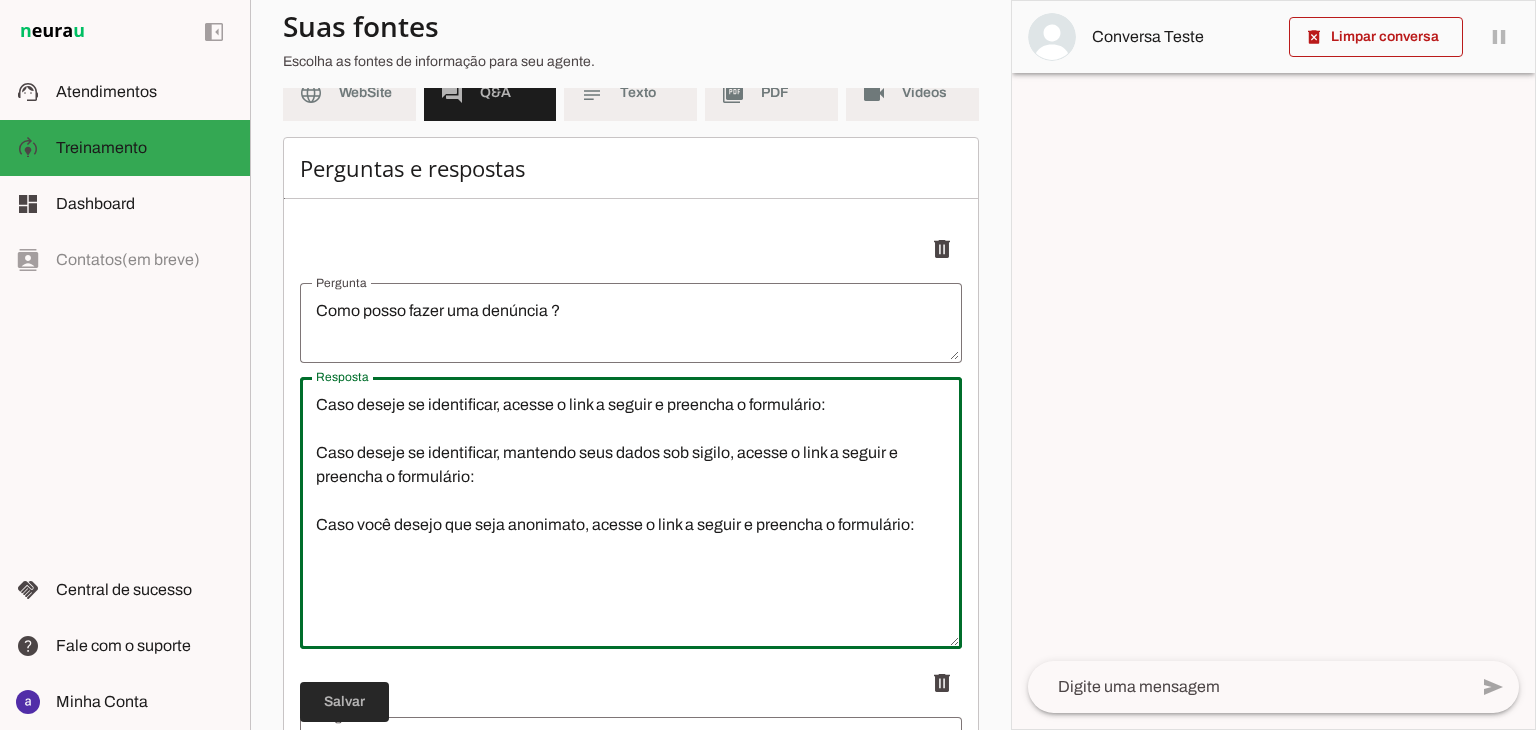 type on "Caso deseje se identificar, acesse o link a seguir e preencha o formulário:
Caso deseje se identificar, mantendo seus dados sob sigilo, acesse o link a seguir e preencha o formulário:
Caso você desejo que seja anonimato, acesse o link a seguir e preencha o formulário:" 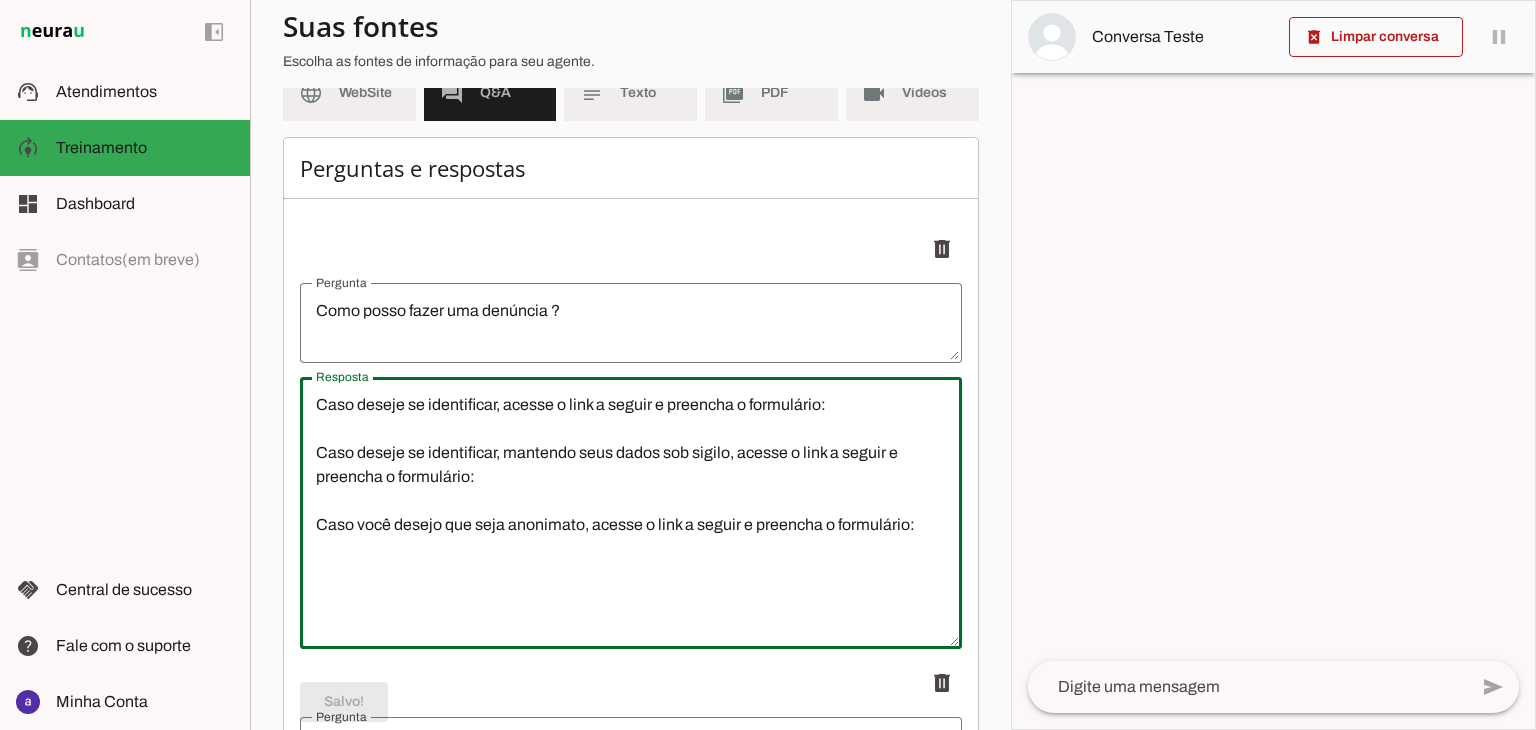 click on "Caso deseje se identificar, acesse o link a seguir e preencha o formulário:
Caso deseje se identificar, mantendo seus dados sob sigilo, acesse o link a seguir e preencha o formulário:
Caso você desejo que seja anonimato, acesse o link a seguir e preencha o formulário:" at bounding box center (631, 513) 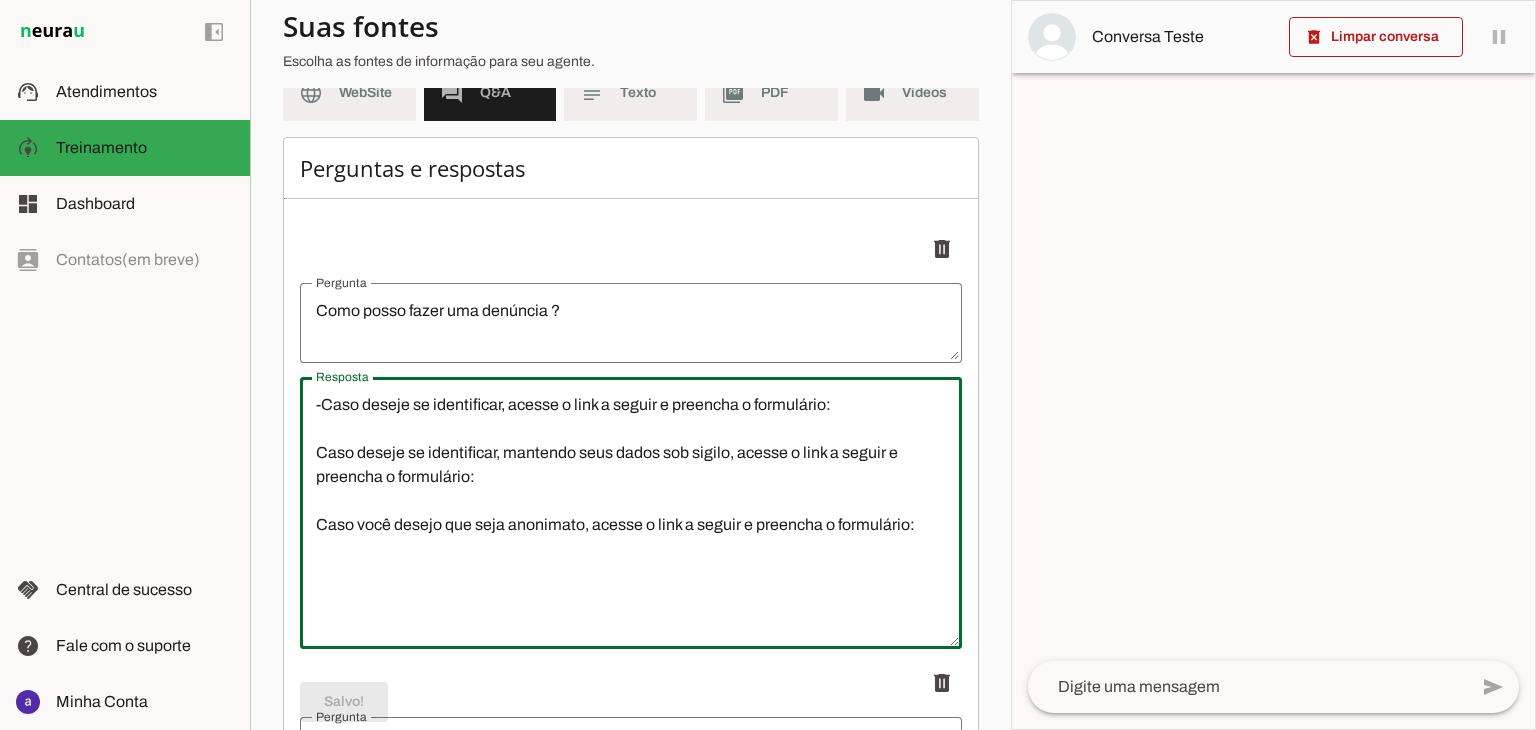 click on "-Caso deseje se identificar, acesse o link a seguir e preencha o formulário:
Caso deseje se identificar, mantendo seus dados sob sigilo, acesse o link a seguir e preencha o formulário:
Caso você desejo que seja anonimato, acesse o link a seguir e preencha o formulário:" at bounding box center [631, 513] 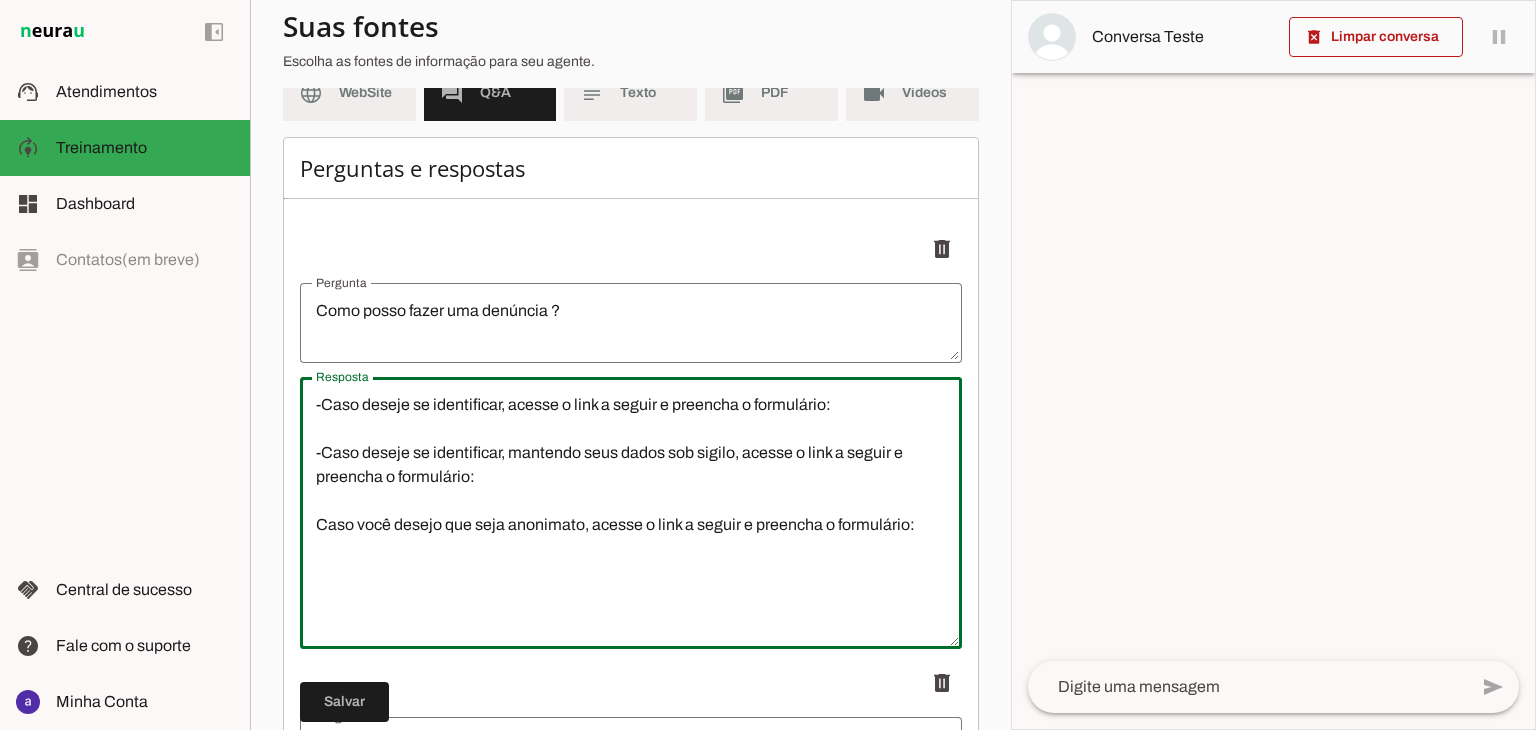 click on "-Caso deseje se identificar, acesse o link a seguir e preencha o formulário:
-Caso deseje se identificar, mantendo seus dados sob sigilo, acesse o link a seguir e preencha o formulário:
Caso você desejo que seja anonimato, acesse o link a seguir e preencha o formulário:" at bounding box center (631, 513) 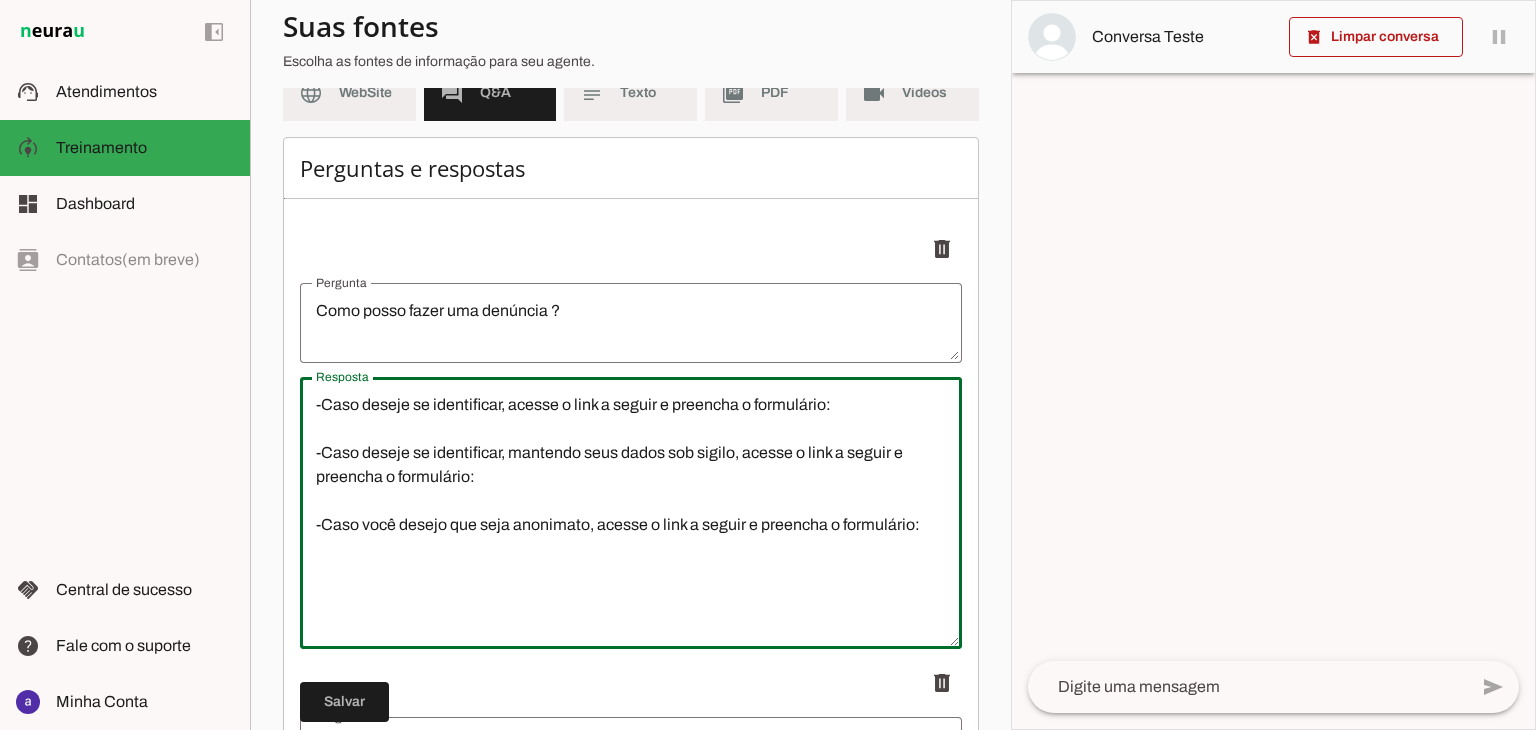 click on "-Caso deseje se identificar, acesse o link a seguir e preencha o formulário:
-Caso deseje se identificar, mantendo seus dados sob sigilo, acesse o link a seguir e preencha o formulário:
-Caso você desejo que seja anonimato, acesse o link a seguir e preencha o formulário:" at bounding box center [631, 513] 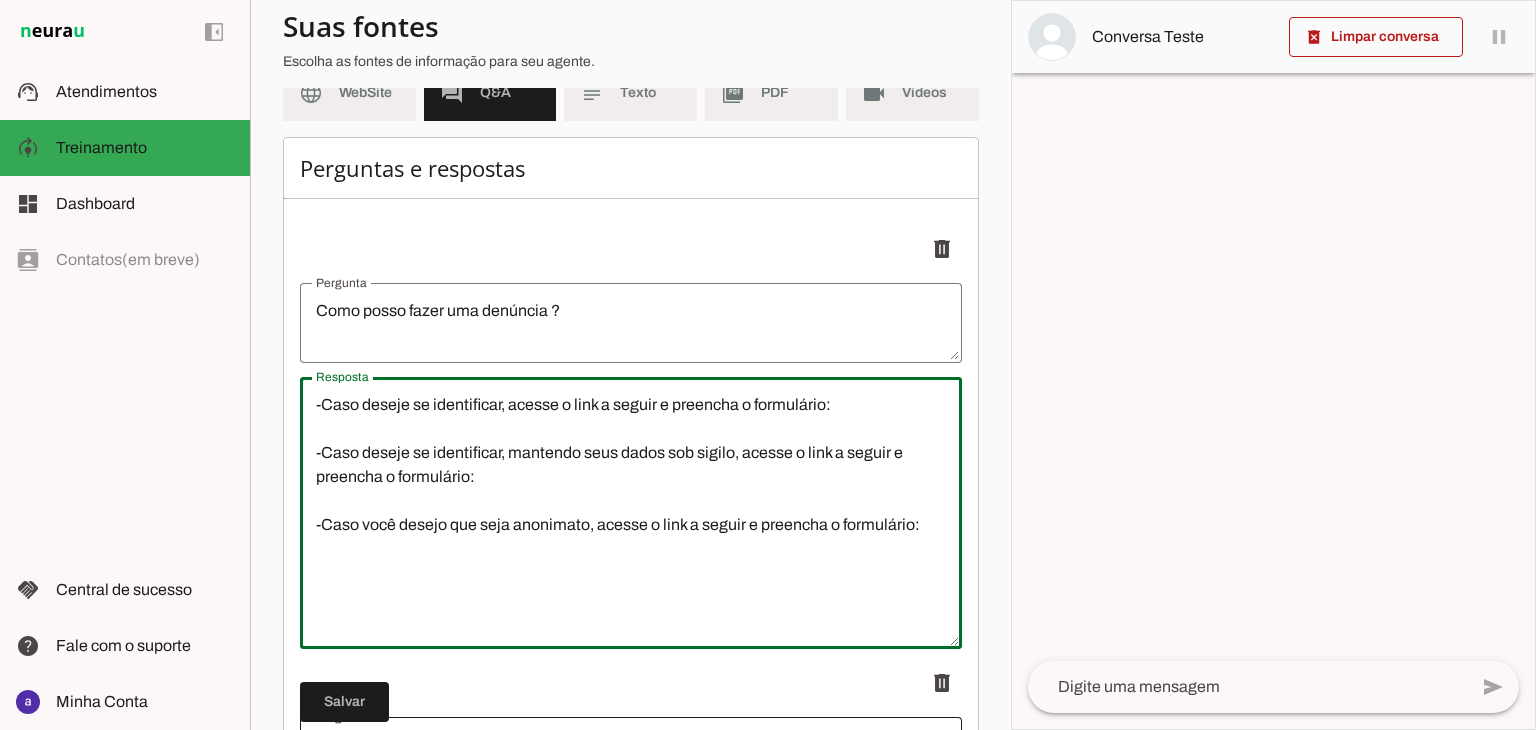 type on "-Caso deseje se identificar, acesse o link a seguir e preencha o formulário:
-Caso deseje se identificar, mantendo seus dados sob sigilo, acesse o link a seguir e preencha o formulário:
-Caso você desejo que seja anonimato, acesse o link a seguir e preencha o formulário:" 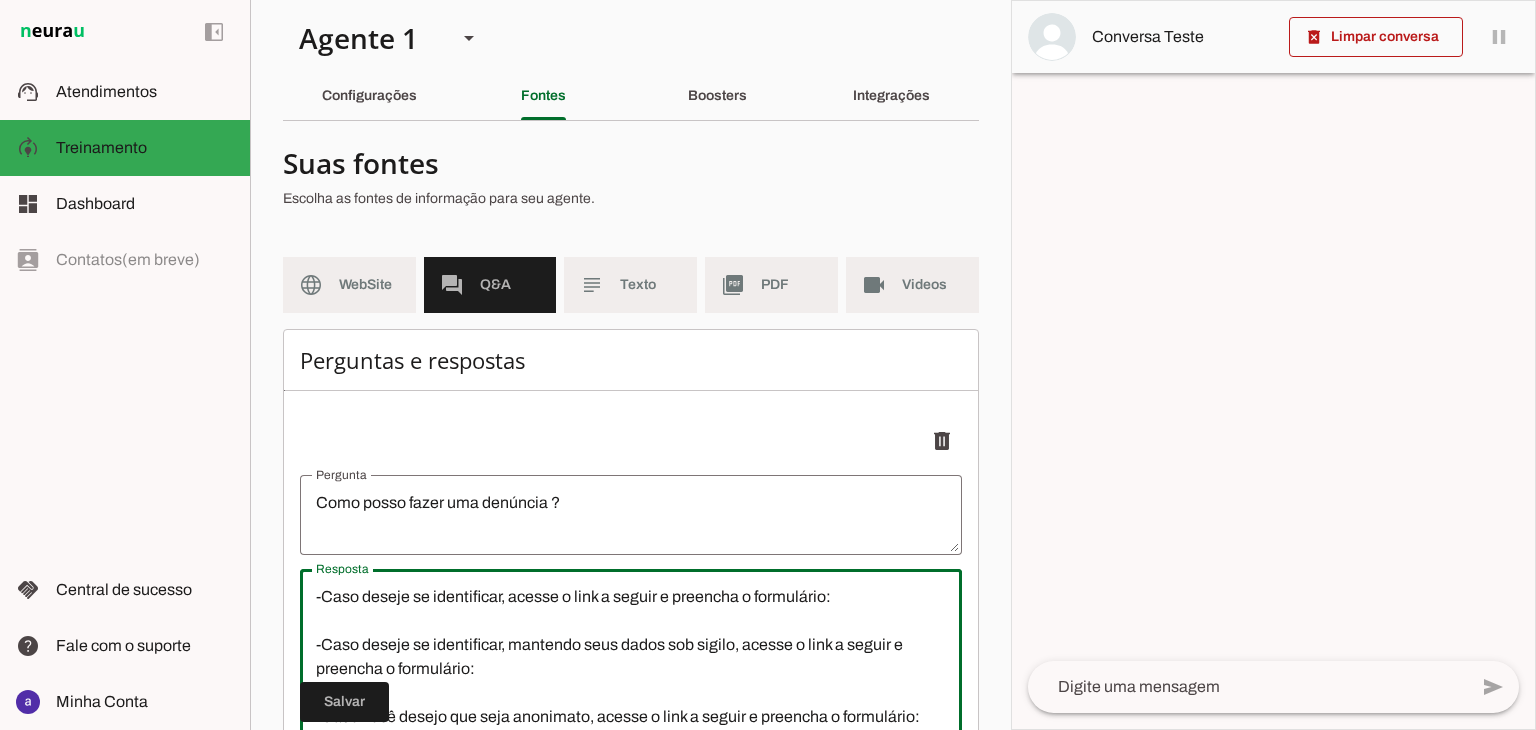 scroll, scrollTop: 0, scrollLeft: 0, axis: both 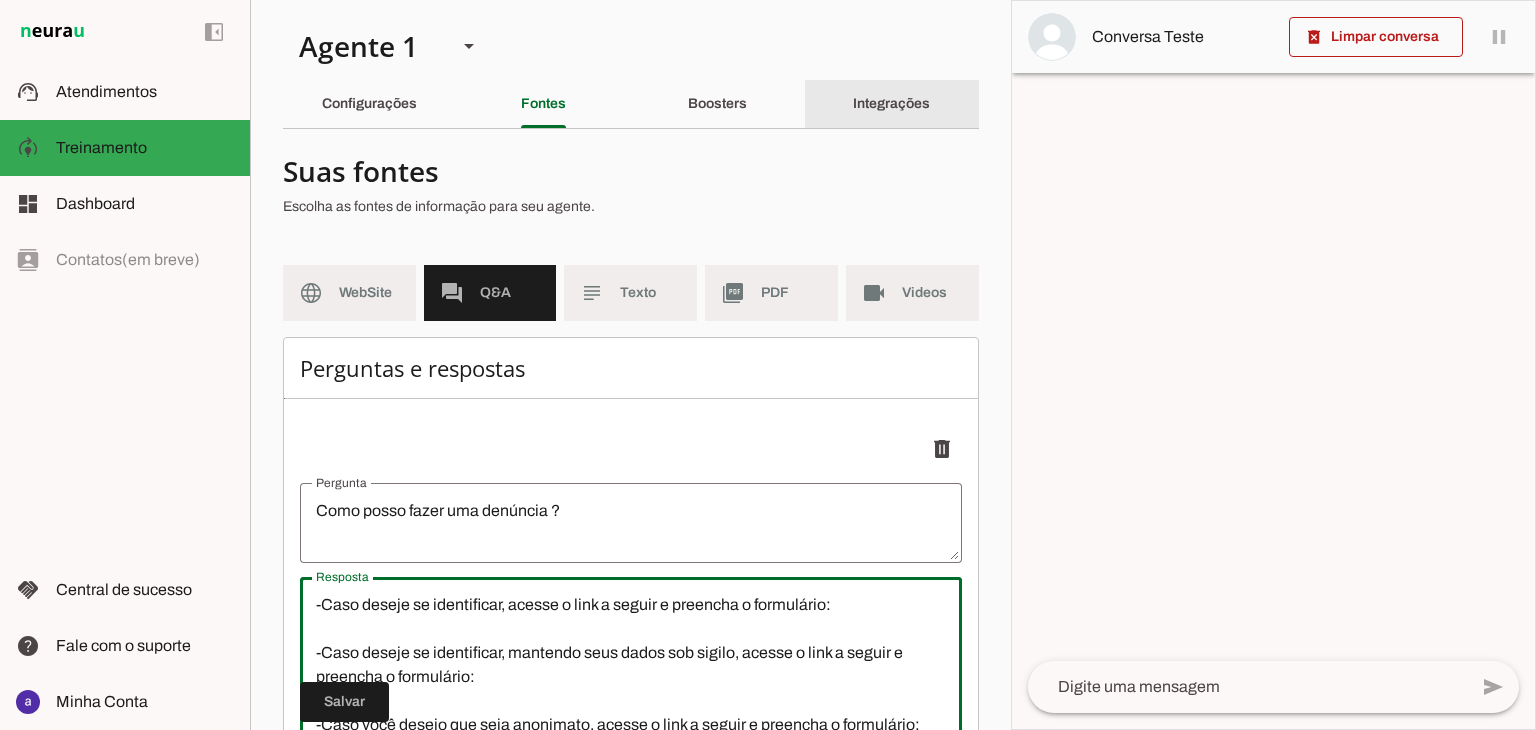 drag, startPoint x: 856, startPoint y: 98, endPoint x: 798, endPoint y: 110, distance: 59.22837 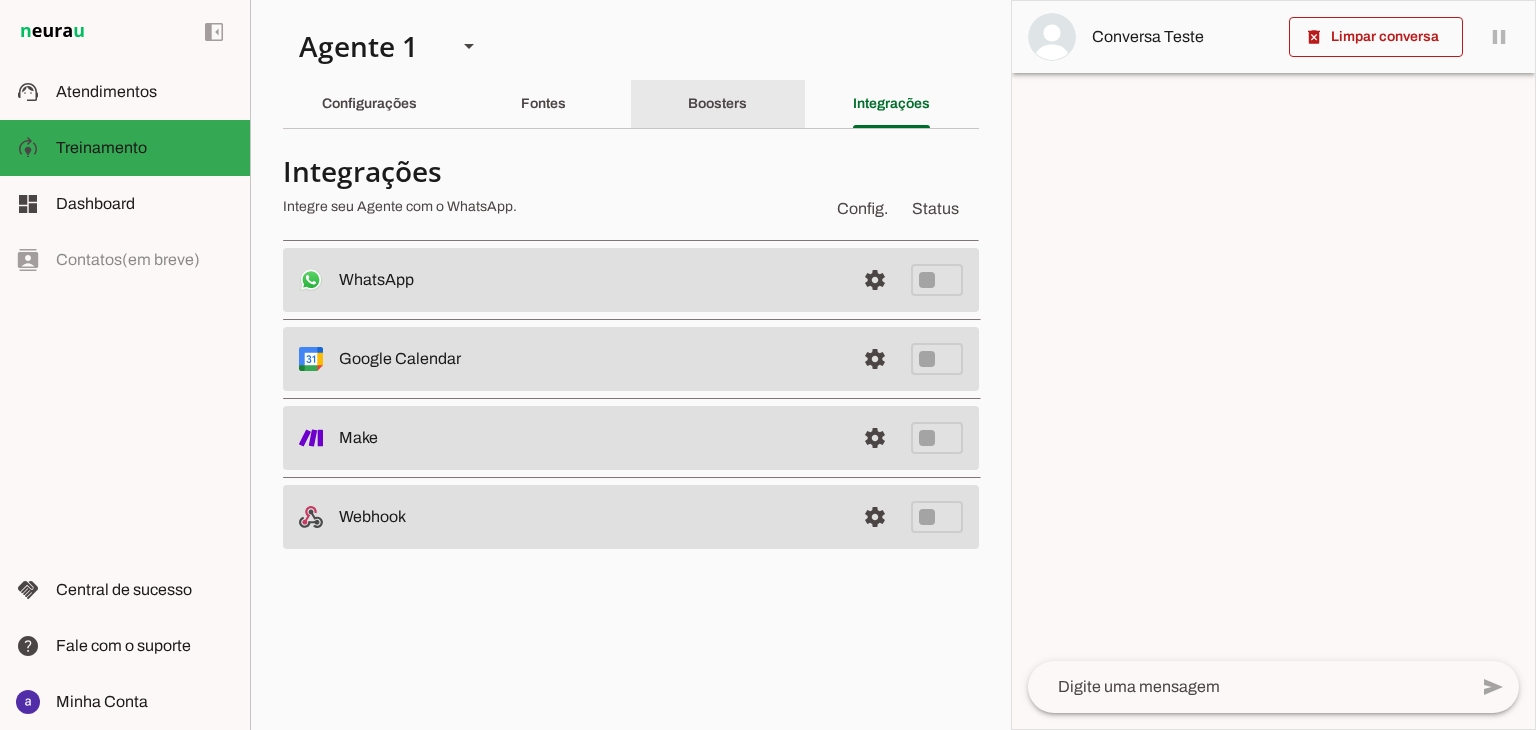 click on "Boosters" 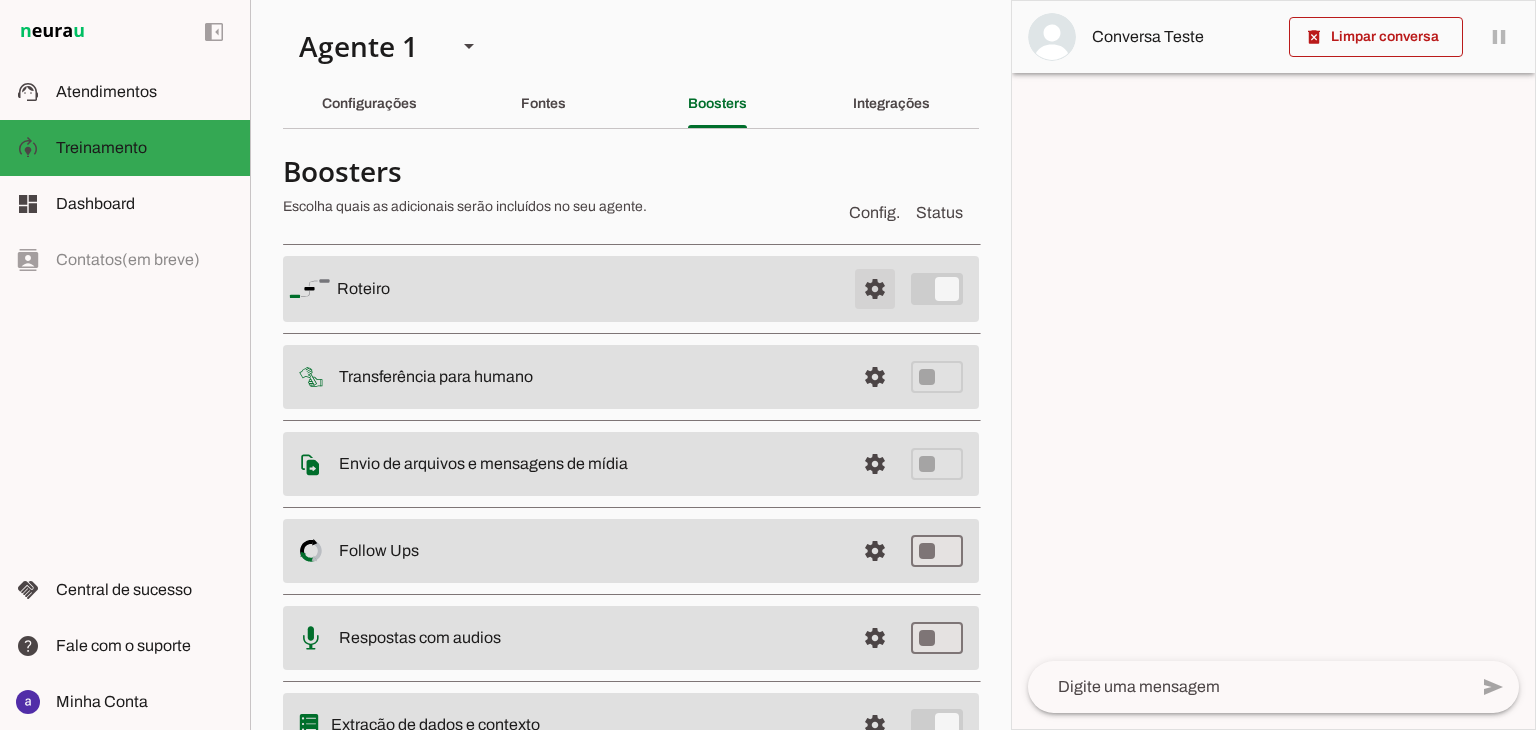 click at bounding box center [875, 289] 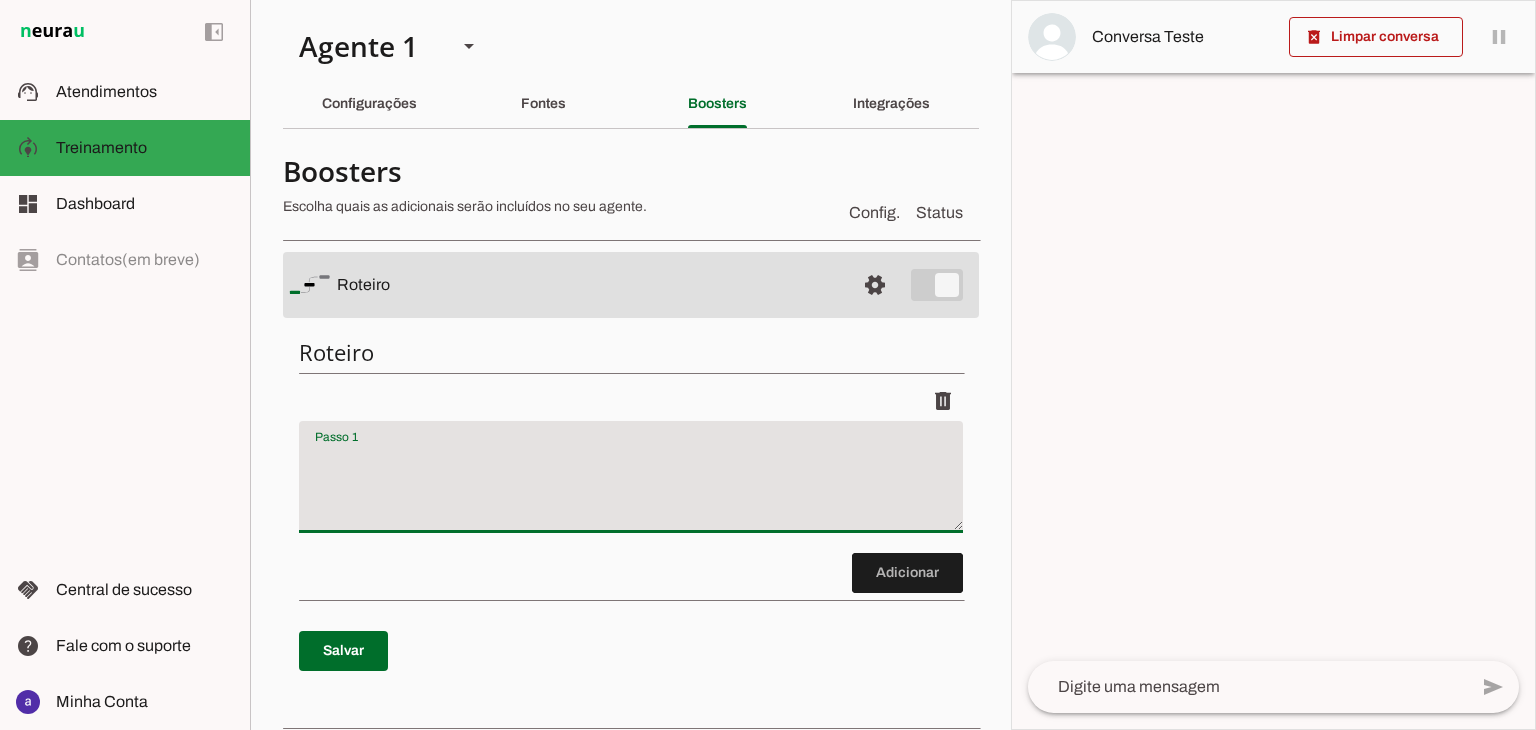 click at bounding box center [631, 485] 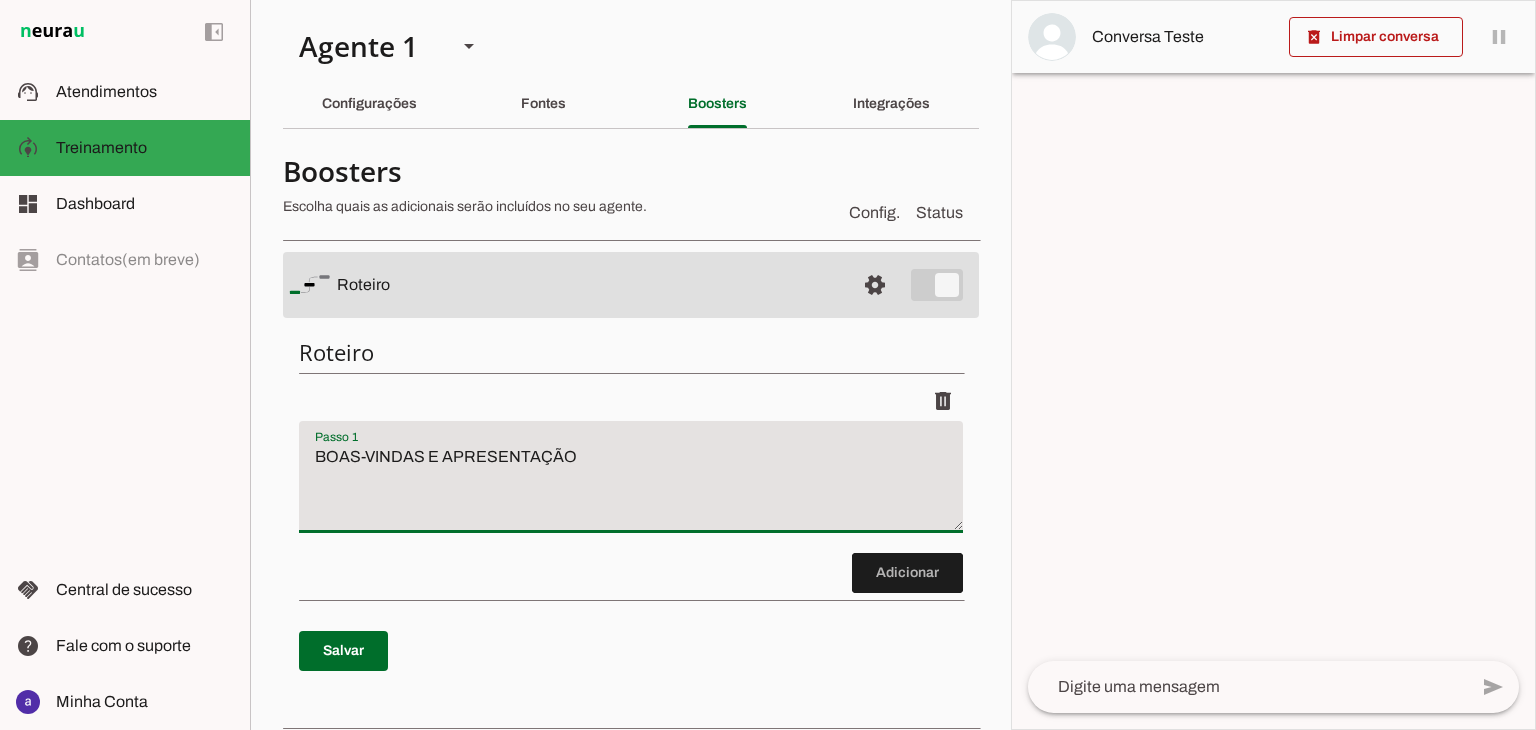 type on "BOAS-VINDAS E APRESENTAÇÃO" 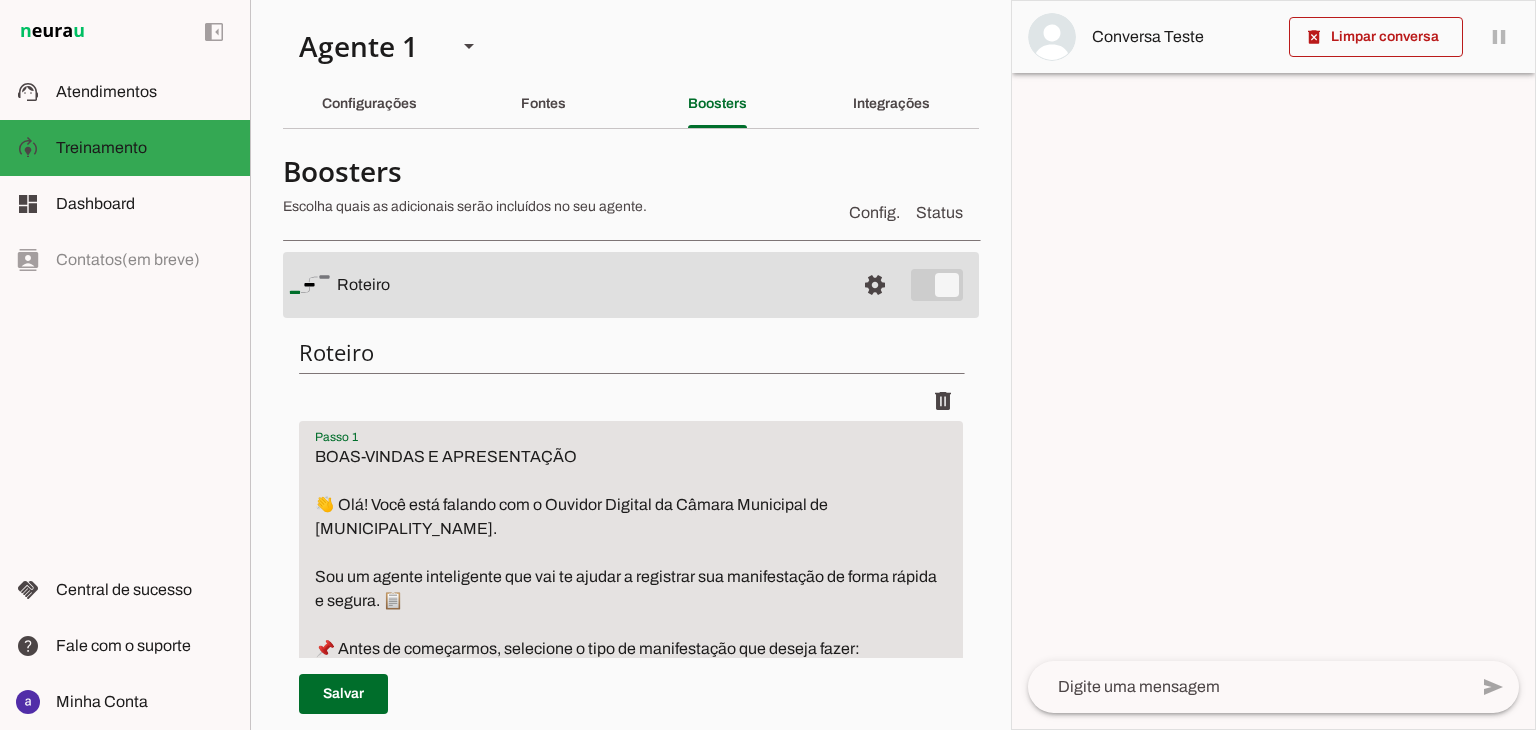 scroll, scrollTop: 96, scrollLeft: 0, axis: vertical 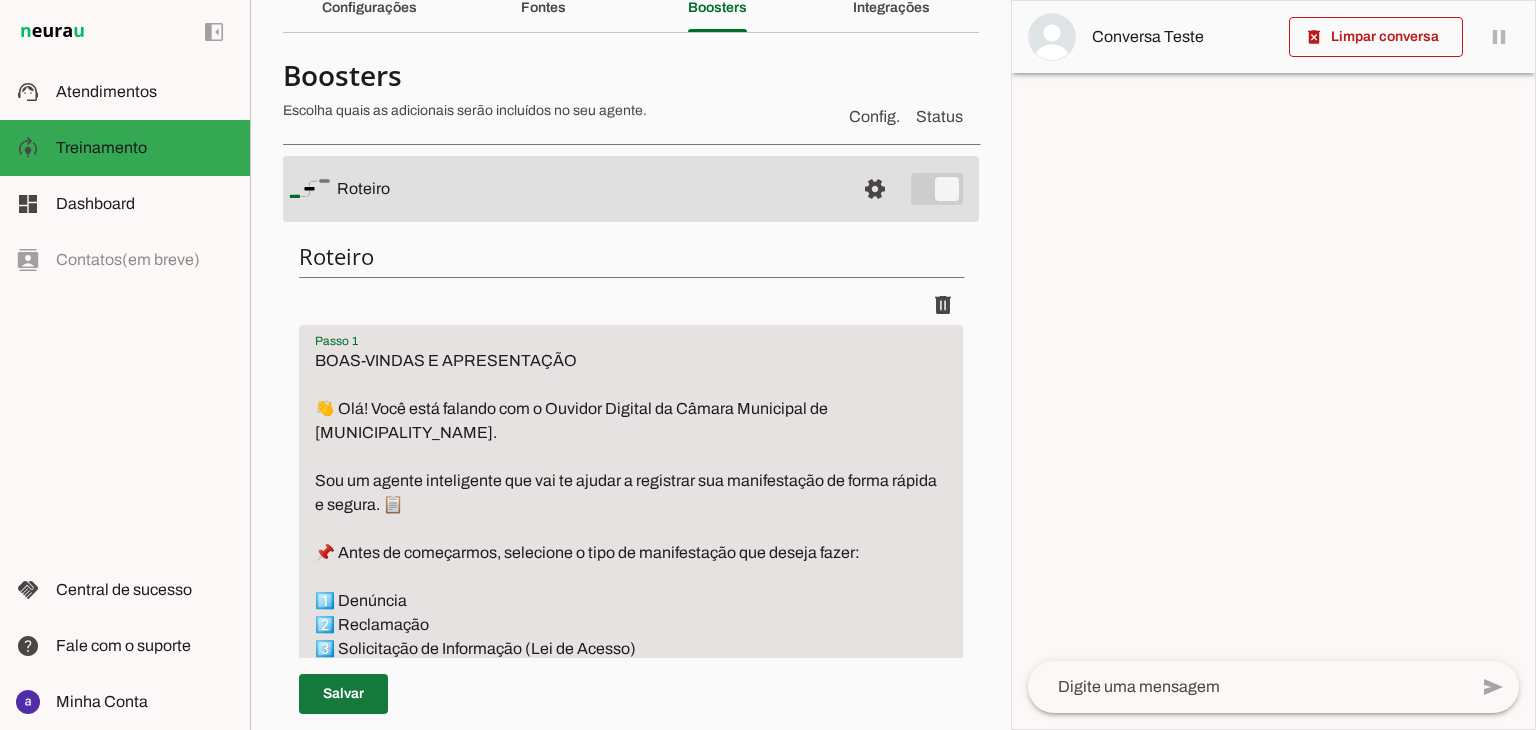 type on "BOAS-VINDAS E APRESENTAÇÃO
👋 Olá! Você está falando com o Ouvidor Digital da Câmara Municipal de [MUNICIPALITY_NAME].
Sou um agente inteligente que vai te ajudar a registrar sua manifestação de forma rápida e segura. 📋
📌 Antes de começarmos, selecione o tipo de manifestação que deseja fazer:
1️⃣ Denúncia
2️⃣ Reclamação
3️⃣ Solicitação de Informação (Lei de Acesso)
4️⃣ Sugestão
5️⃣ Elogio
6️⃣ Acompanhar manifestação já registrad" 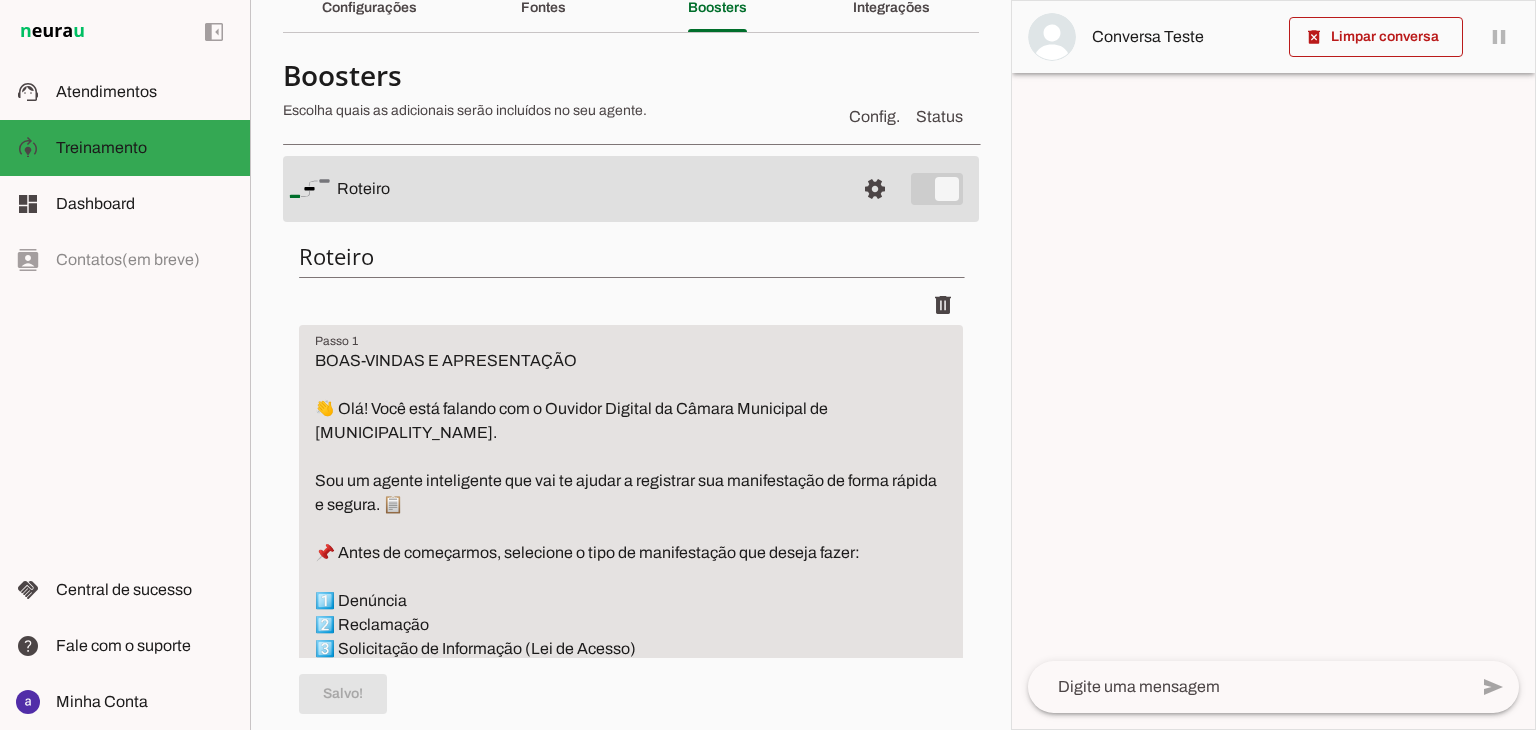 click on "BOAS-VINDAS E APRESENTAÇÃO
👋 Olá! Você está falando com o Ouvidor Digital da Câmara Municipal de [MUNICIPALITY_NAME].
Sou um agente inteligente que vai te ajudar a registrar sua manifestação de forma rápida e segura. 📋
📌 Antes de começarmos, selecione o tipo de manifestação que deseja fazer:
1️⃣ Denúncia
2️⃣ Reclamação
3️⃣ Solicitação de Informação (Lei de Acesso)
4️⃣ Sugestão
5️⃣ Elogio
6️⃣ Acompanhar manifestação já registrad" at bounding box center (631, 541) 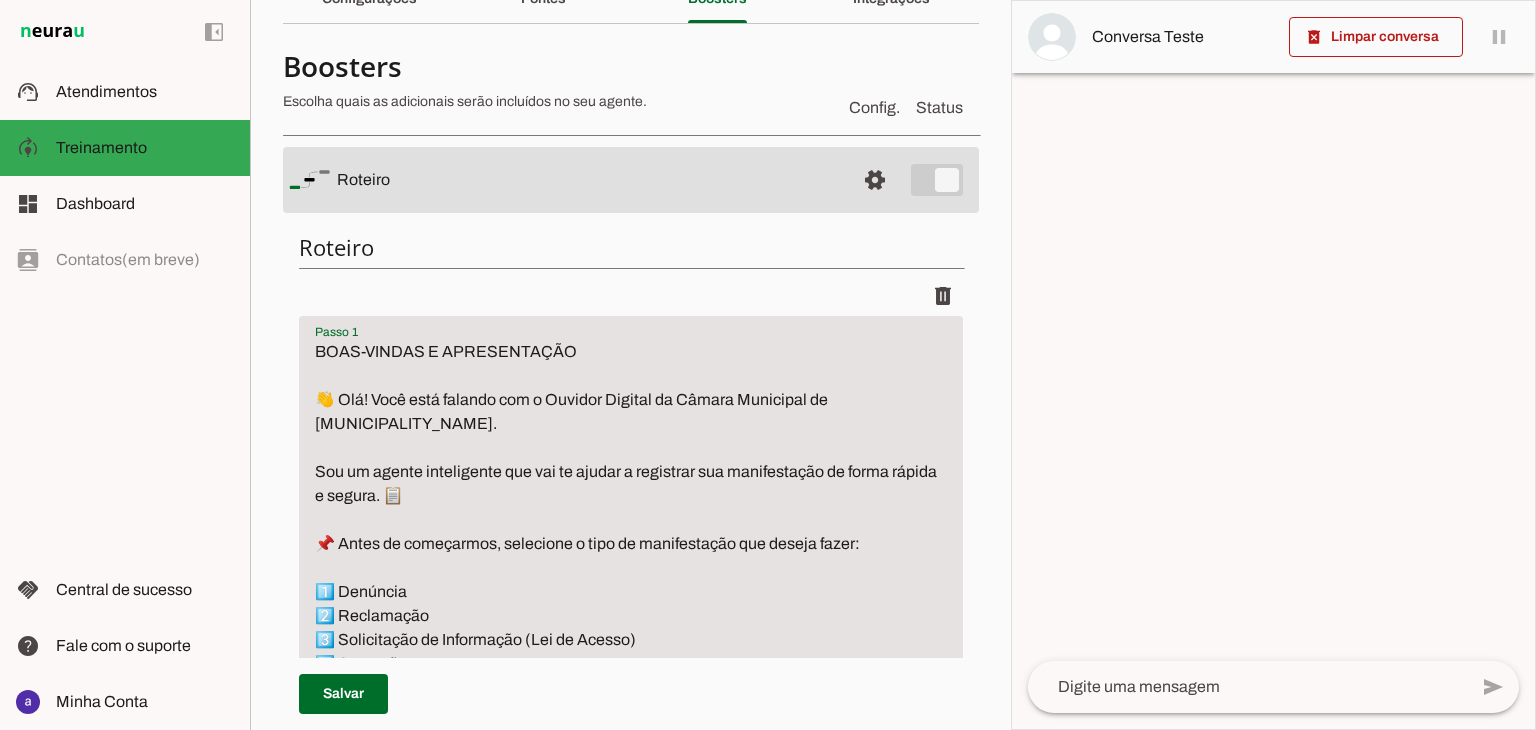 scroll, scrollTop: 96, scrollLeft: 0, axis: vertical 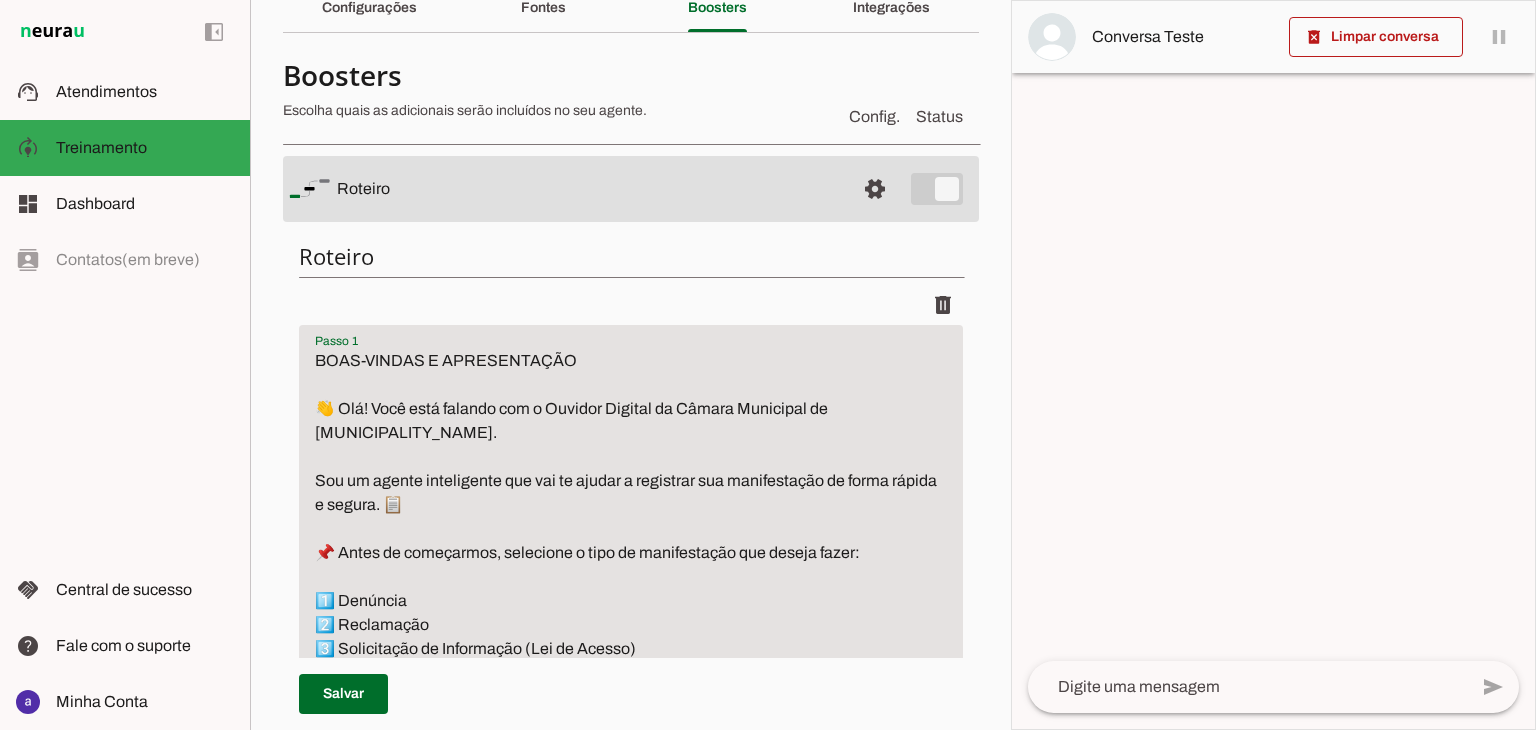 click on "BOAS-VINDAS E APRESENTAÇÃO
👋 Olá! Você está falando com o Ouvidor Digital da Câmara Municipal de [MUNICIPALITY_NAME].
Sou um agente inteligente que vai te ajudar a registrar sua manifestação de forma rápida e segura. 📋
📌 Antes de começarmos, selecione o tipo de manifestação que deseja fazer:
1️⃣ Denúncia
2️⃣ Reclamação
3️⃣ Solicitação de Informação (Lei de Acesso)
4️⃣ Sugestão
5️⃣ Elogio
6️⃣ Acompanhar manifestação já registrad" at bounding box center (631, 541) 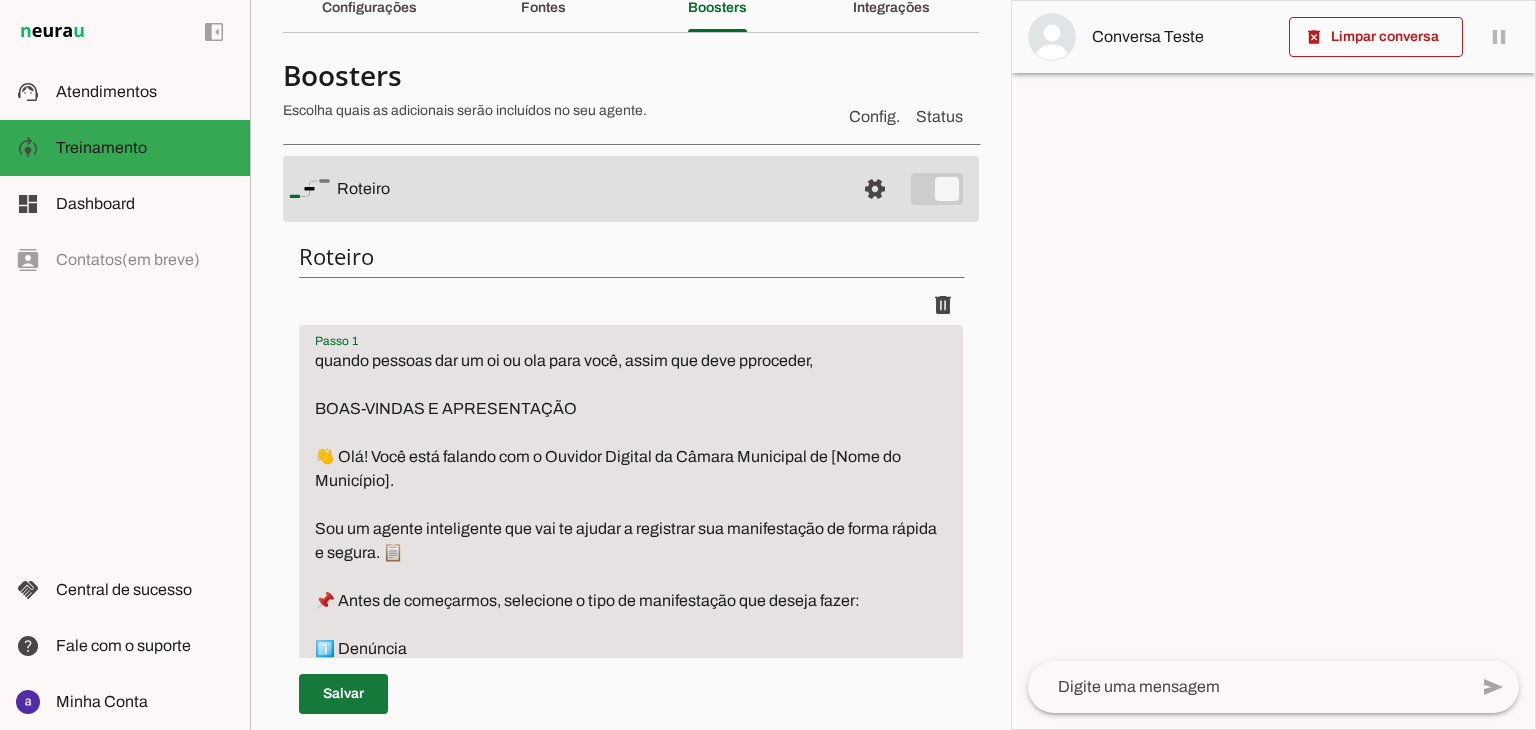 type on "quando pessoas dar um oi ou ola para você, assim que deve pproceder,
BOAS-VINDAS E APRESENTAÇÃO
👋 Olá! Você está falando com o Ouvidor Digital da Câmara Municipal de [Nome do Município].
Sou um agente inteligente que vai te ajudar a registrar sua manifestação de forma rápida e segura. 📋
📌 Antes de começarmos, selecione o tipo de manifestação que deseja fazer:
1️⃣ Denúncia
2️⃣ Reclamação
3️⃣ Solicitação de Informação (Lei de Acesso)
4️⃣ Sugestão
5️⃣ Elogio
6️⃣ Acompanhar manifestação já registrad" 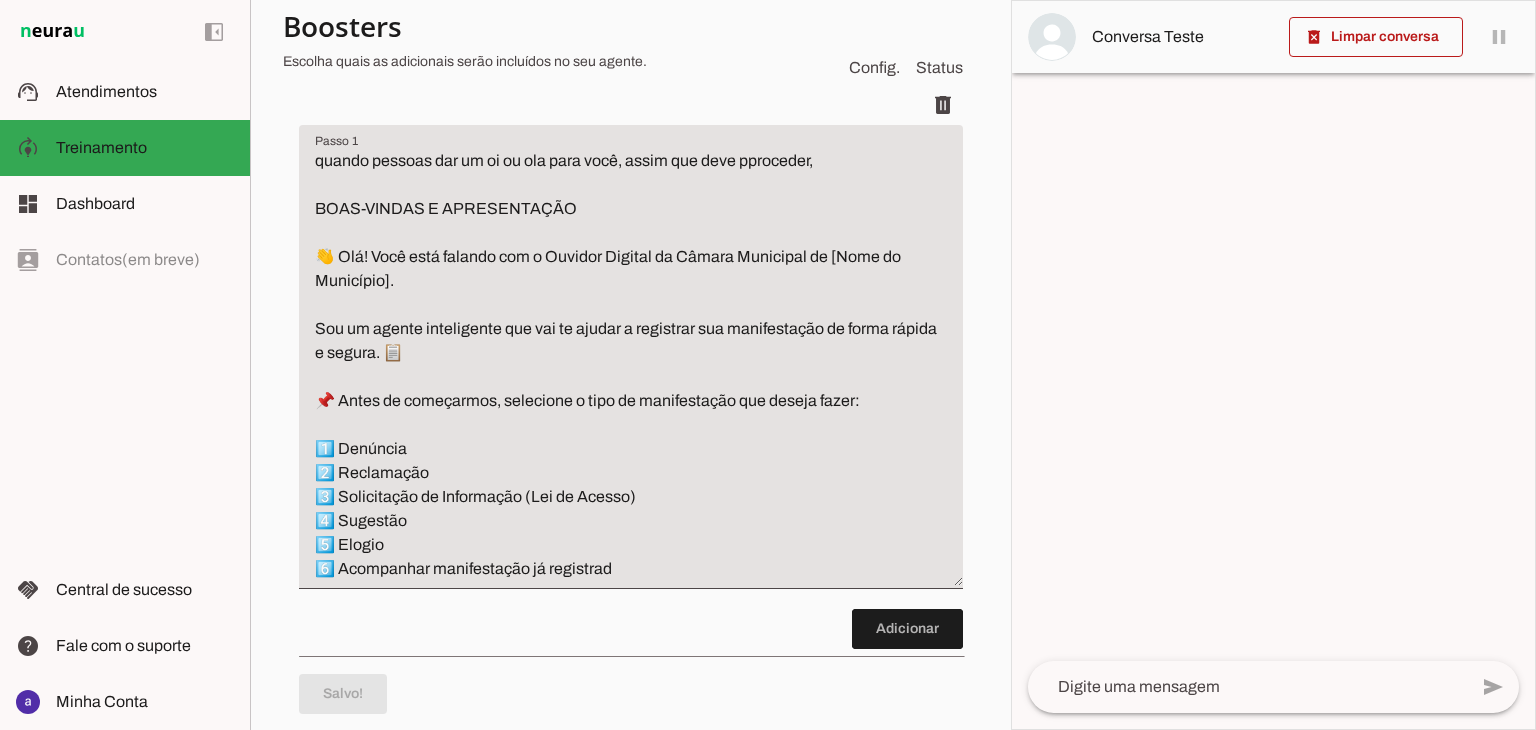 scroll, scrollTop: 396, scrollLeft: 0, axis: vertical 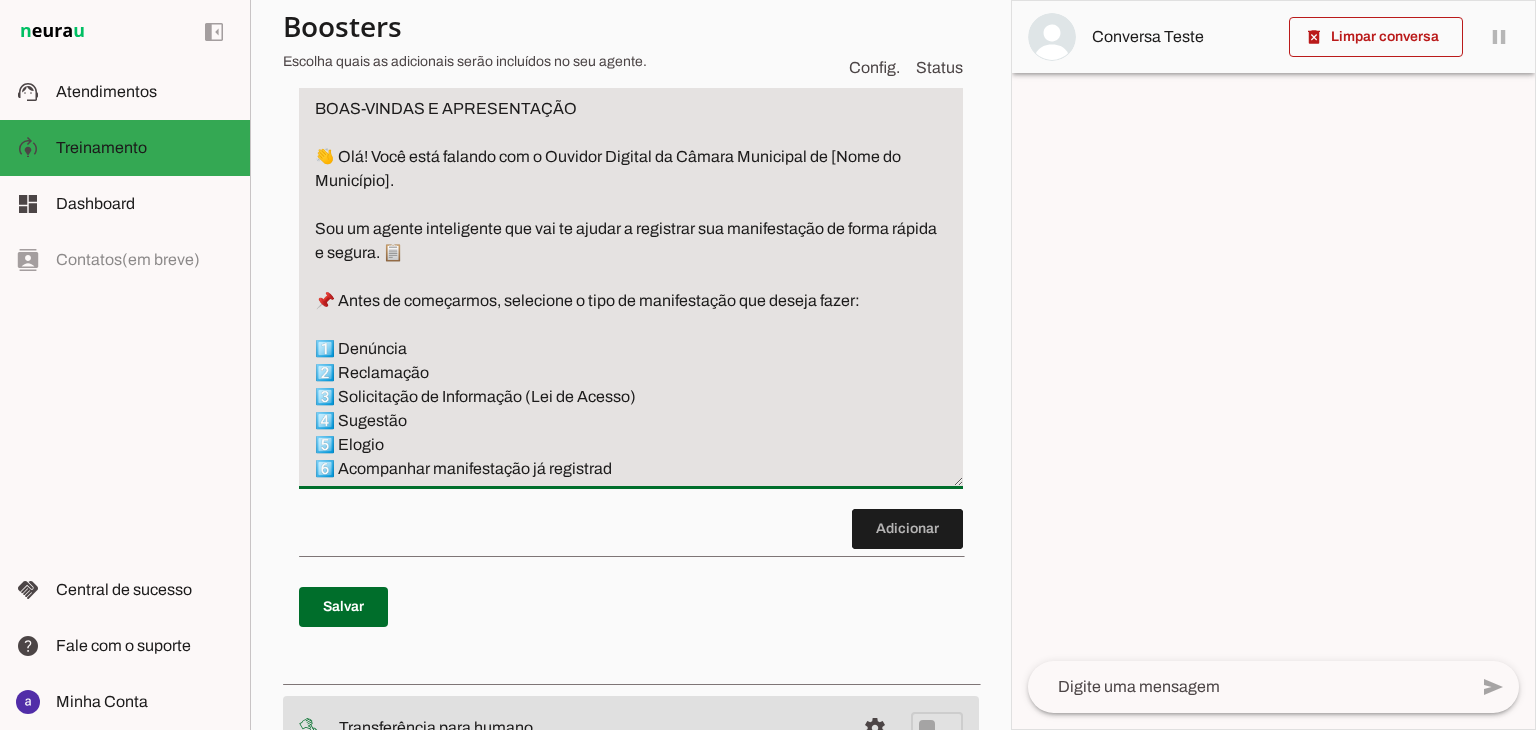 drag, startPoint x: 822, startPoint y: 188, endPoint x: 805, endPoint y: 159, distance: 33.61547 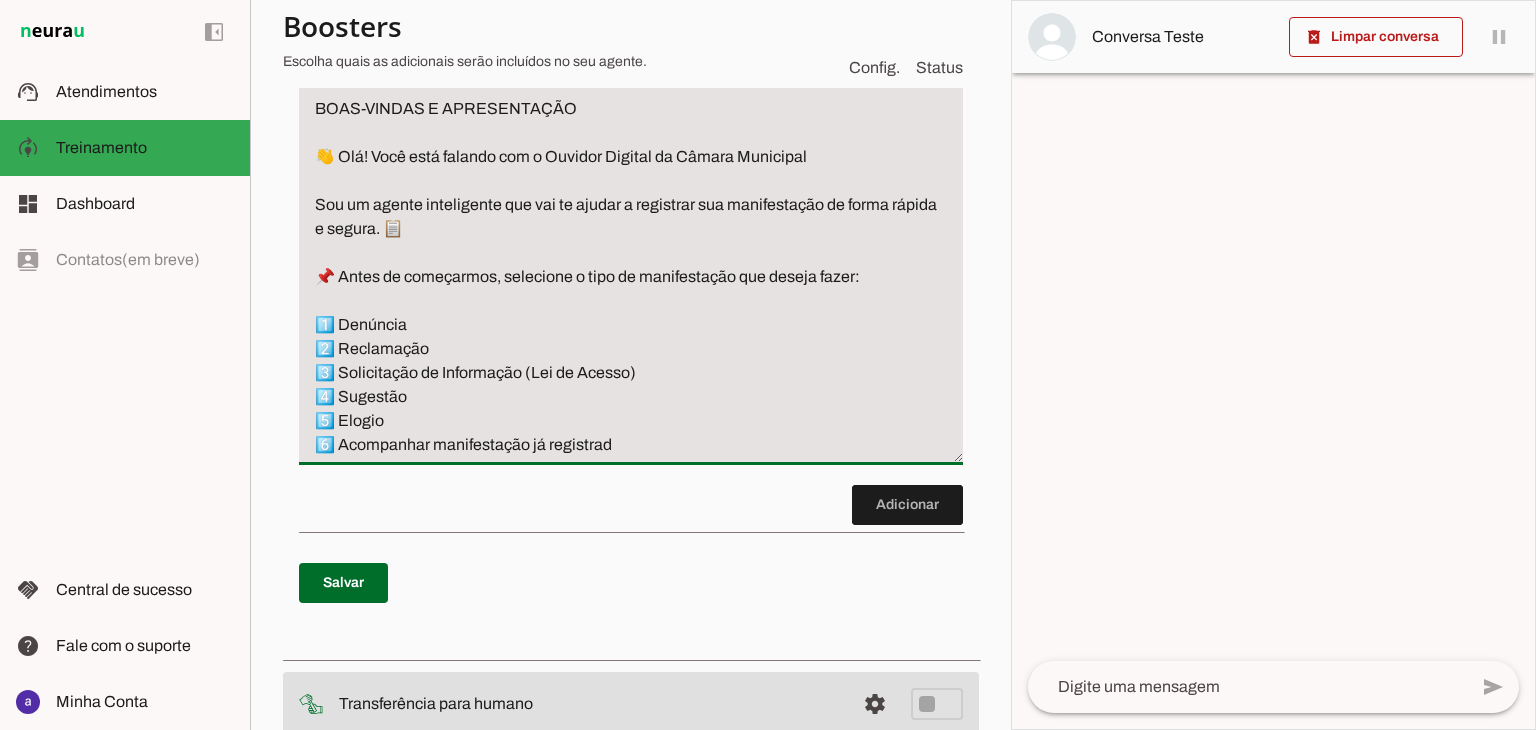 scroll, scrollTop: 496, scrollLeft: 0, axis: vertical 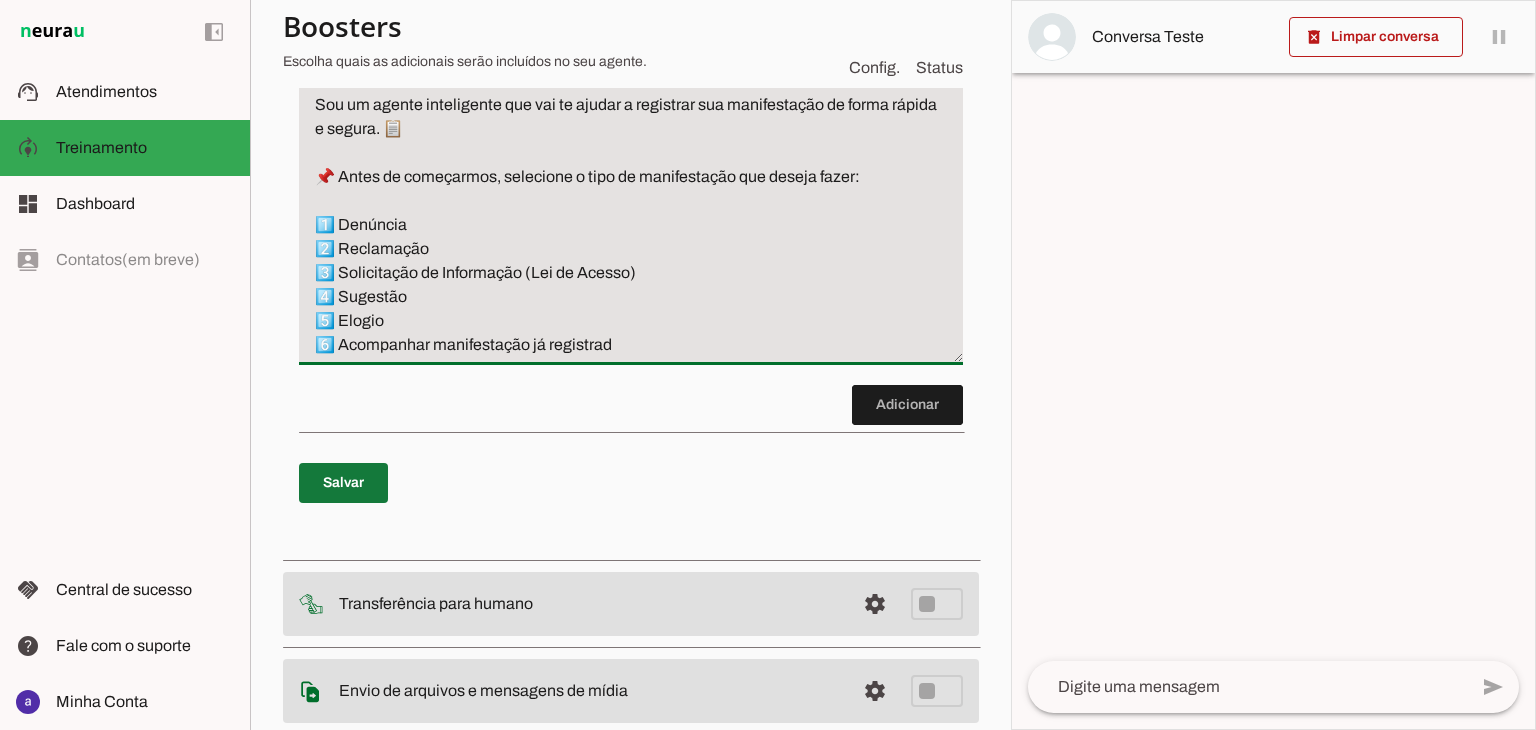 type on "quando pessoas dar um oi ou ola para você, assim que deve pproceder,
BOAS-VINDAS E APRESENTAÇÃO
👋 Olá! Você está falando com o Ouvidor Digital da Câmara Municipal
Sou um agente inteligente que vai te ajudar a registrar sua manifestação de forma rápida e segura. 📋
📌 Antes de começarmos, selecione o tipo de manifestação que deseja fazer:
1️⃣ Denúncia
2️⃣ Reclamação
3️⃣ Solicitação de Informação (Lei de Acesso)
4️⃣ Sugestão
5️⃣ Elogio
6️⃣ Acompanhar manifestação já registrad" 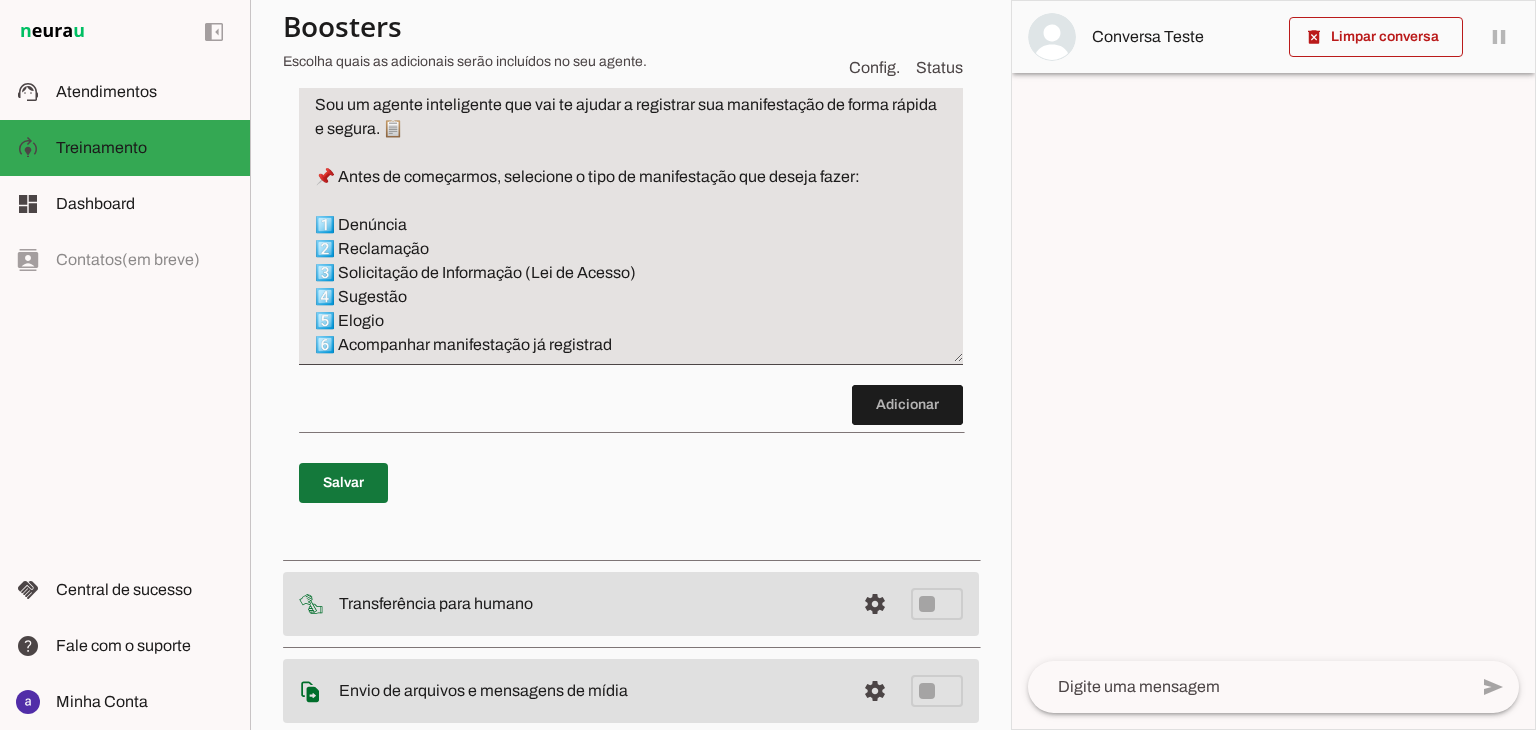 click at bounding box center [343, 483] 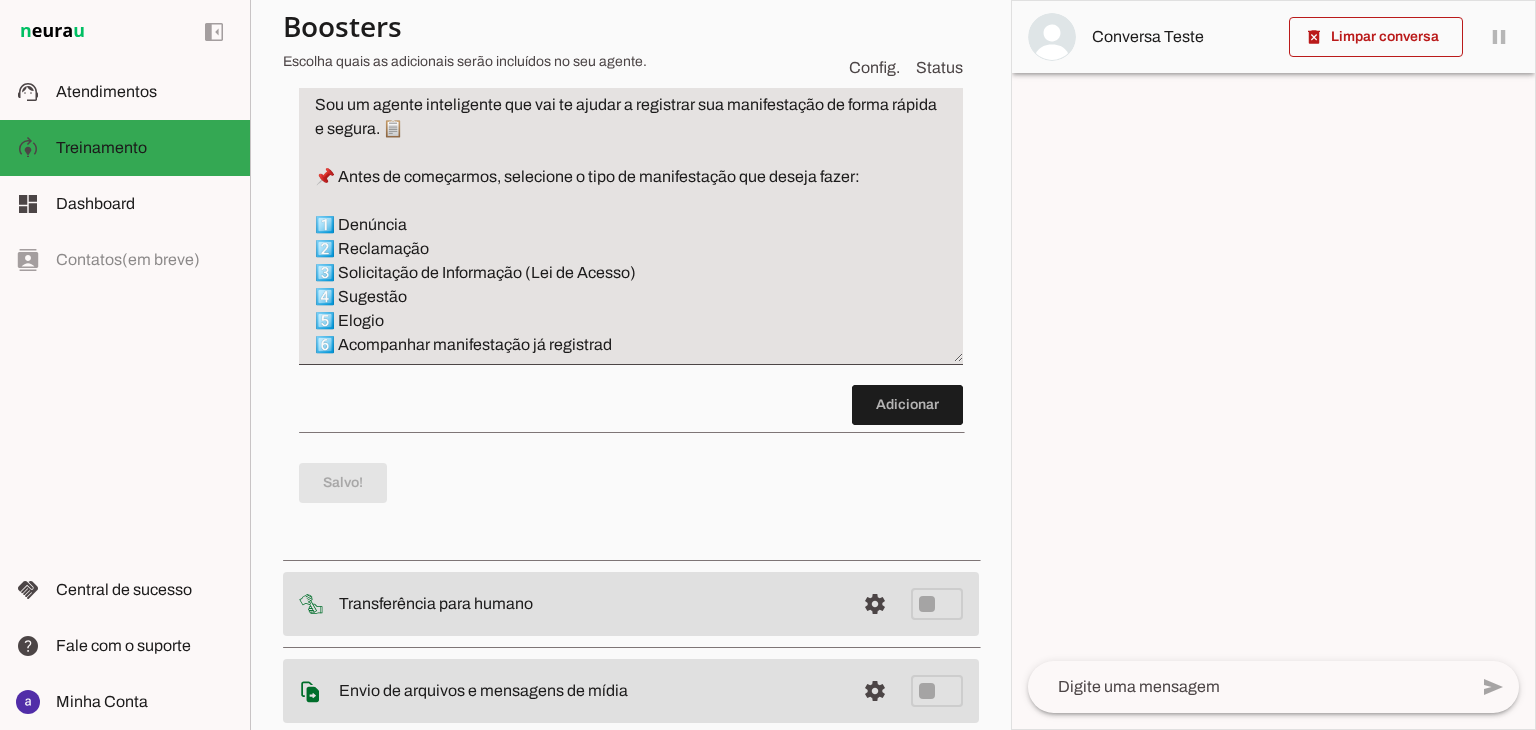 click on "quando pessoas dar um oi ou ola para você, assim que deve pproceder,
BOAS-VINDAS E APRESENTAÇÃO
👋 Olá! Você está falando com o Ouvidor Digital da Câmara Municipal
Sou um agente inteligente que vai te ajudar a registrar sua manifestação de forma rápida e segura. 📋
📌 Antes de começarmos, selecione o tipo de manifestação que deseja fazer:
1️⃣ Denúncia
2️⃣ Reclamação
3️⃣ Solicitação de Informação (Lei de Acesso)
4️⃣ Sugestão
5️⃣ Elogio
6️⃣ Acompanhar manifestação já registrad" at bounding box center [631, 153] 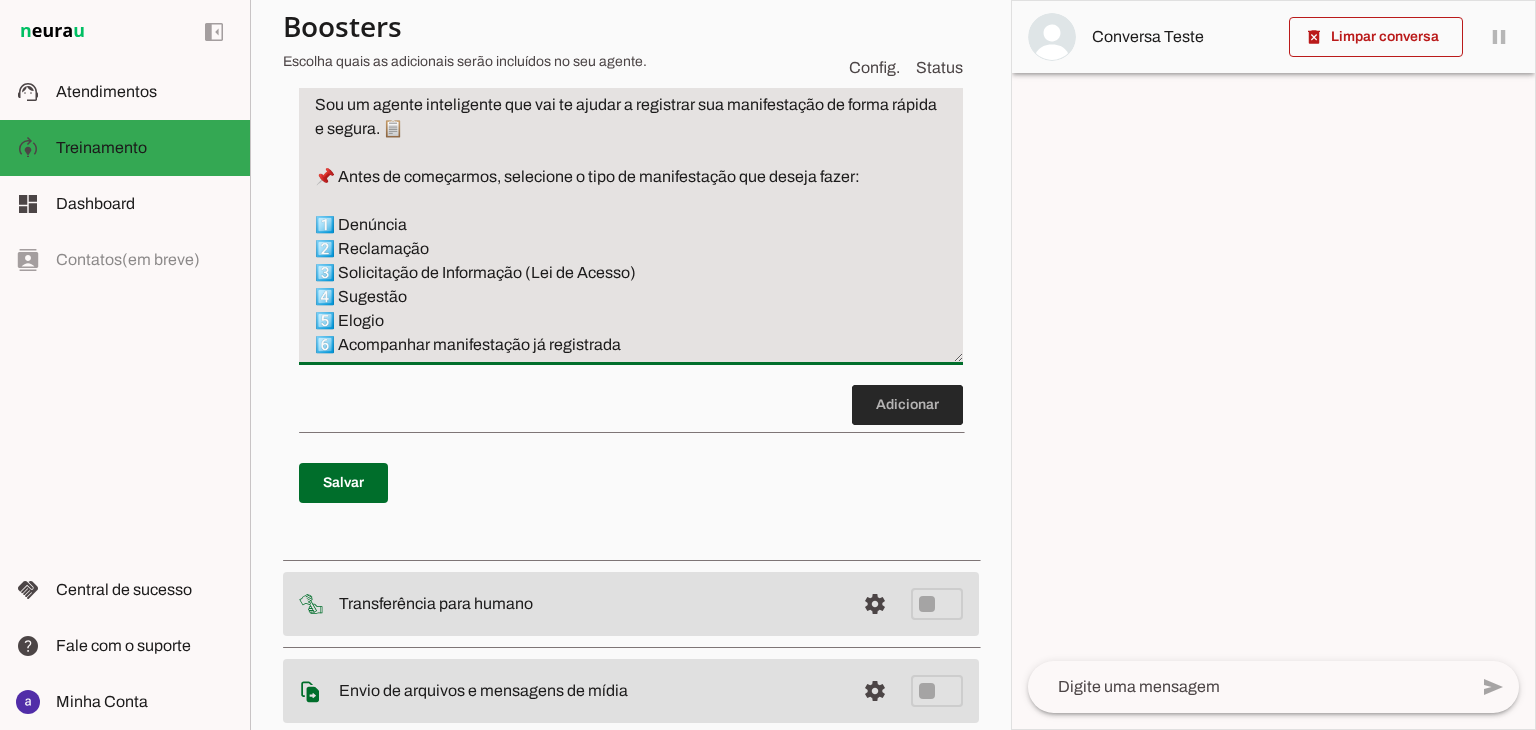 type on "quando pessoas dar um oi ou ola para você, assim que deve pproceder,
BOAS-VINDAS E APRESENTAÇÃO
👋 Olá! Você está falando com o Ouvidor Digital da Câmara Municipal
Sou um agente inteligente que vai te ajudar a registrar sua manifestação de forma rápida e segura. 📋
📌 Antes de começarmos, selecione o tipo de manifestação que deseja fazer:
1️⃣ Denúncia
2️⃣ Reclamação
3️⃣ Solicitação de Informação (Lei de Acesso)
4️⃣ Sugestão
5️⃣ Elogio
6️⃣ Acompanhar manifestação já registrada" 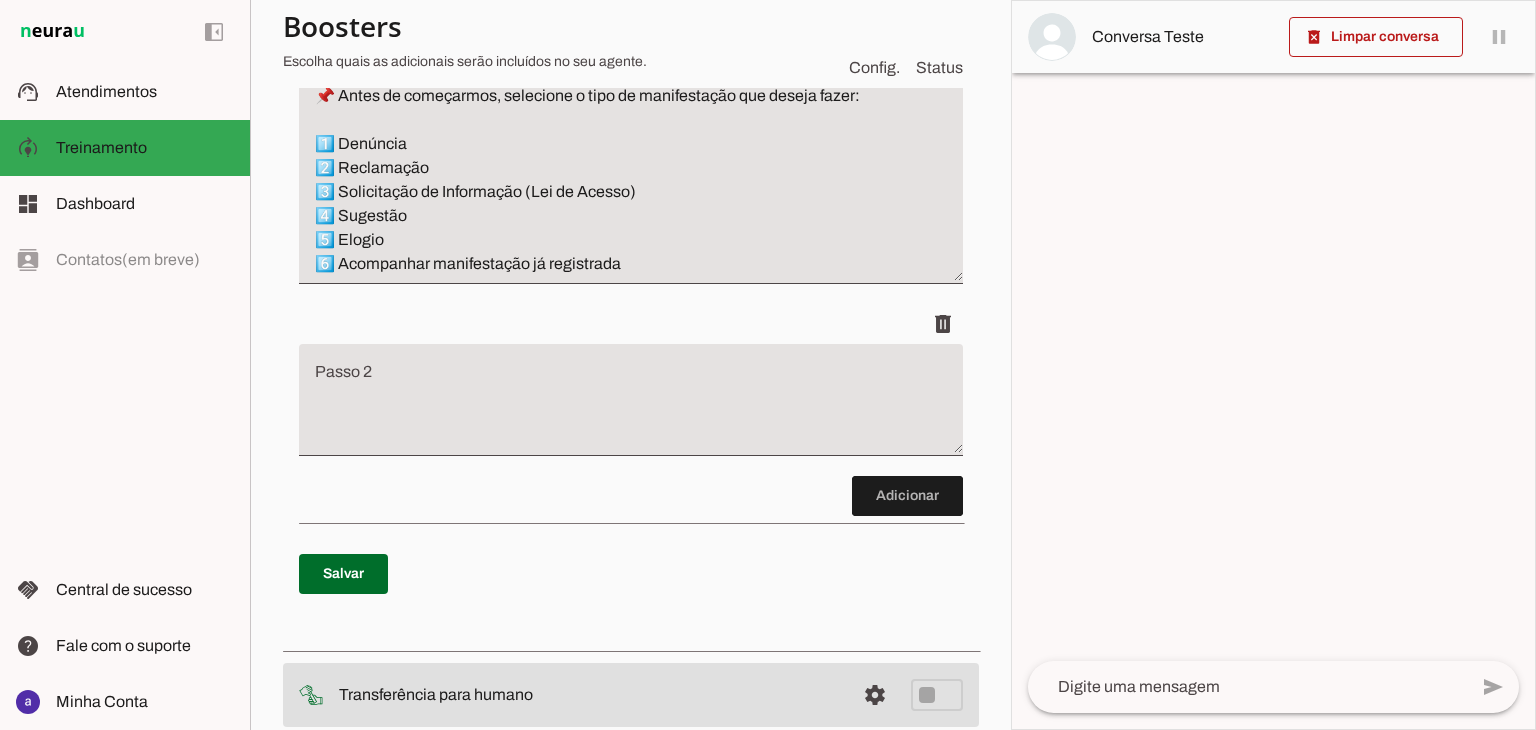 scroll, scrollTop: 580, scrollLeft: 0, axis: vertical 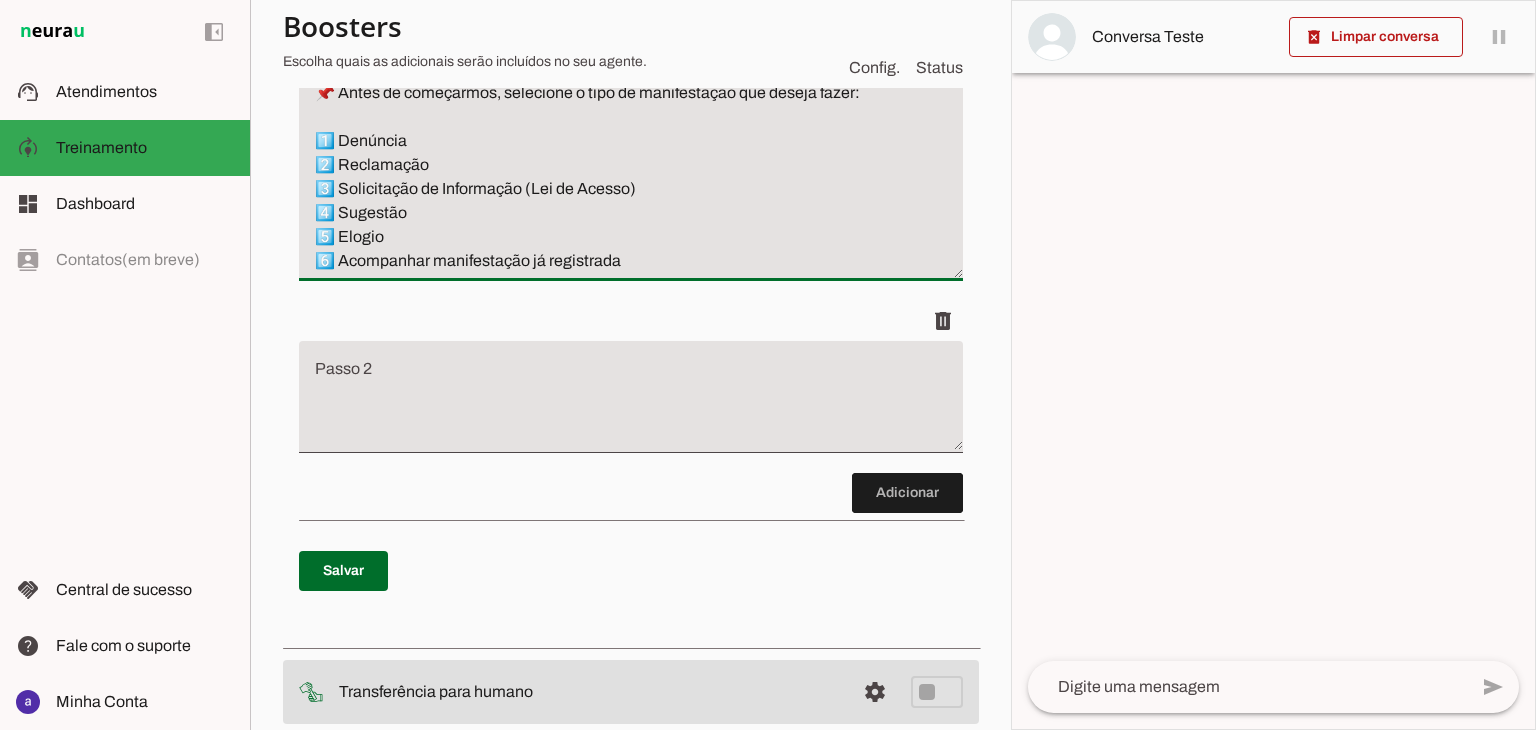 click on "quando pessoas dar um oi ou ola para você, assim que deve pproceder,
BOAS-VINDAS E APRESENTAÇÃO
👋 Olá! Você está falando com o Ouvidor Digital da Câmara Municipal
Sou um agente inteligente que vai te ajudar a registrar sua manifestação de forma rápida e segura. 📋
📌 Antes de começarmos, selecione o tipo de manifestação que deseja fazer:
1️⃣ Denúncia
2️⃣ Reclamação
3️⃣ Solicitação de Informação (Lei de Acesso)
4️⃣ Sugestão
5️⃣ Elogio
6️⃣ Acompanhar manifestação já registrada" at bounding box center [631, 69] 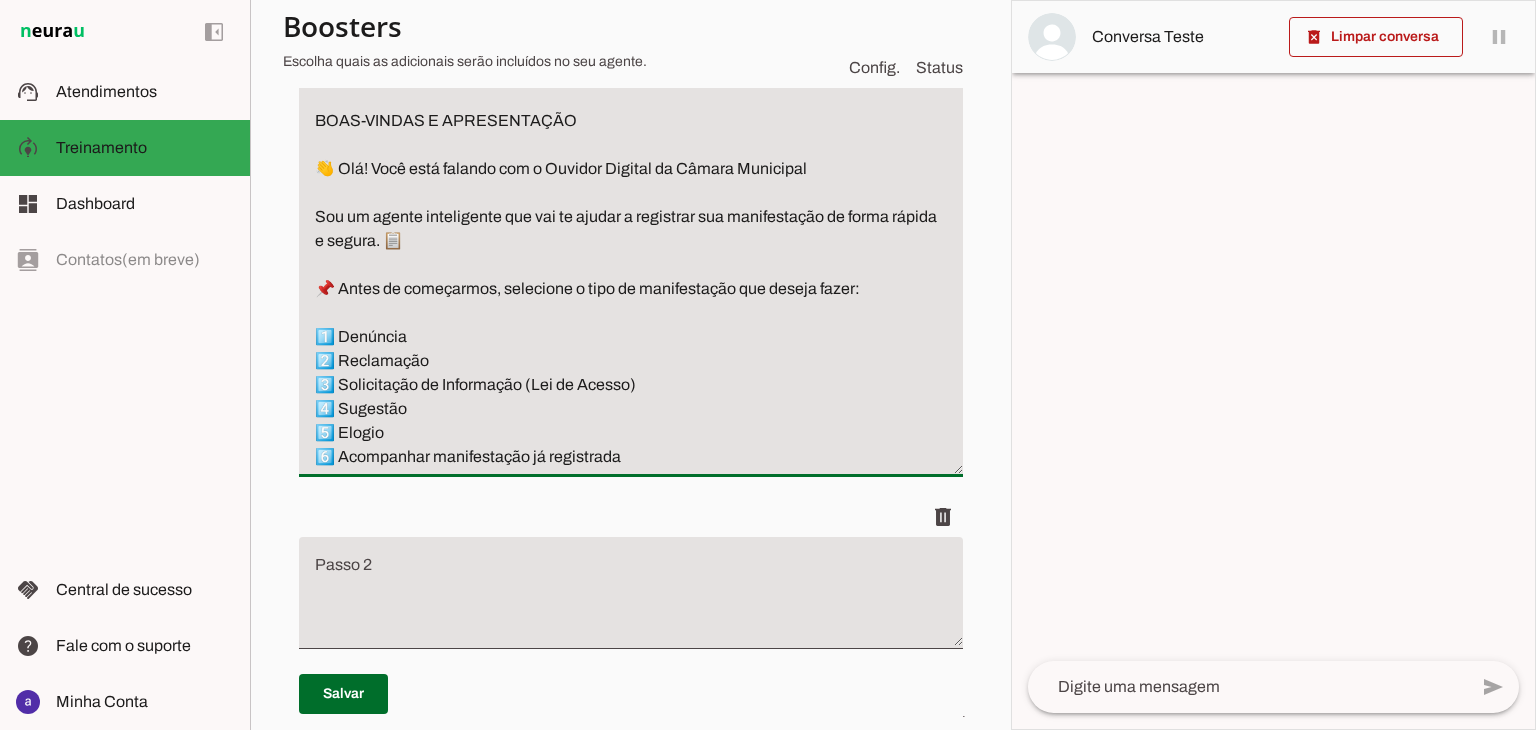 scroll, scrollTop: 380, scrollLeft: 0, axis: vertical 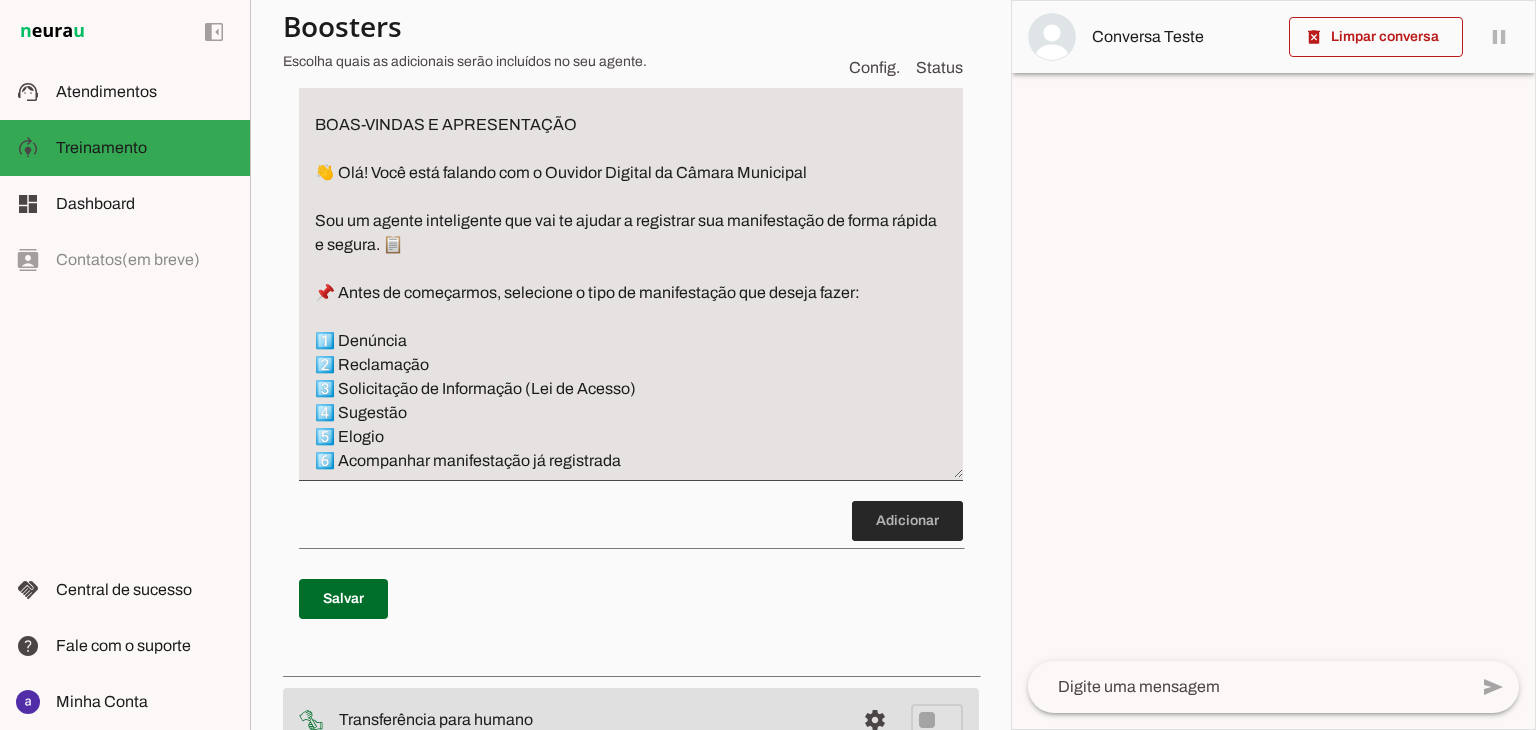 click at bounding box center (907, 521) 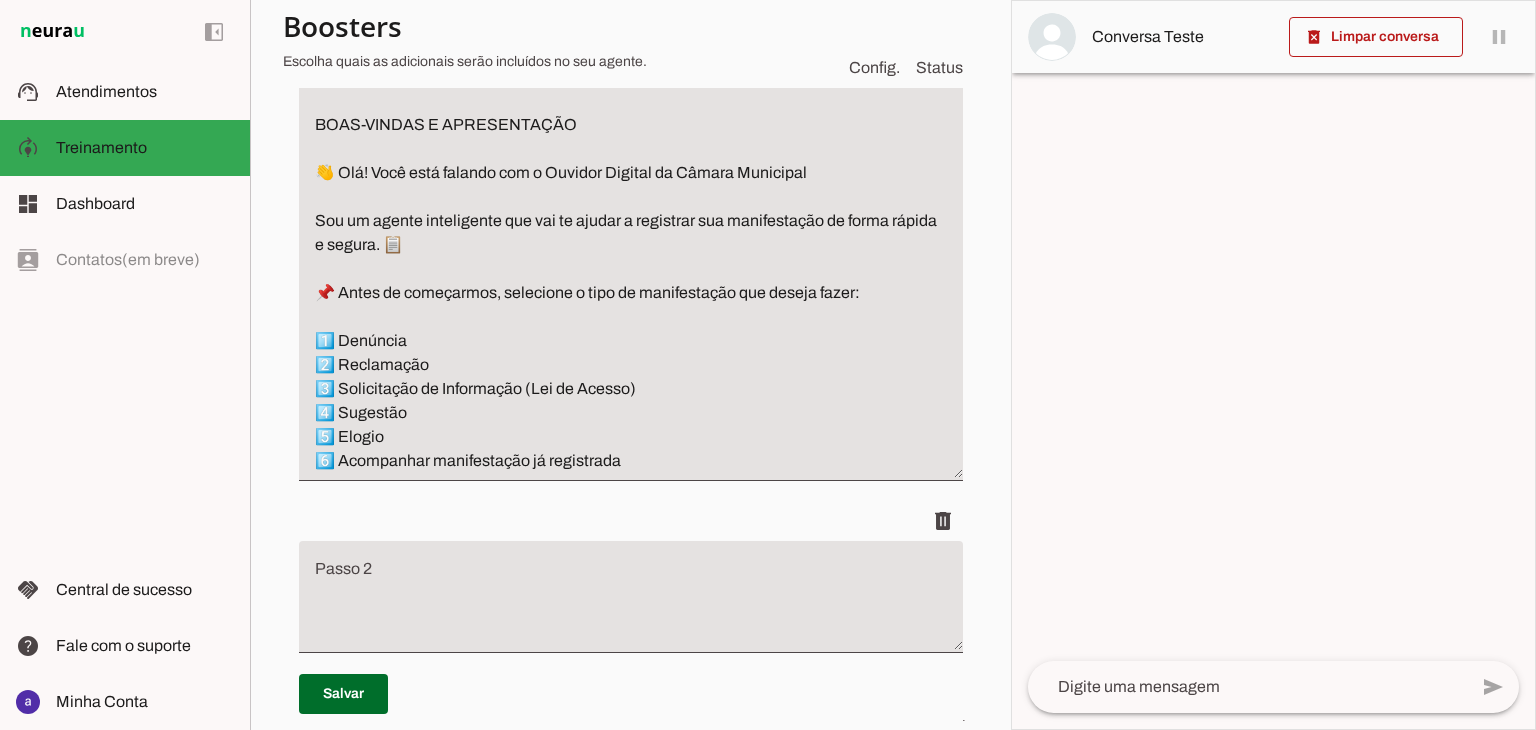scroll, scrollTop: 480, scrollLeft: 0, axis: vertical 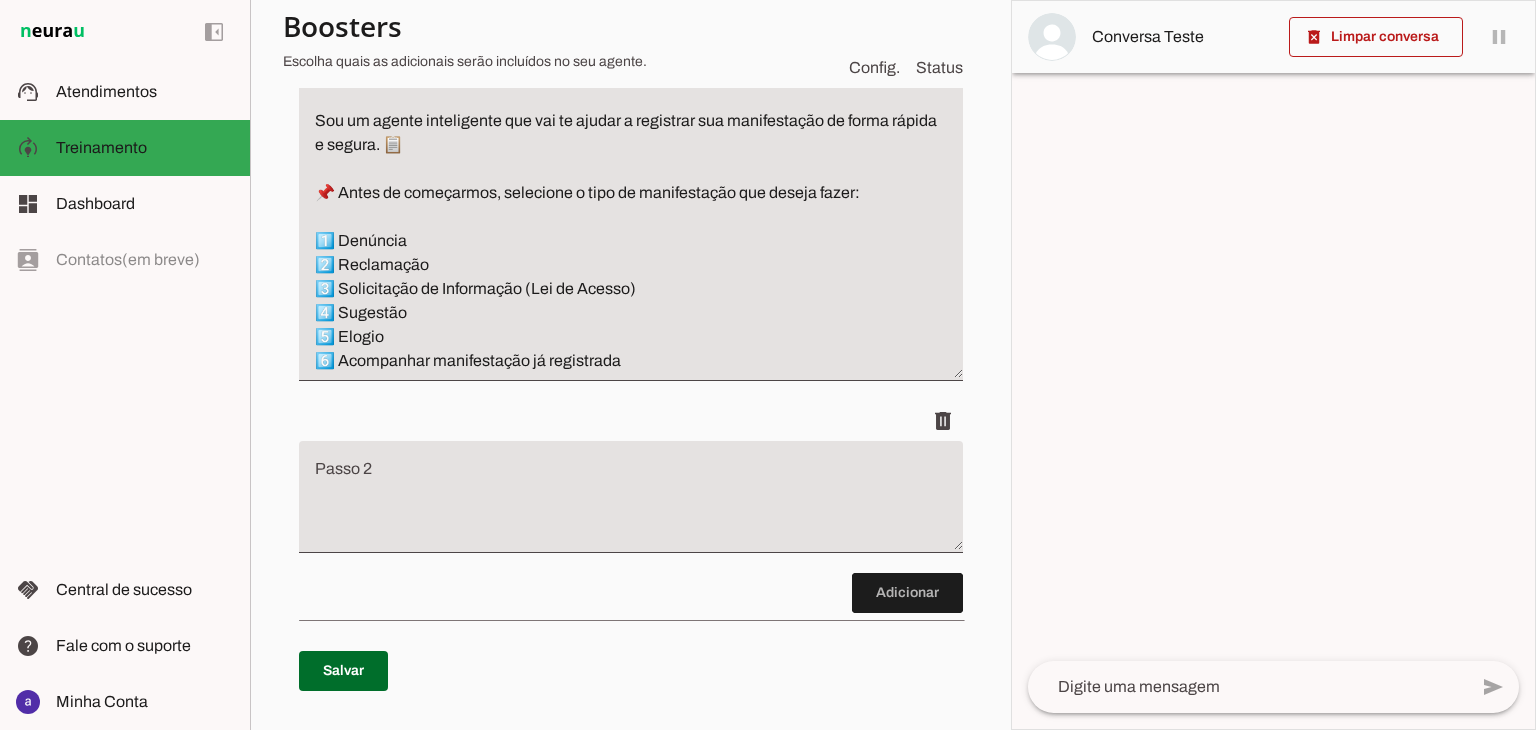 click at bounding box center [631, 505] 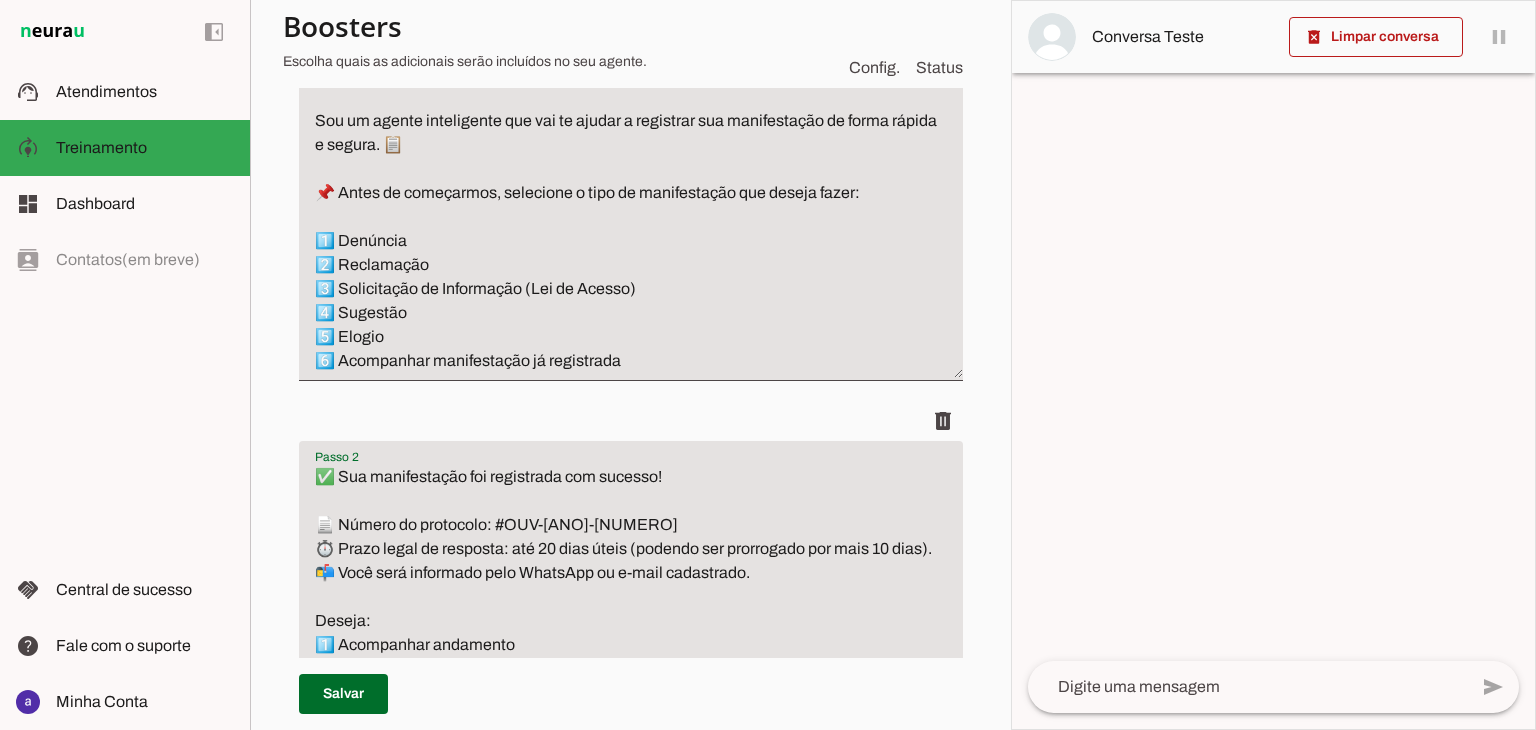 click on "✅ Sua manifestação foi registrada com sucesso!
📄 Número do protocolo: #OUV-[ANO]-[NUMERO]
⏱️ Prazo legal de resposta: até 20 dias úteis (podendo ser prorrogado por mais 10 dias).
📬 Você será informado pelo WhatsApp ou e-mail cadastrado.
Deseja:
1️⃣ Acompanhar andamento
2️⃣ Fazer nova manifestação
3️⃣ Encerrar atendimento" at bounding box center [631, 585] 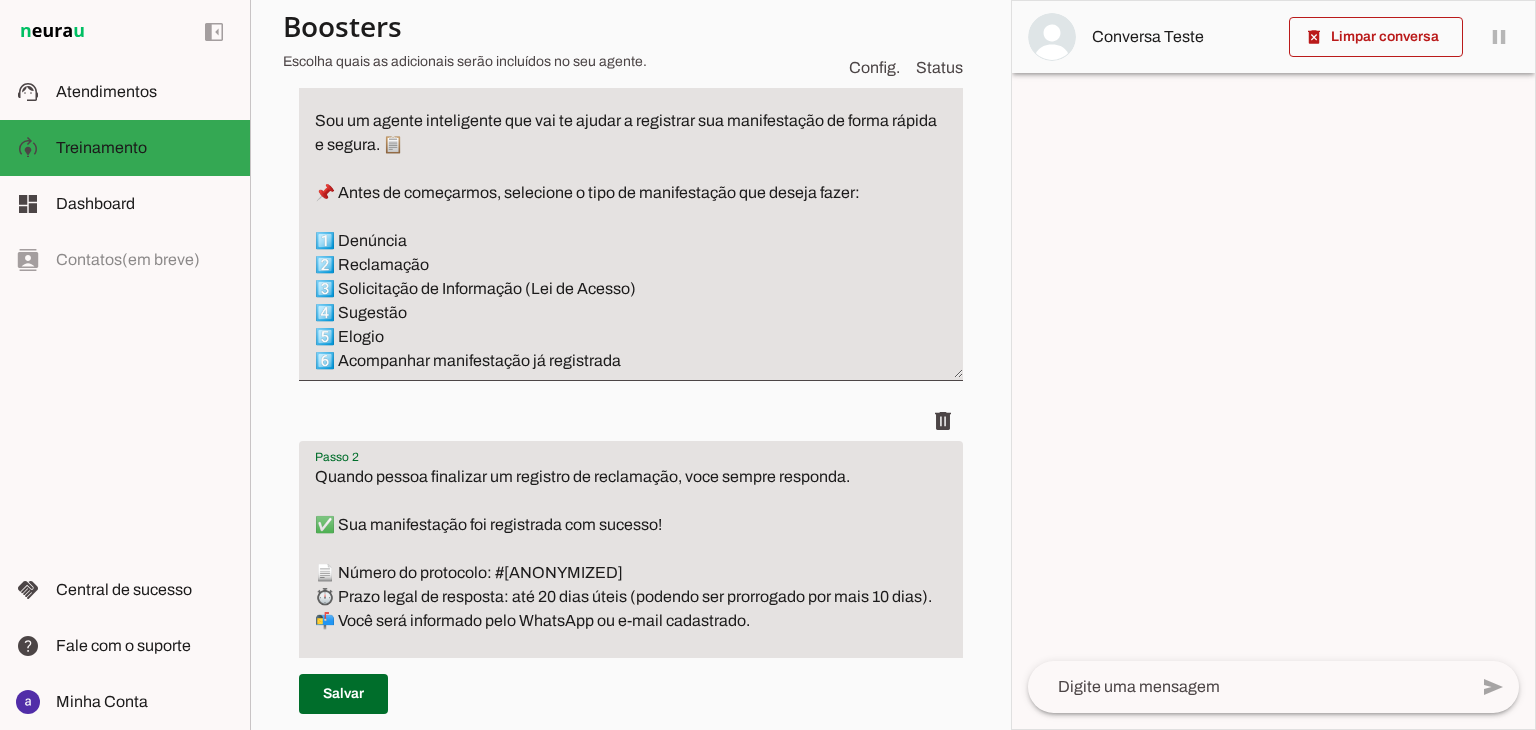 click on "Quando pessoa finalizar um registro de reclamação, voce sempre responda.
✅ Sua manifestação foi registrada com sucesso!
📄 Número do protocolo: #[ANONYMIZED]
⏱️ Prazo legal de resposta: até 20 dias úteis (podendo ser prorrogado por mais 10 dias).
📬 Você será informado pelo WhatsApp ou e-mail cadastrado.
Deseja:
1️⃣ Acompanhar andamento
2️⃣ Fazer nova manifestação
3️⃣ Encerrar atendimento" at bounding box center [631, 609] 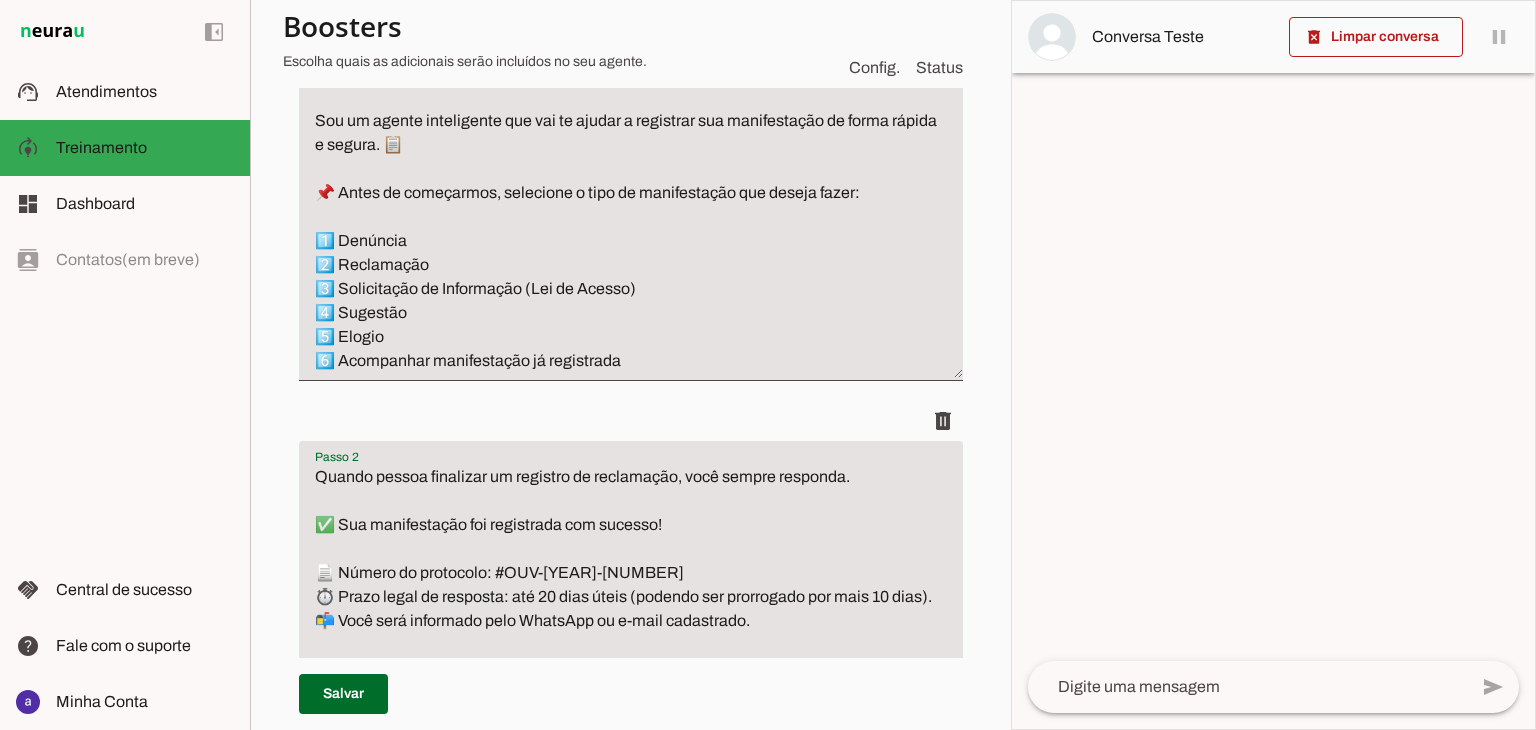 click on "Quando pessoa finalizar um registro de reclamação, você sempre responda.
✅ Sua manifestação foi registrada com sucesso!
📄 Número do protocolo: #OUV-[YEAR]-[NUMBER]
⏱️ Prazo legal de resposta: até 20 dias úteis (podendo ser prorrogado por mais 10 dias).
📬 Você será informado pelo WhatsApp ou e-mail cadastrado.
Deseja:
1️⃣ Acompanhar andamento
2️⃣ Fazer nova manifestação
3️⃣ Encerrar atendimento" at bounding box center [631, 609] 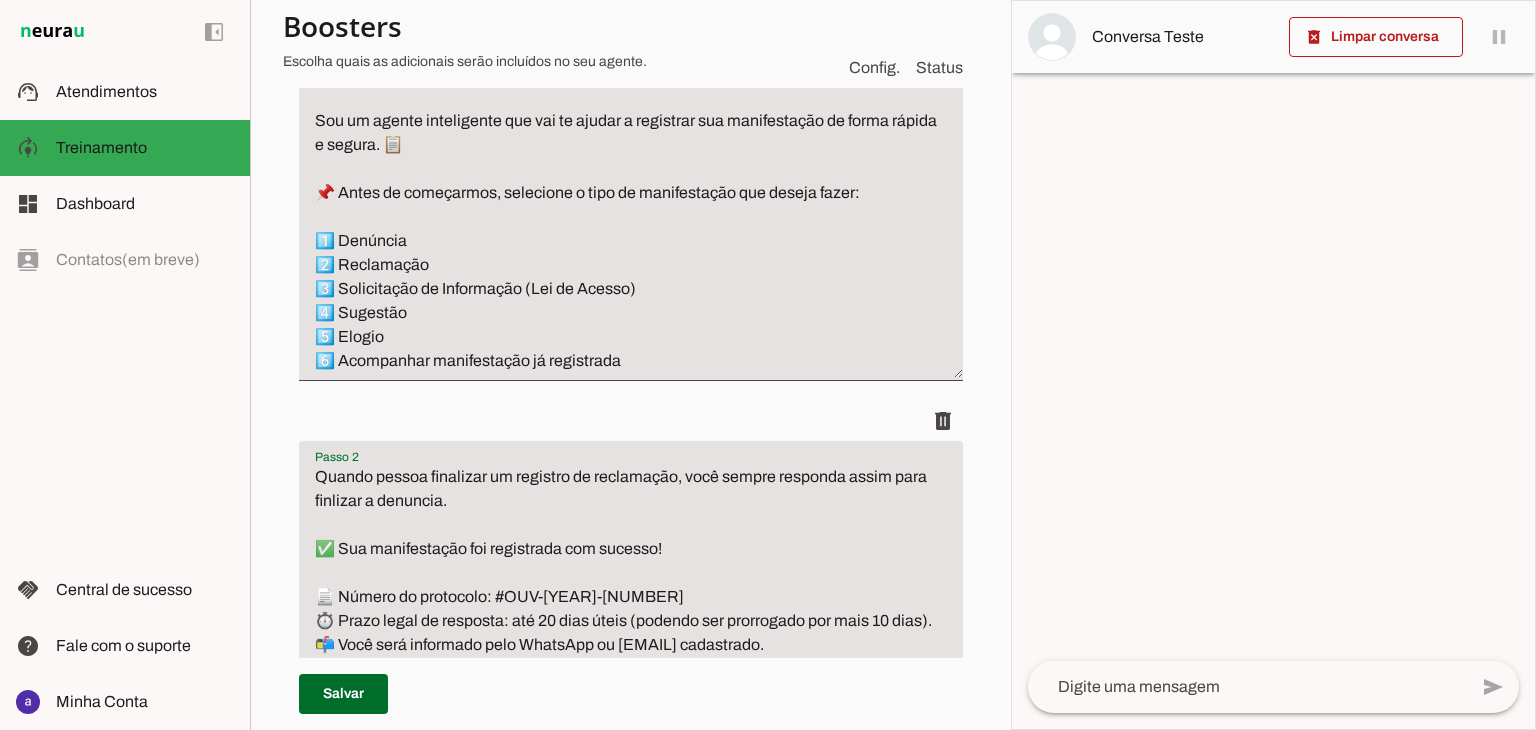 click on "Quando pessoa finalizar um registro de reclamação, você sempre responda assim para finlizar a denuncia.
✅ Sua manifestação foi registrada com sucesso!
📄 Número do protocolo: #OUV-[YEAR]-[NUMBER]
⏱️ Prazo legal de resposta: até 20 dias úteis (podendo ser prorrogado por mais 10 dias).
📬 Você será informado pelo WhatsApp ou [EMAIL] cadastrado.
Deseja:
1️⃣ Acompanhar andamento
2️⃣ Fazer nova manifestação
3️⃣ Encerrar atendimento" at bounding box center (631, 621) 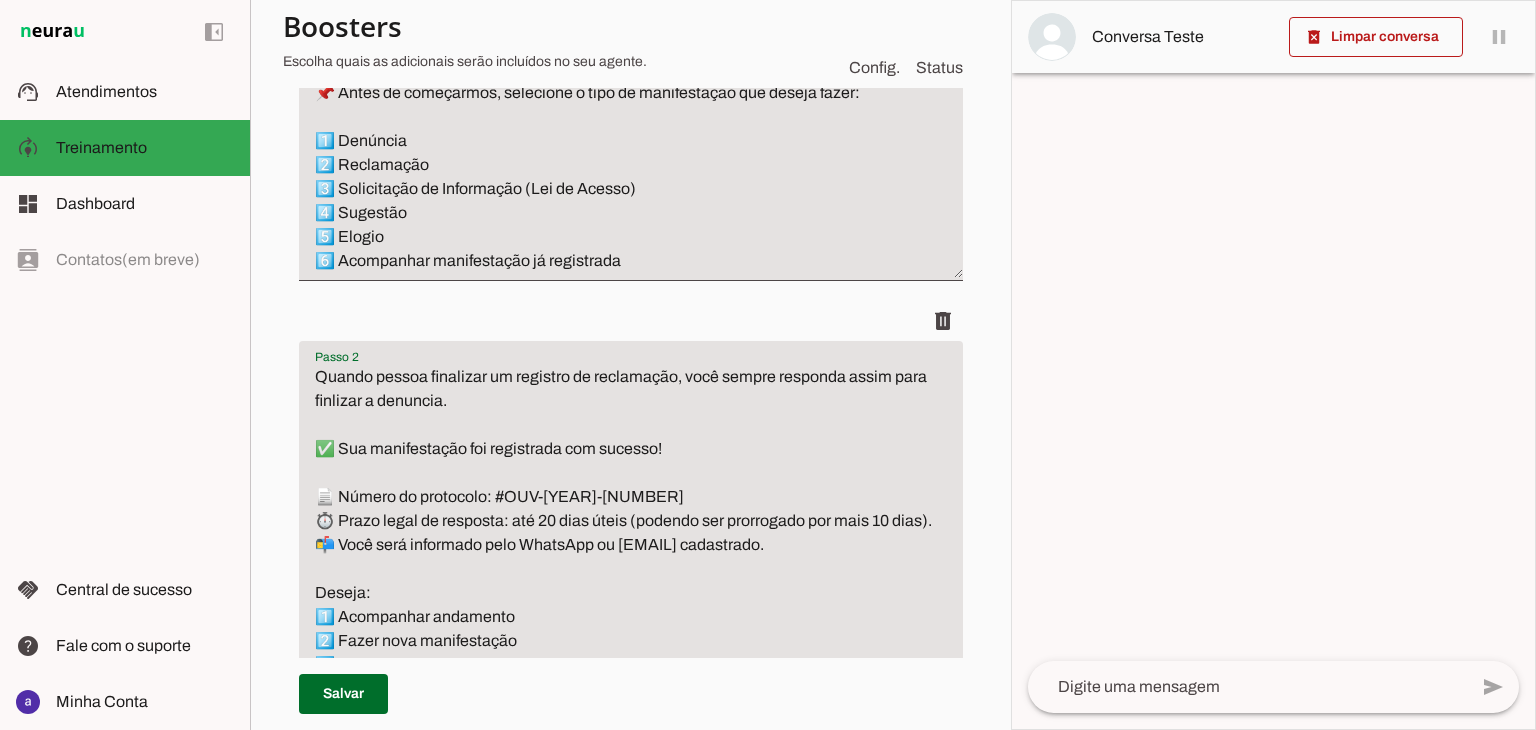 scroll, scrollTop: 680, scrollLeft: 0, axis: vertical 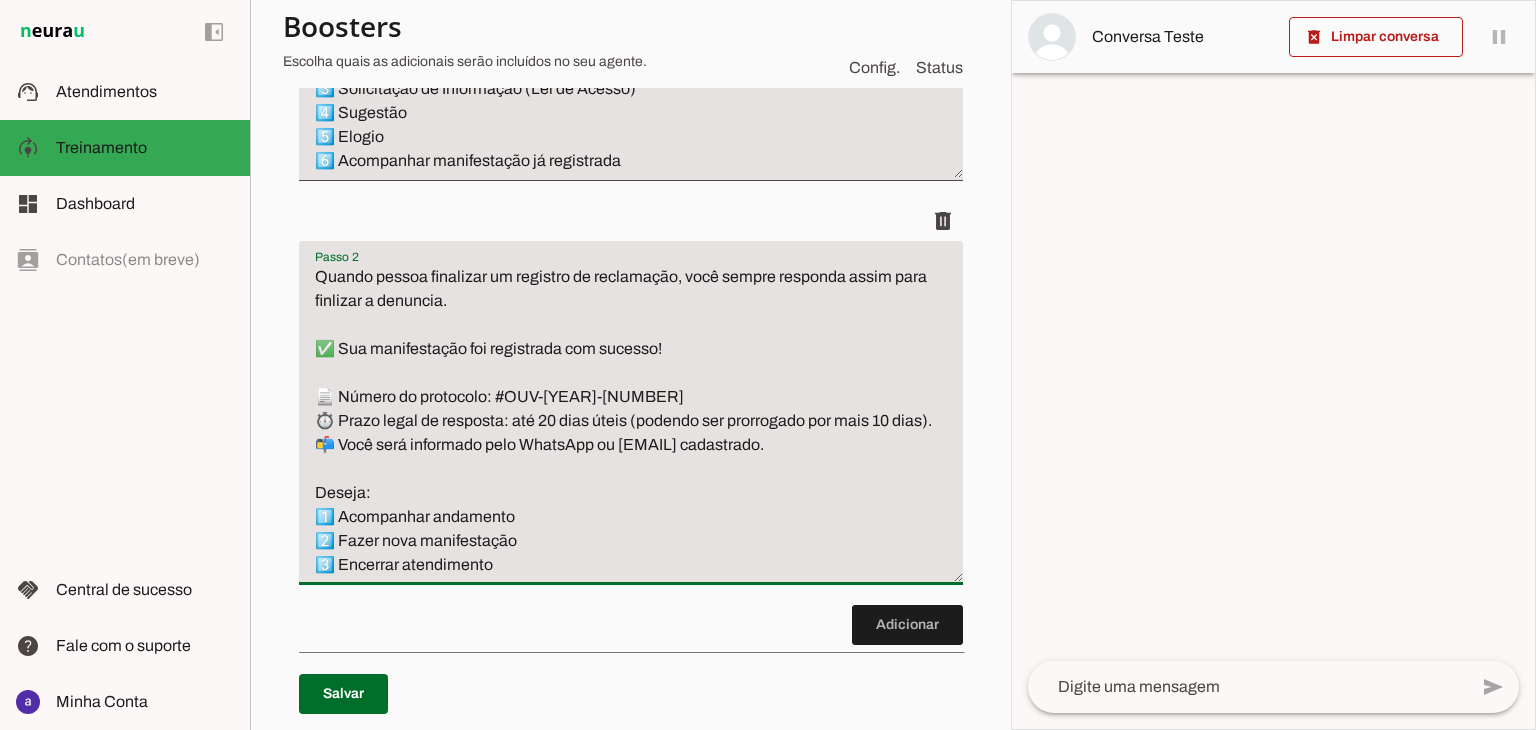 click on "Quando pessoa finalizar um registro de reclamação, você sempre responda assim para finlizar a denuncia.
✅ Sua manifestação foi registrada com sucesso!
📄 Número do protocolo: #OUV-[YEAR]-[NUMBER]
⏱️ Prazo legal de resposta: até 20 dias úteis (podendo ser prorrogado por mais 10 dias).
📬 Você será informado pelo WhatsApp ou [EMAIL] cadastrado.
Deseja:
1️⃣ Acompanhar andamento
2️⃣ Fazer nova manifestação
3️⃣ Encerrar atendimento" at bounding box center [631, 421] 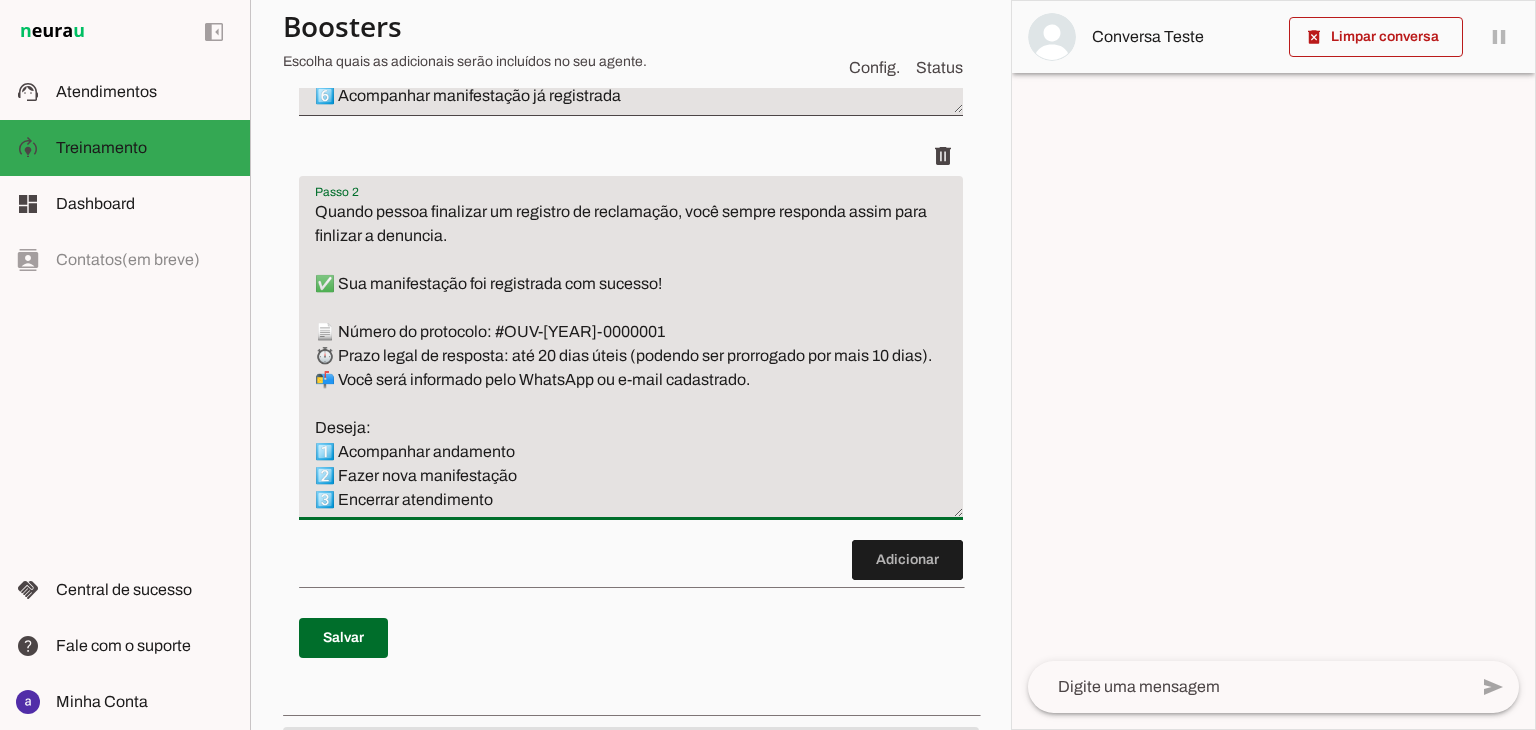 scroll, scrollTop: 780, scrollLeft: 0, axis: vertical 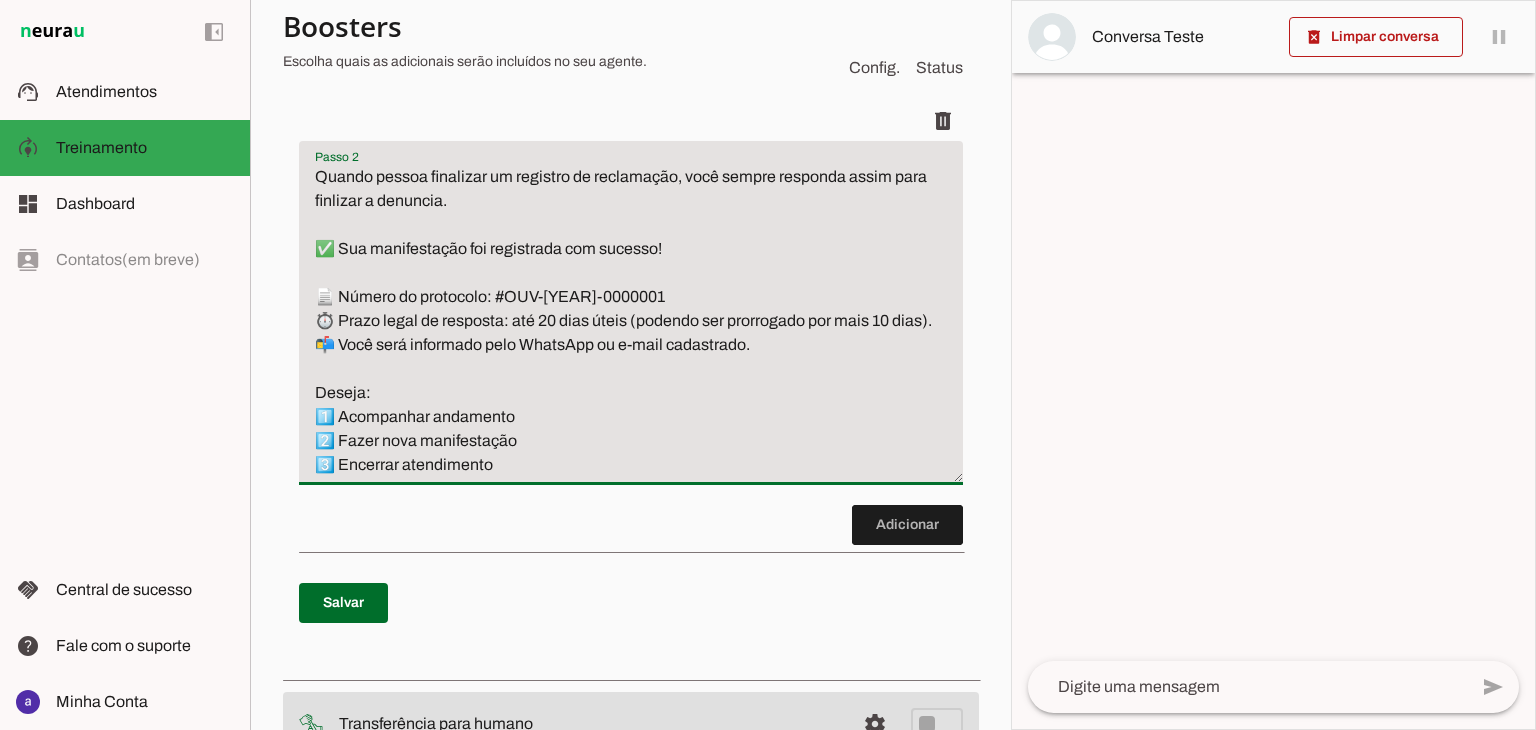 drag, startPoint x: 607, startPoint y: 387, endPoint x: 703, endPoint y: 366, distance: 98.270035 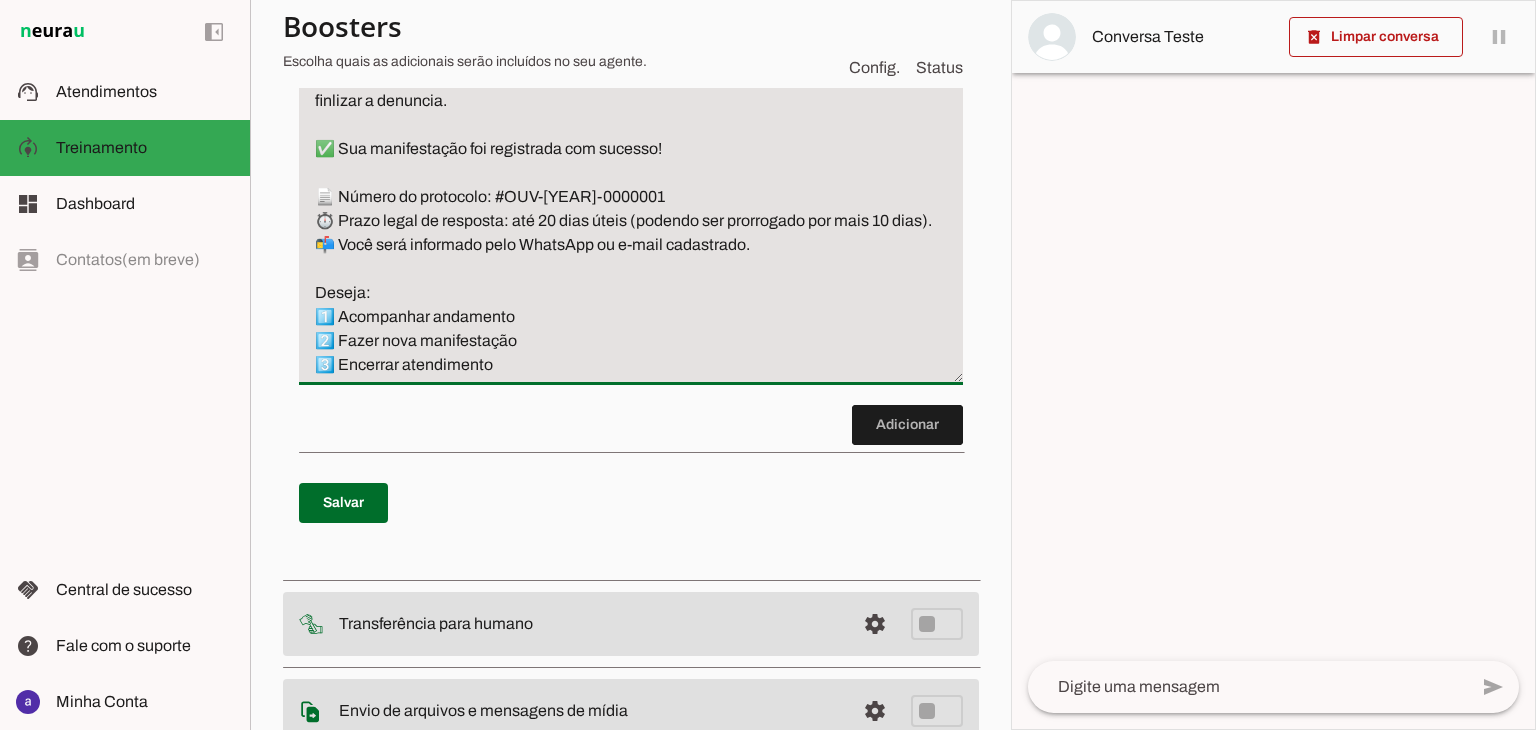 click on "Quando pessoa finalizar um registro de reclamação, você sempre responda assim para finlizar a denuncia.
✅ Sua manifestação foi registrada com sucesso!
📄 Número do protocolo: #OUV-[YEAR]-0000001
⏱️ Prazo legal de resposta: até 20 dias úteis (podendo ser prorrogado por mais 10 dias).
📬 Você será informado pelo WhatsApp ou e-mail cadastrado.
Deseja:
1️⃣ Acompanhar andamento
2️⃣ Fazer nova manifestação
3️⃣ Encerrar atendimento" at bounding box center (631, 221) 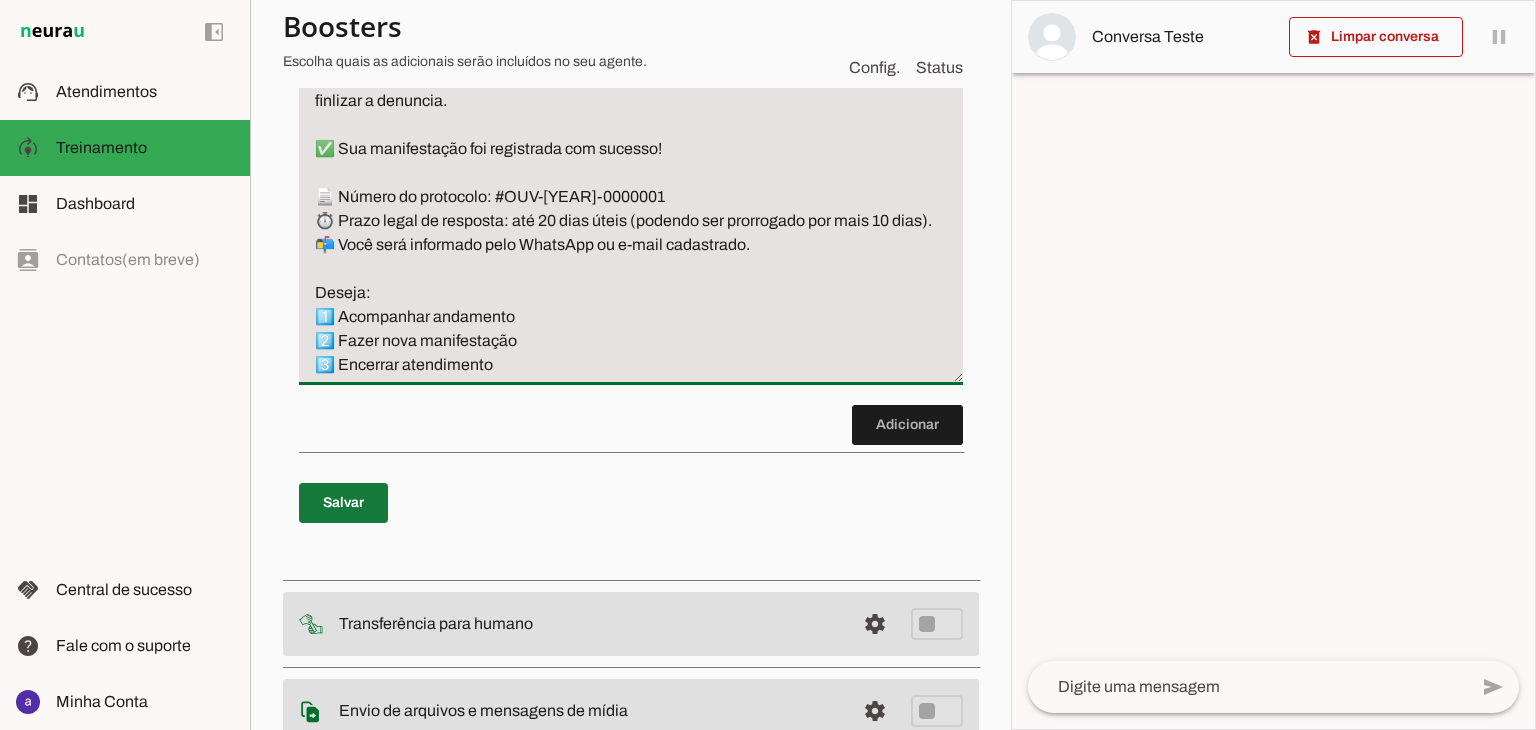 type on "Quando pessoa finalizar um registro de reclamação, você sempre responda assim para finlizar a denuncia.
✅ Sua manifestação foi registrada com sucesso!
📄 Número do protocolo: #OUV-[YEAR]-0000001
⏱️ Prazo legal de resposta: até 20 dias úteis (podendo ser prorrogado por mais 10 dias).
📬 Você será informado pelo WhatsApp ou e-mail cadastrado.
Deseja:
1️⃣ Acompanhar andamento
2️⃣ Fazer nova manifestação
3️⃣ Encerrar atendimento" 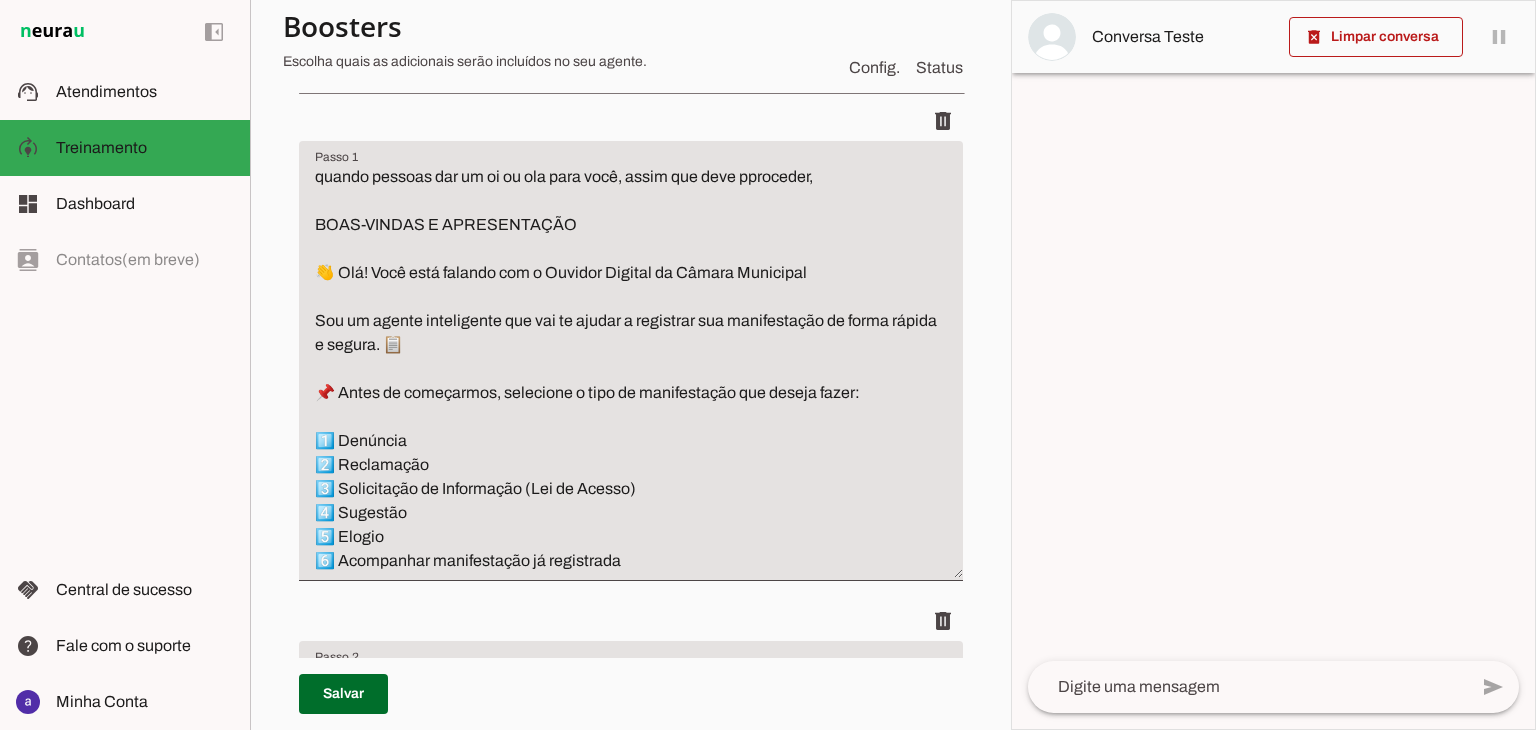 scroll, scrollTop: 0, scrollLeft: 0, axis: both 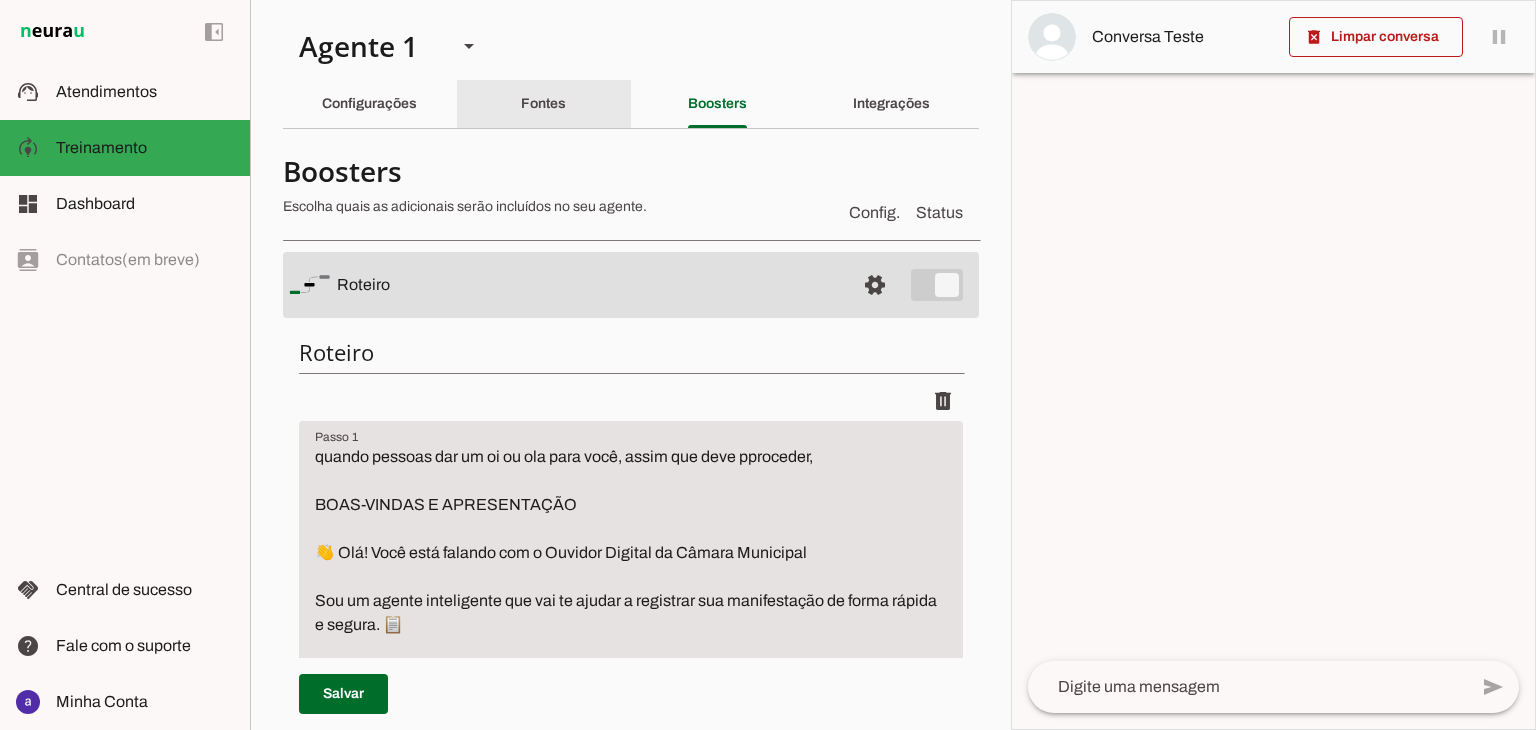 click on "Fontes" 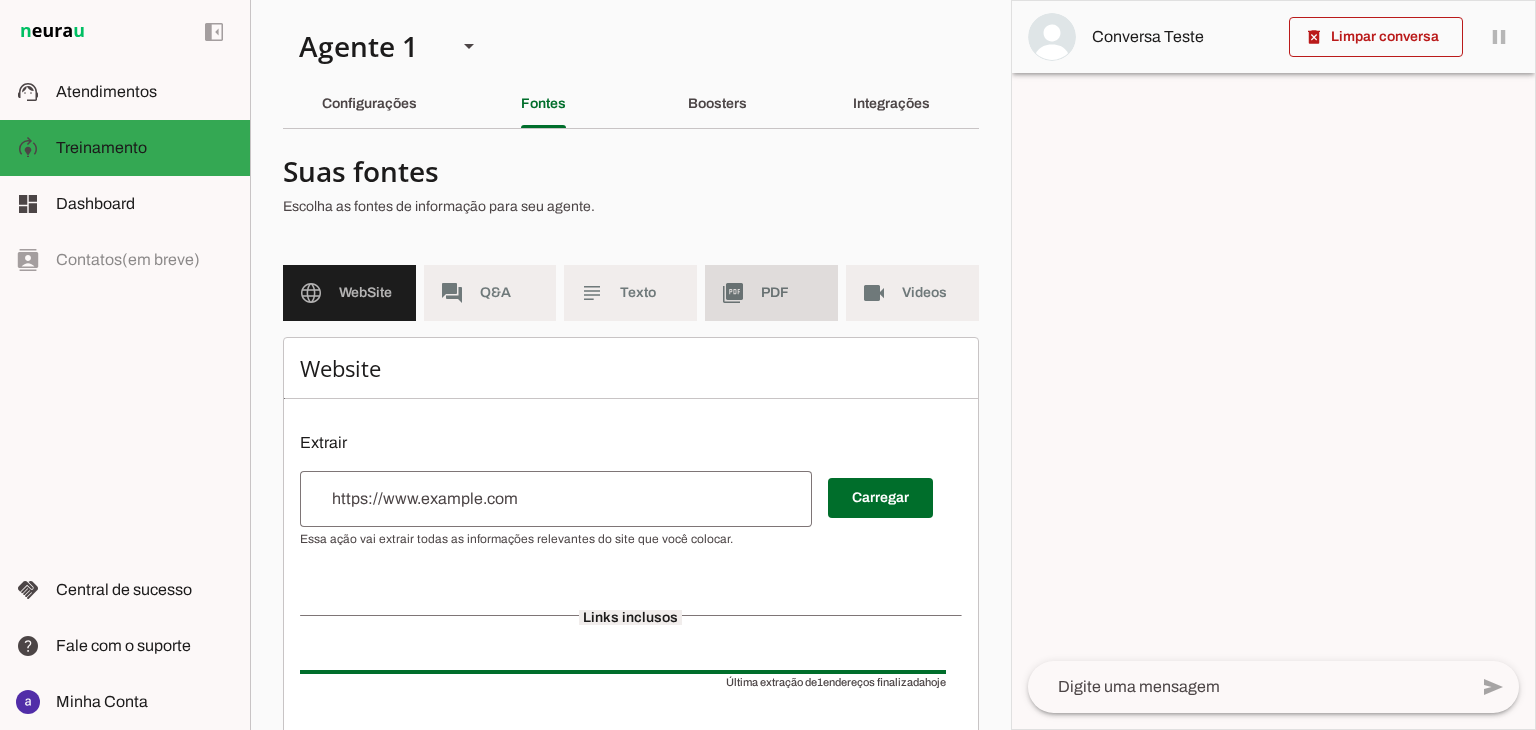 click on "PDF" 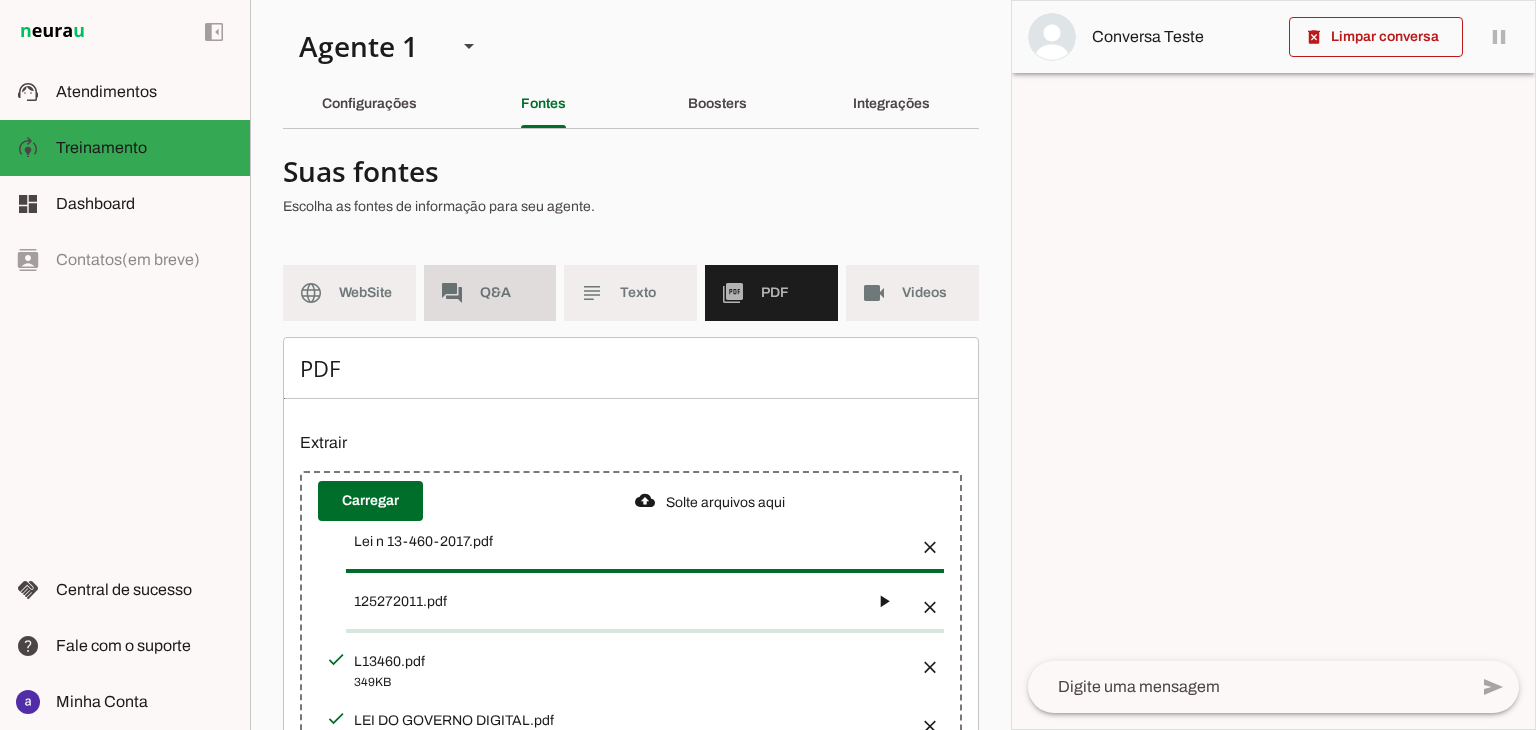 click on "Q&A" 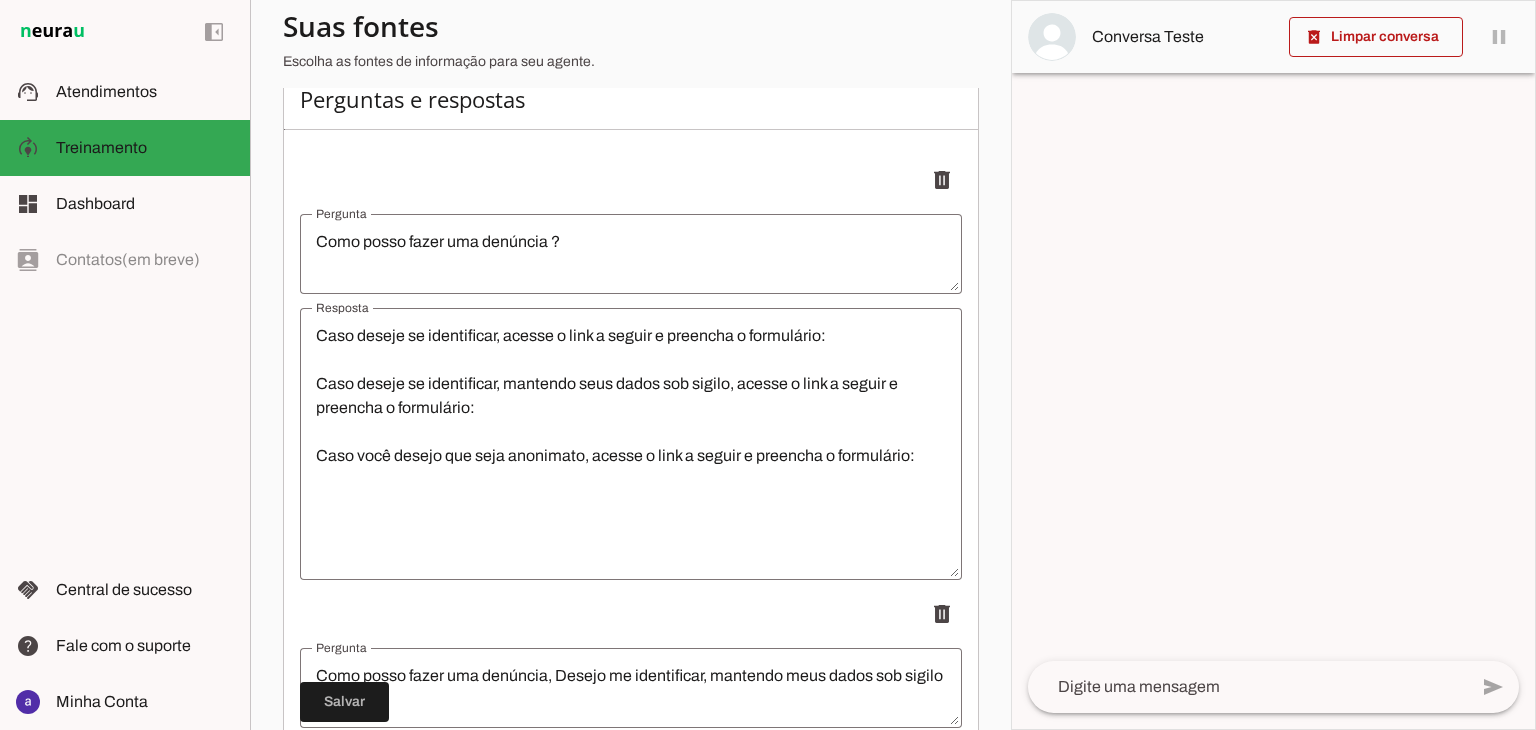 scroll, scrollTop: 300, scrollLeft: 0, axis: vertical 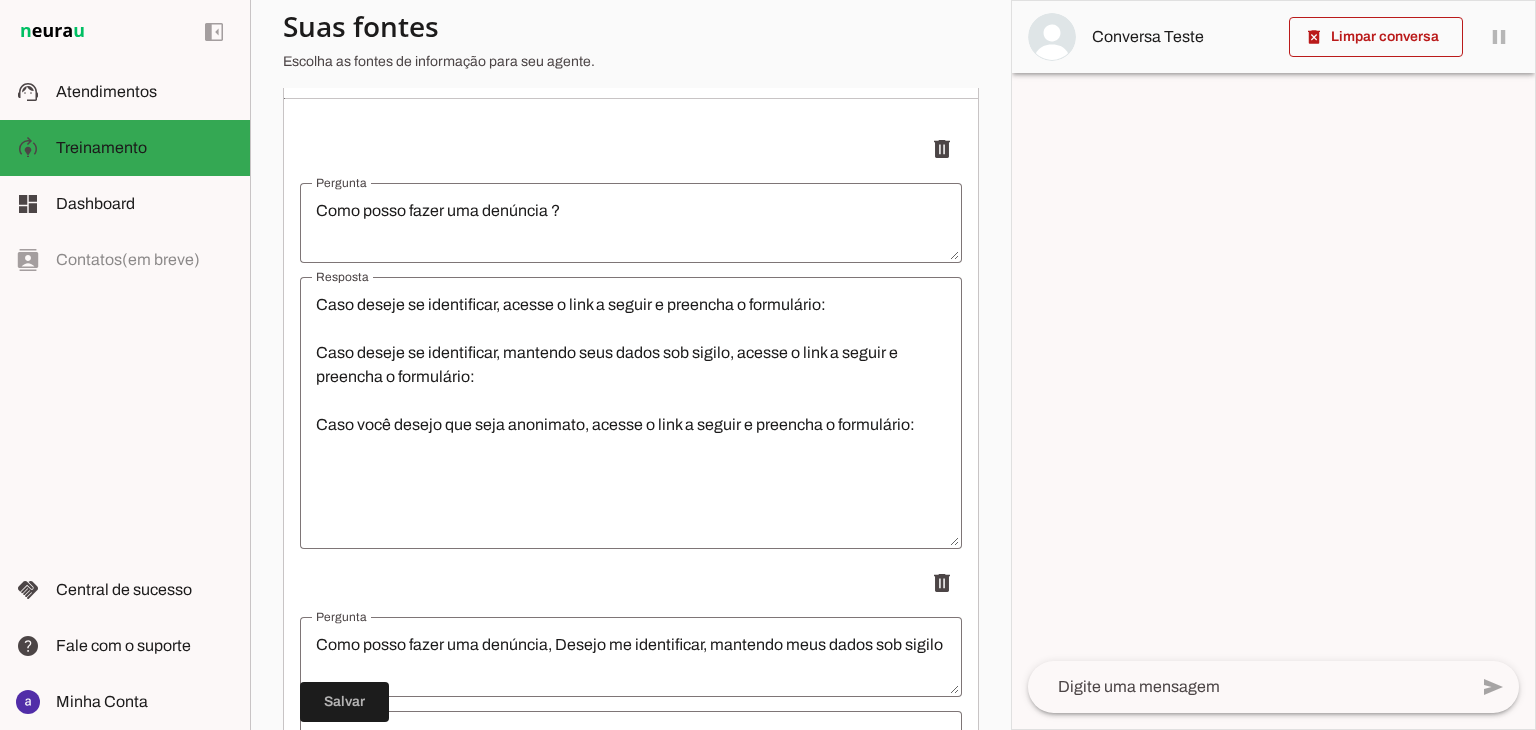 click on "Caso deseje se identificar, acesse o link a seguir e preencha o formulário:
Caso deseje se identificar, mantendo seus dados sob sigilo, acesse o link a seguir e preencha o formulário:
Caso você desejo que seja anonimato, acesse o link a seguir e preencha o formulário:" at bounding box center (631, 413) 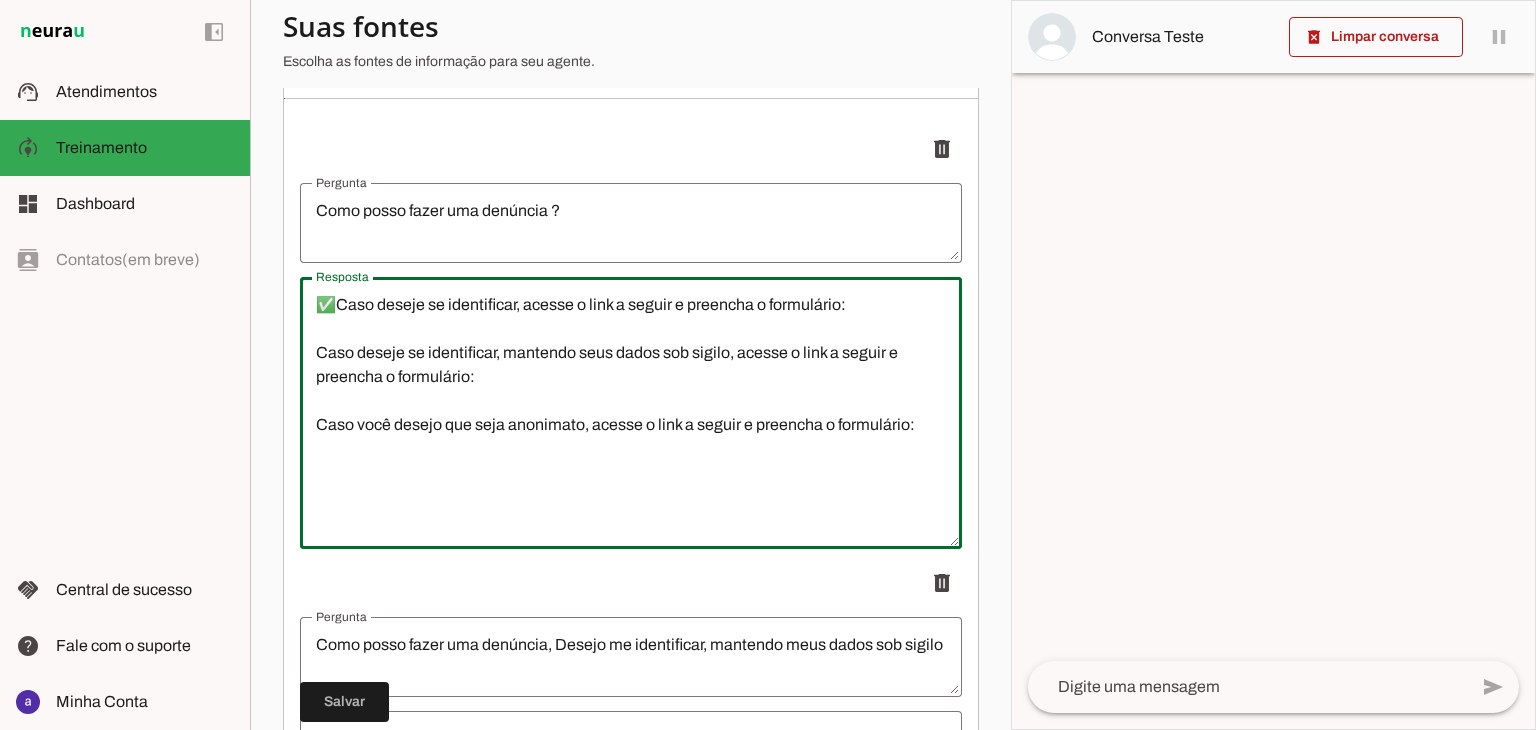 click on "✅Caso deseje se identificar, acesse o link a seguir e preencha o formulário:
Caso deseje se identificar, mantendo seus dados sob sigilo, acesse o link a seguir e preencha o formulário:
Caso você desejo que seja anonimato, acesse o link a seguir e preencha o formulário:" at bounding box center (631, 413) 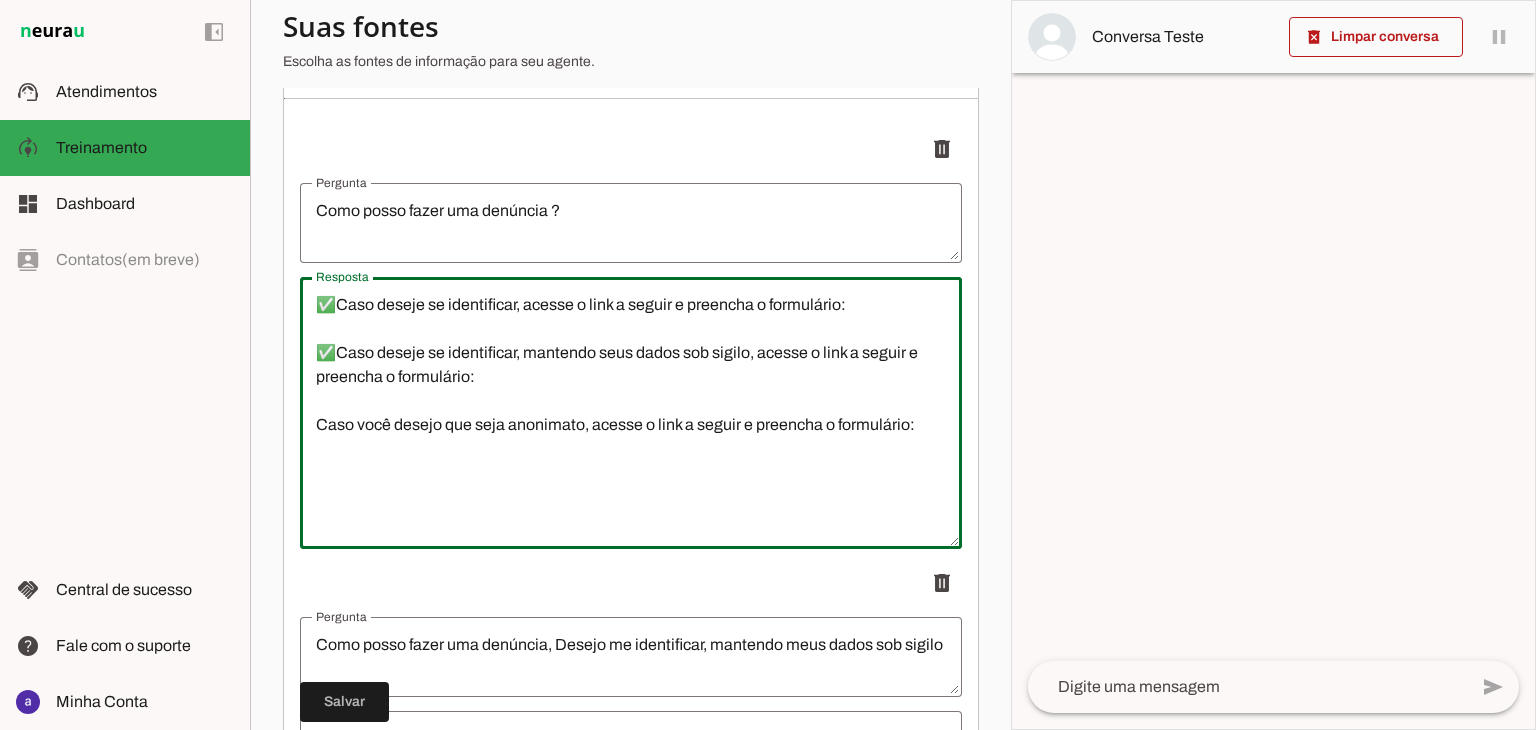 click on "✅Caso deseje se identificar, acesse o link a seguir e preencha o formulário:
✅Caso deseje se identificar, mantendo seus dados sob sigilo, acesse o link a seguir e preencha o formulário:
Caso você desejo que seja anonimato, acesse o link a seguir e preencha o formulário:" at bounding box center [631, 413] 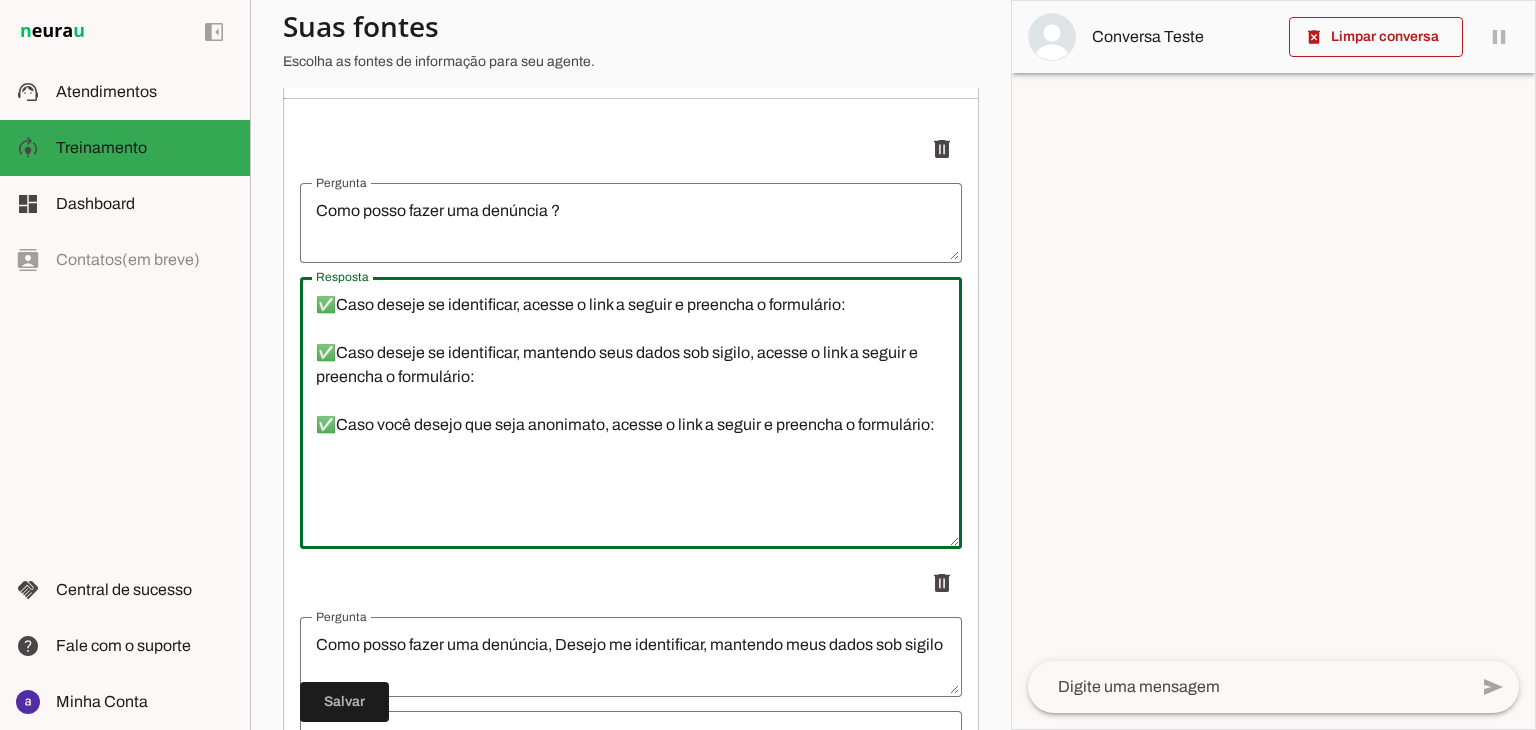 click on "✅Caso deseje se identificar, acesse o link a seguir e preencha o formulário:
✅Caso deseje se identificar, mantendo seus dados sob sigilo, acesse o link a seguir e preencha o formulário:
✅Caso você desejo que seja anonimato, acesse o link a seguir e preencha o formulário:" at bounding box center [631, 413] 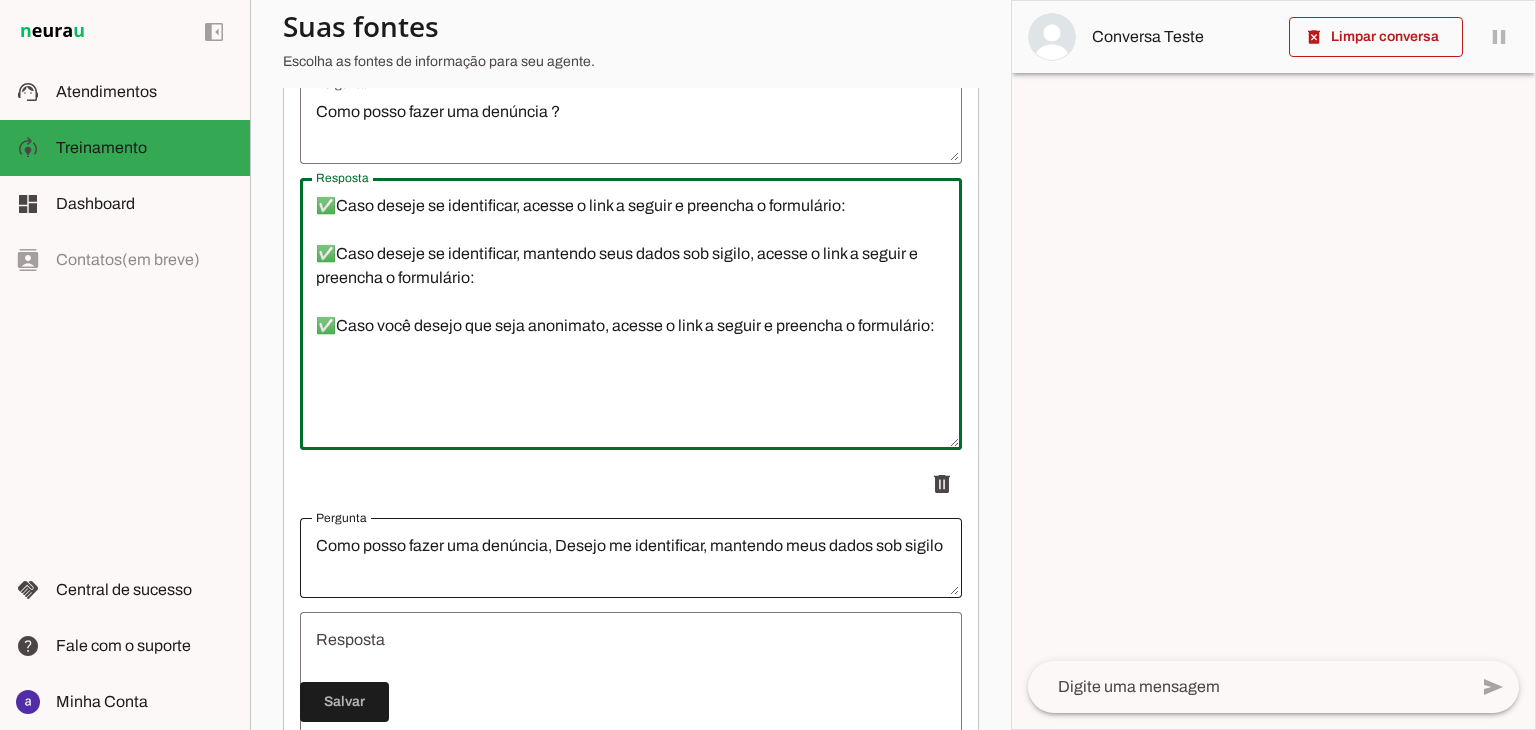 scroll, scrollTop: 400, scrollLeft: 0, axis: vertical 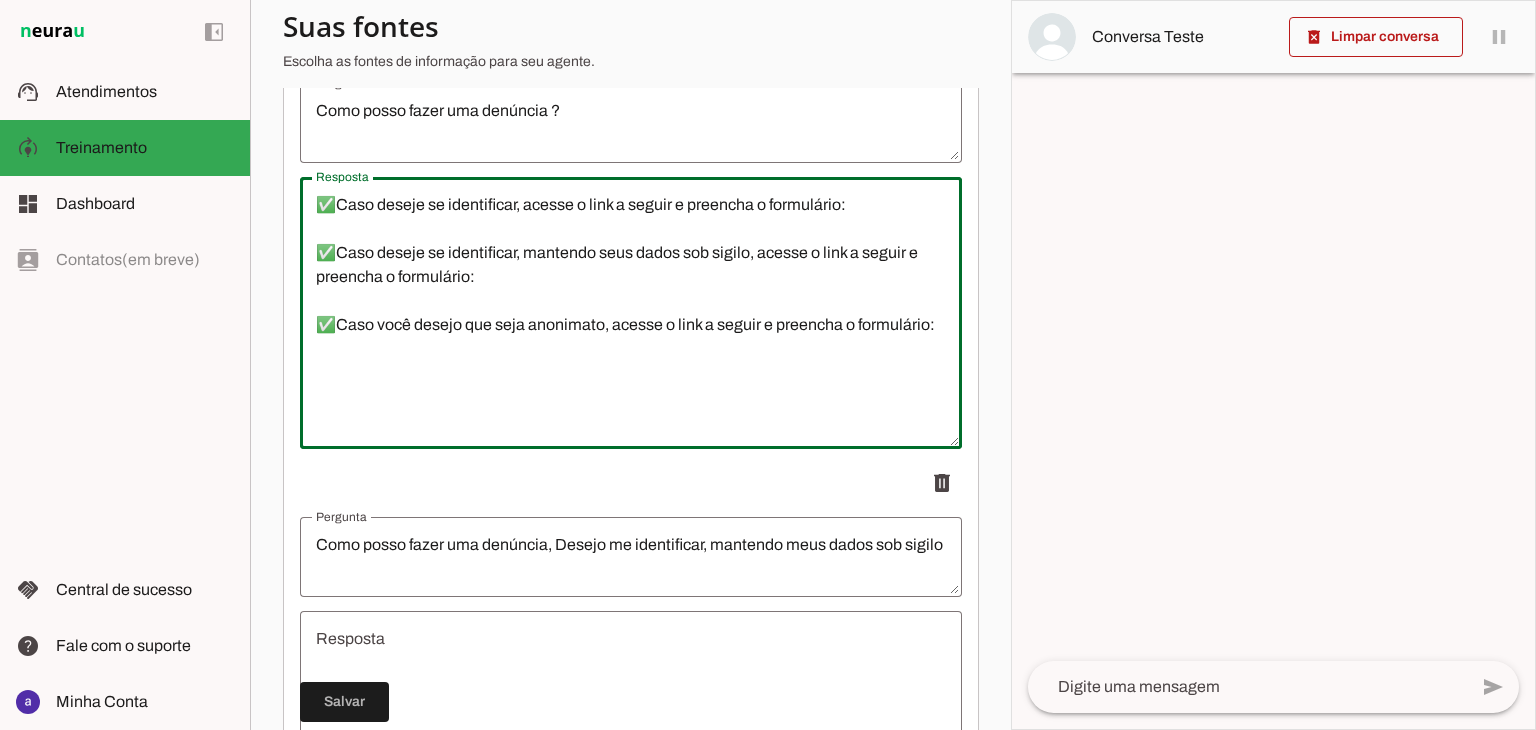 click on "✅Caso deseje se identificar, acesse o link a seguir e preencha o formulário:
✅Caso deseje se identificar, mantendo seus dados sob sigilo, acesse o link a seguir e preencha o formulário:
✅Caso você desejo que seja anonimato, acesse o link a seguir e preencha o formulário:" at bounding box center [631, 313] 